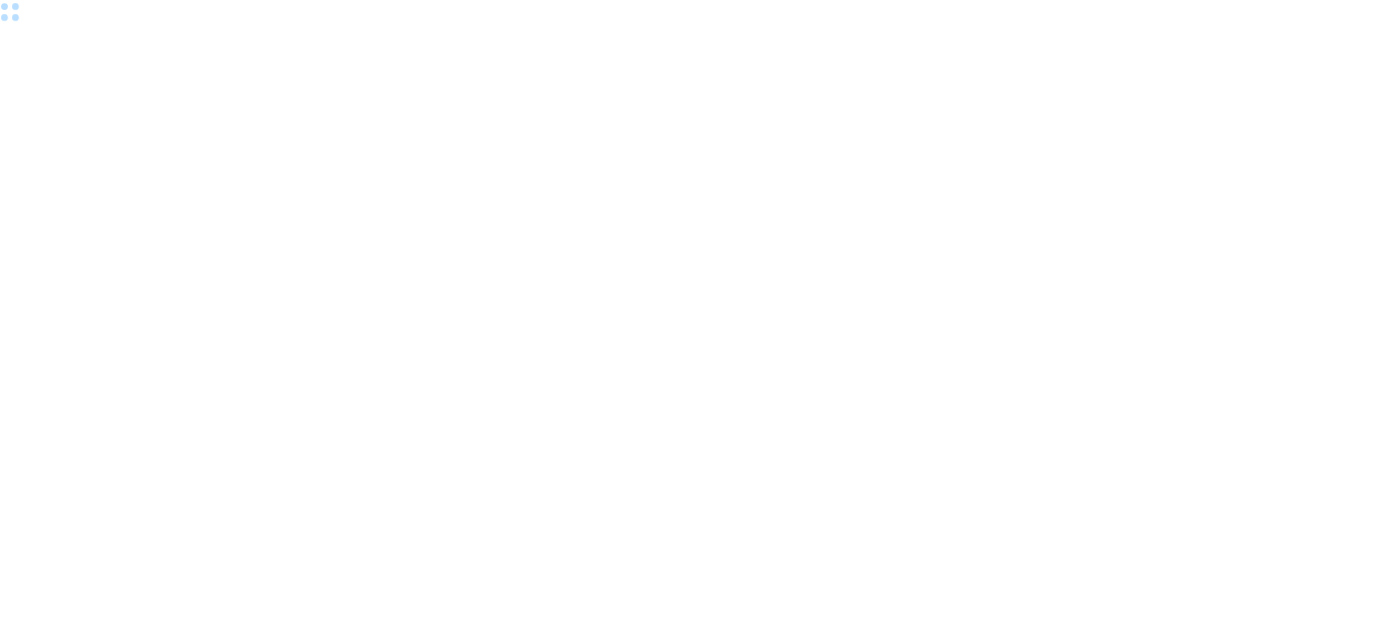 scroll, scrollTop: 0, scrollLeft: 0, axis: both 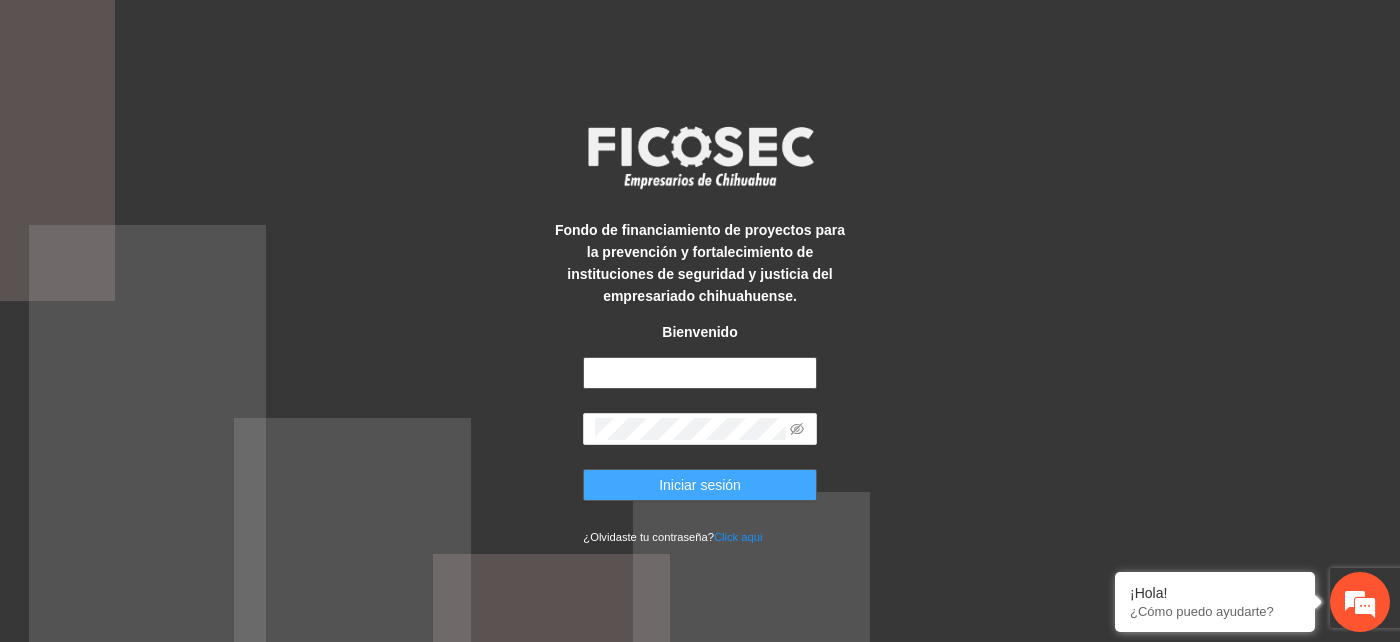 type on "**********" 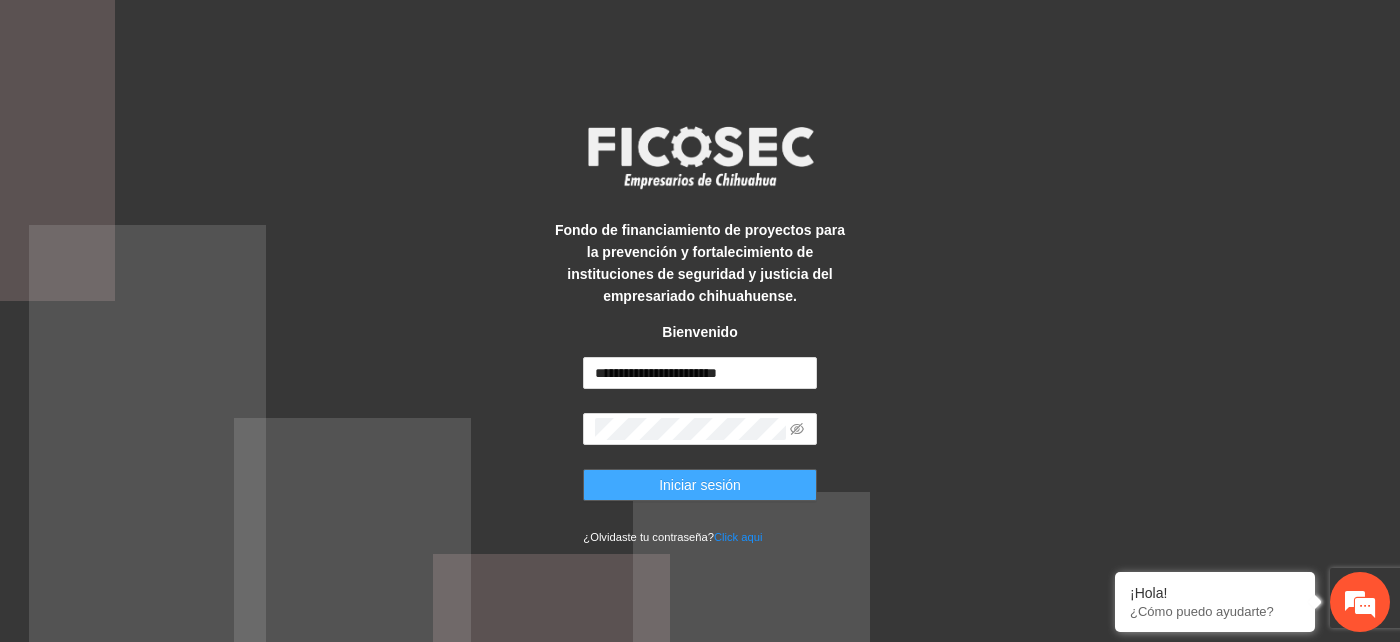 click on "Iniciar sesión" at bounding box center (700, 485) 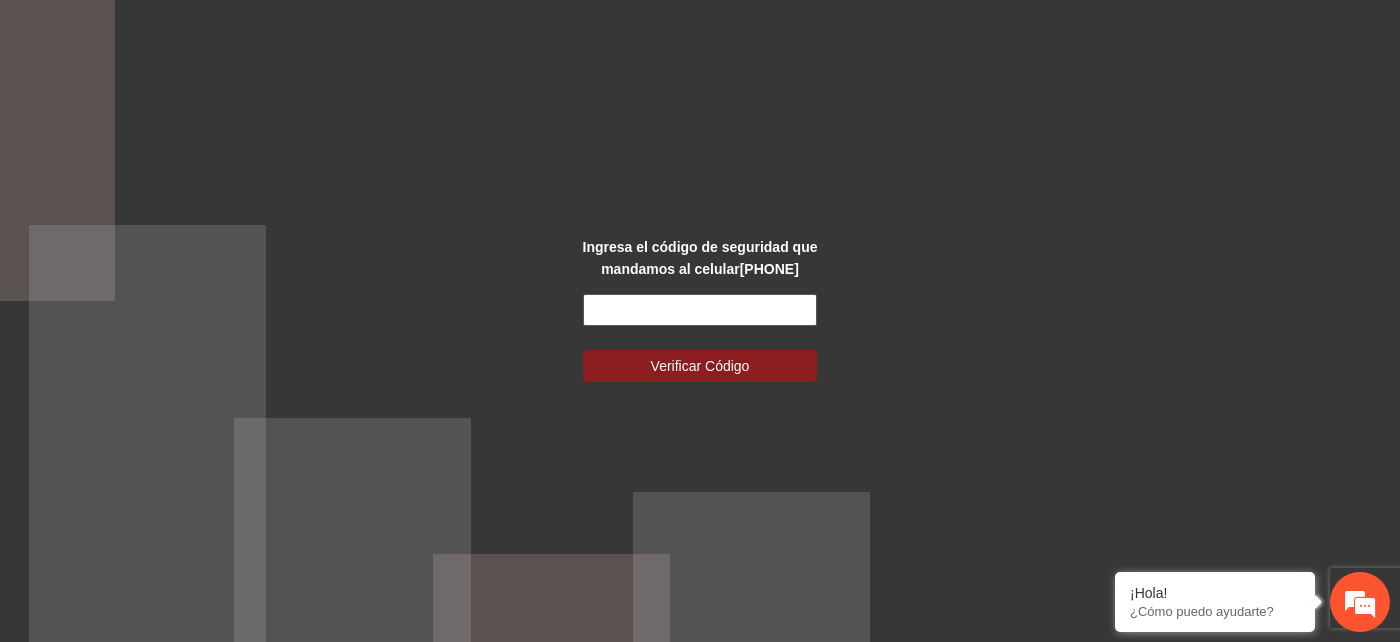 click at bounding box center (699, 310) 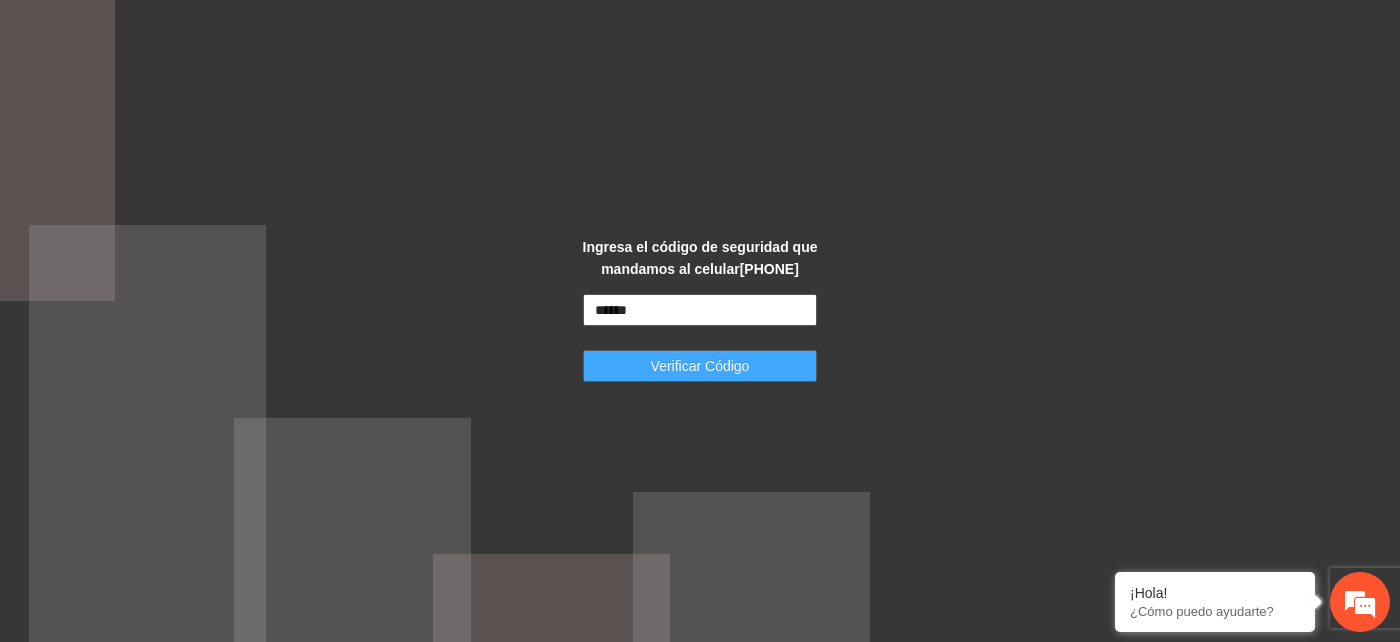type on "******" 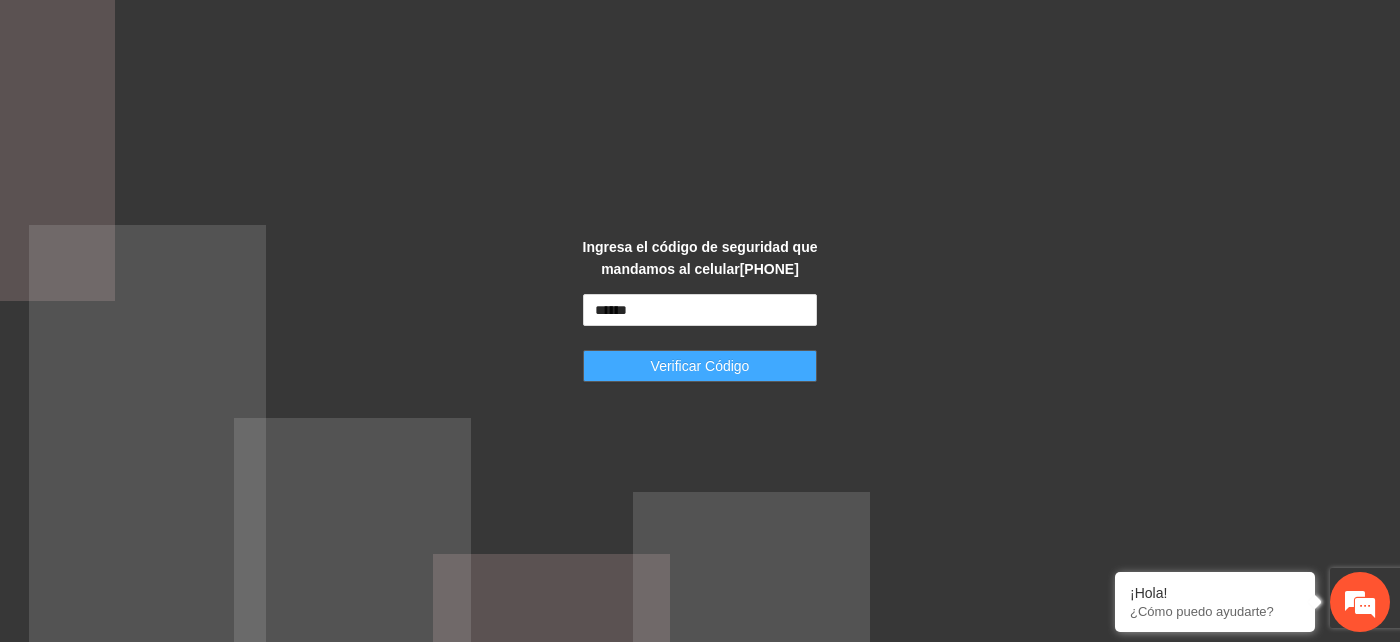 click on "Verificar Código" at bounding box center (700, 366) 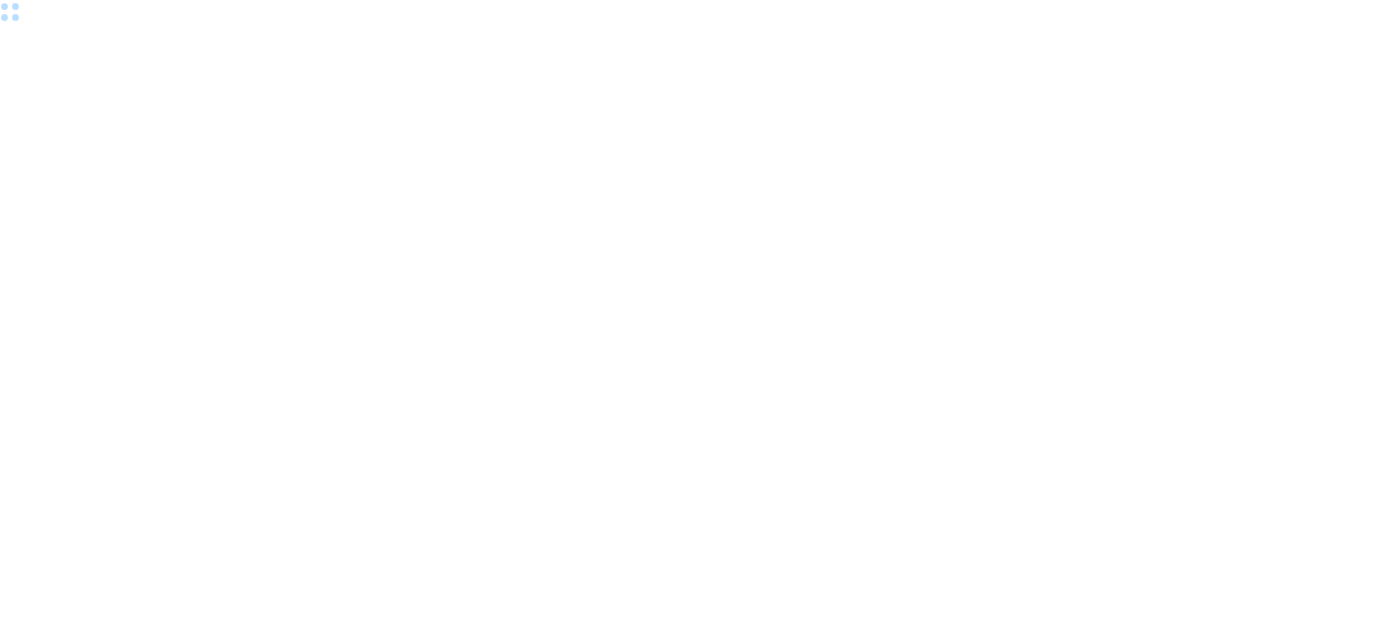 scroll, scrollTop: 0, scrollLeft: 0, axis: both 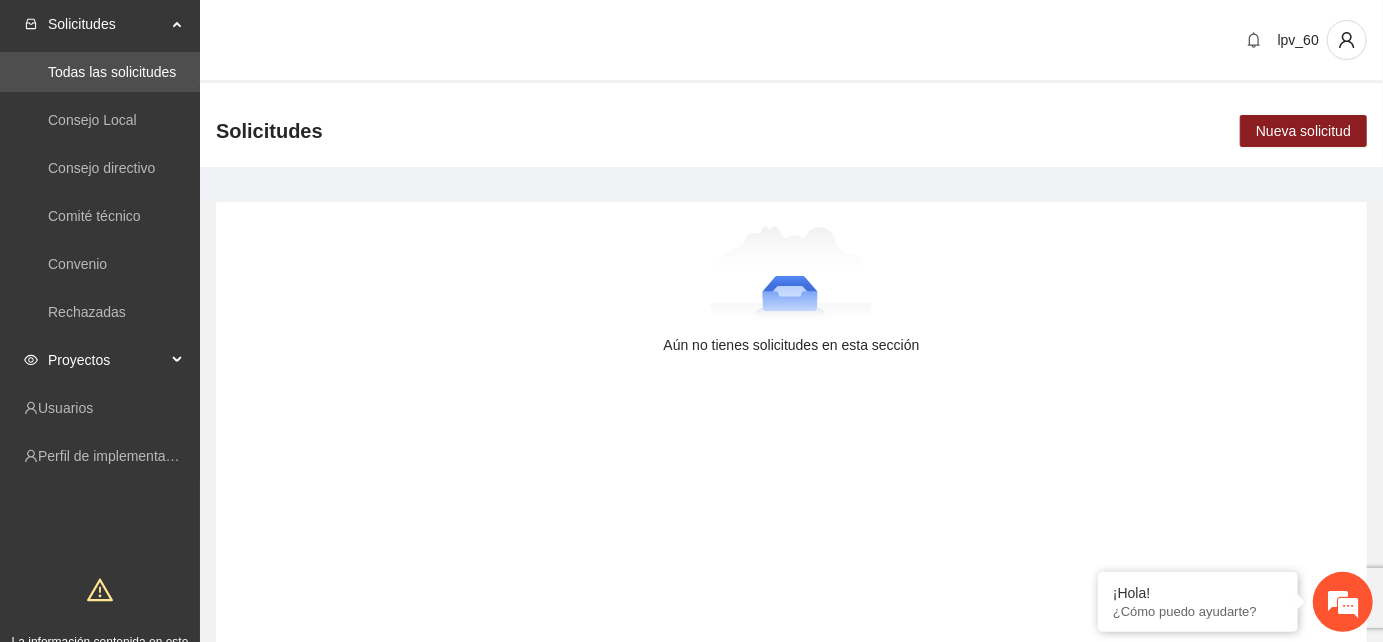 click on "Proyectos" at bounding box center (100, 360) 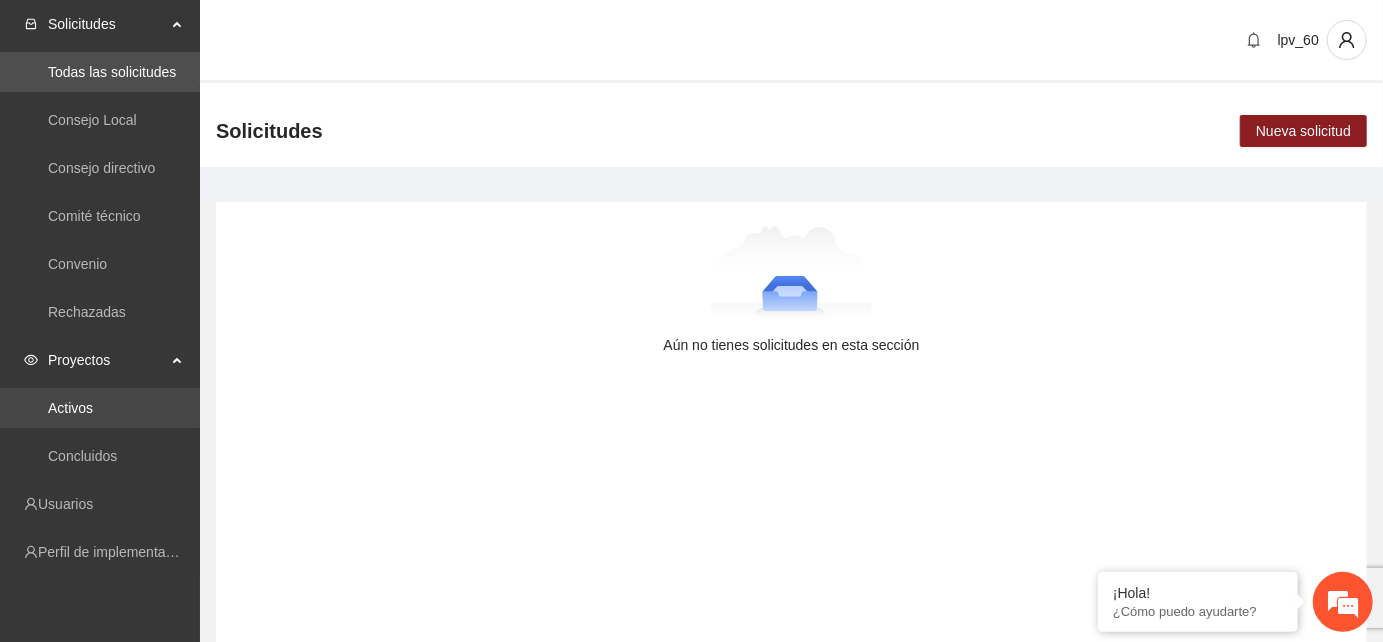 click on "Activos" at bounding box center (70, 408) 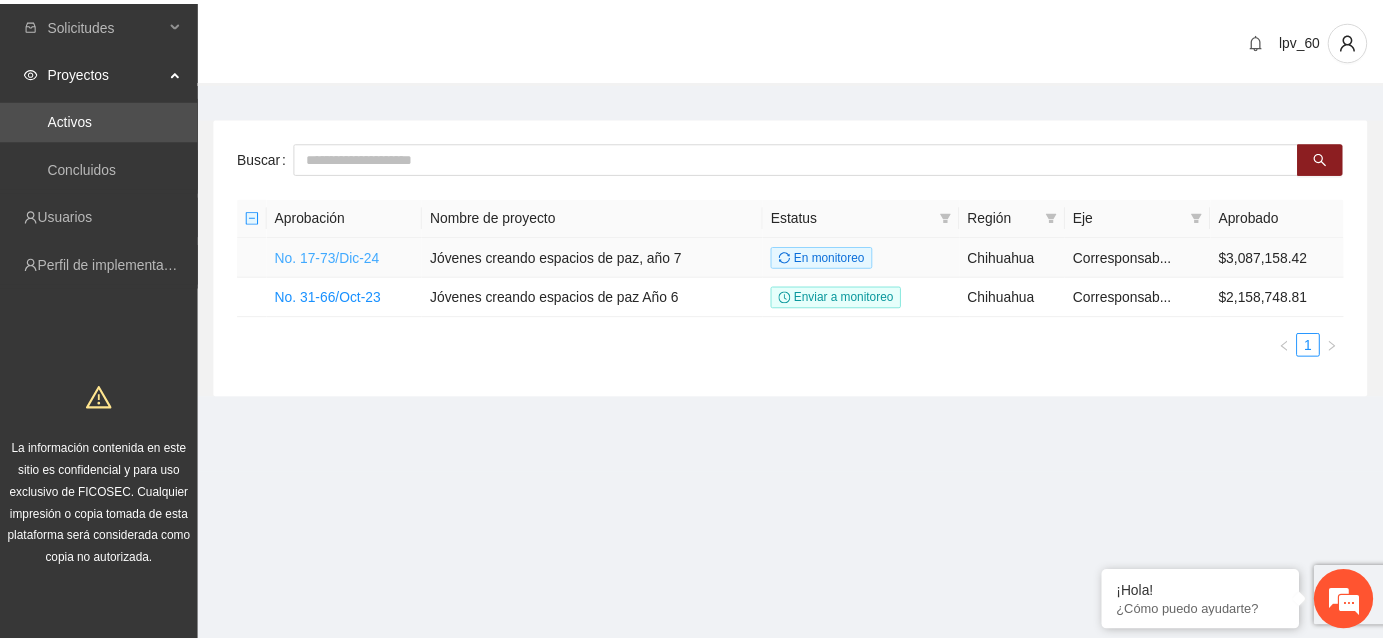 scroll, scrollTop: 0, scrollLeft: 0, axis: both 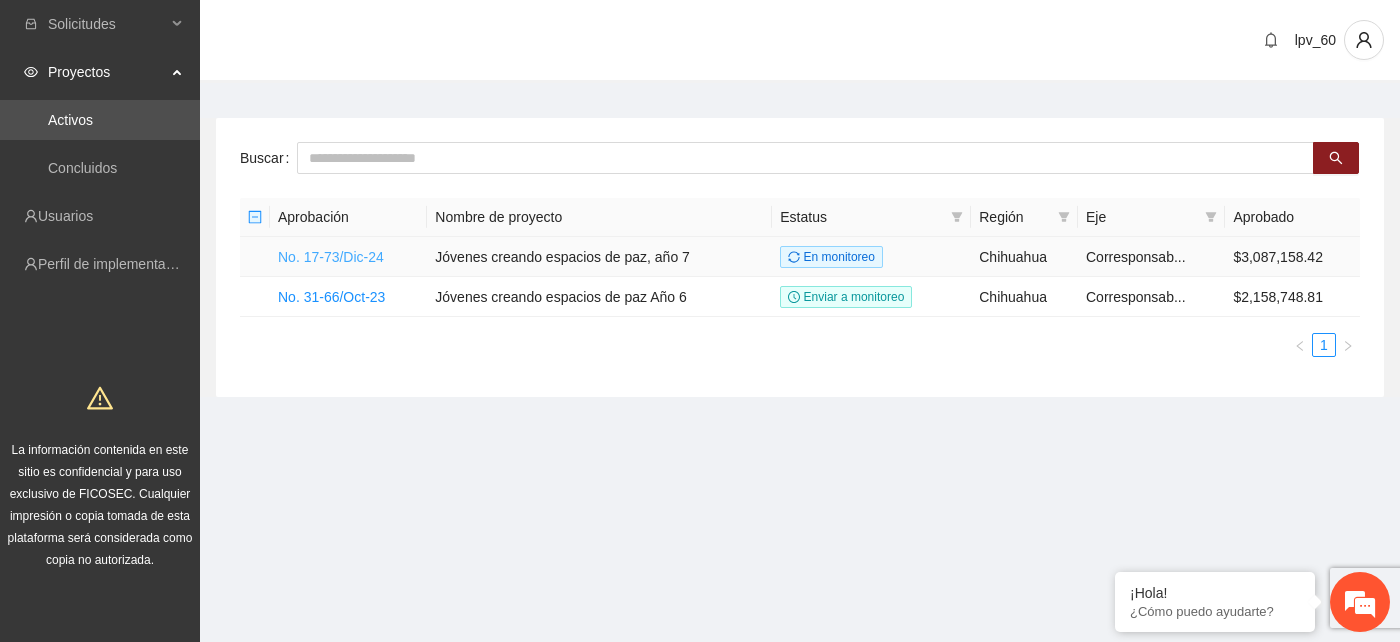 click on "No. 17-73/Dic-24" at bounding box center (331, 257) 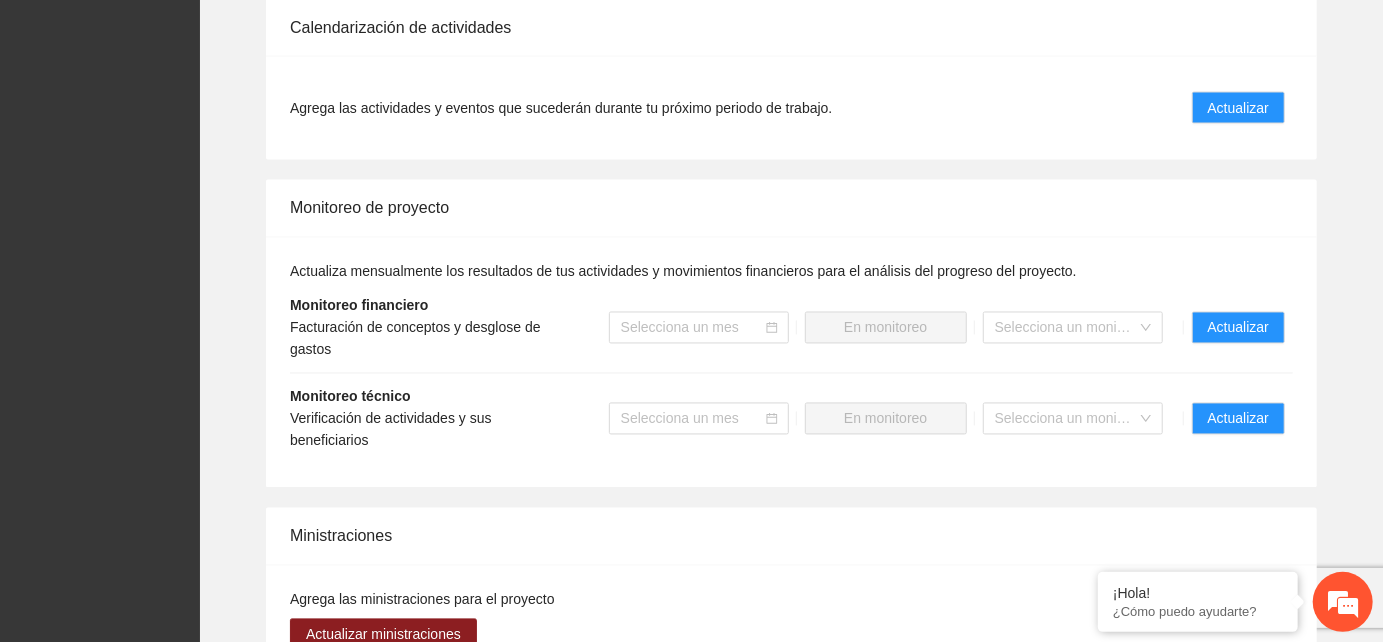 scroll, scrollTop: 2000, scrollLeft: 0, axis: vertical 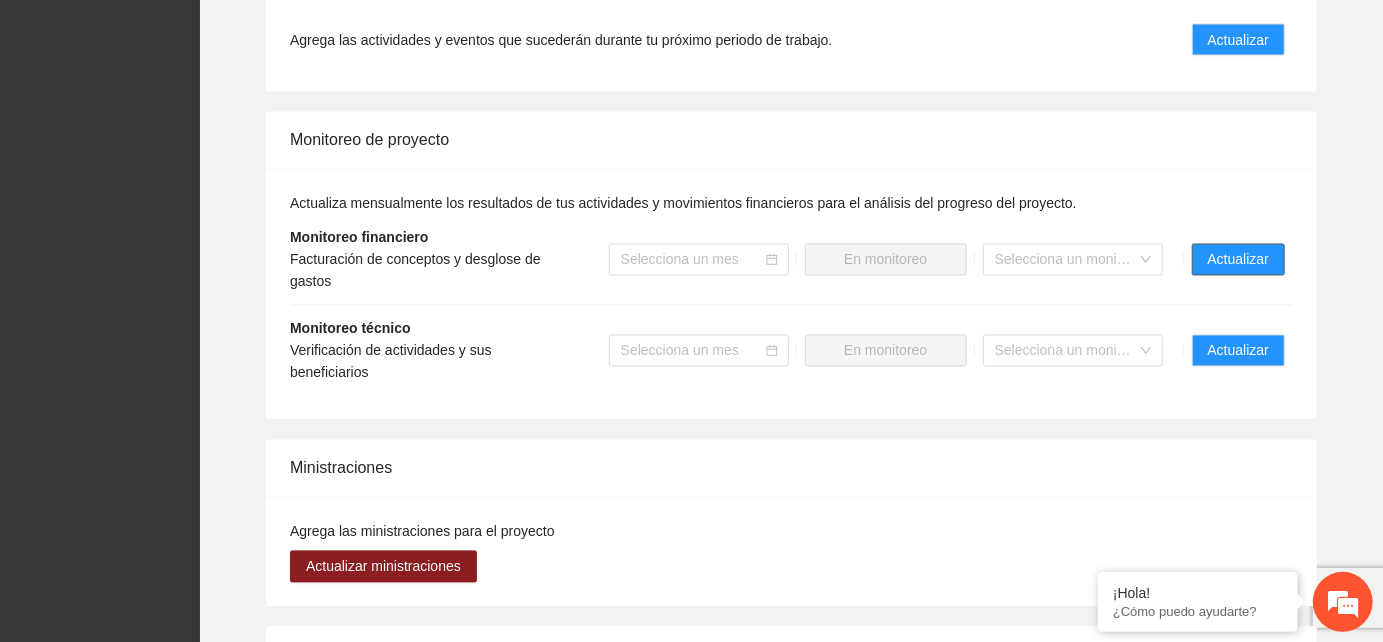 click on "Actualizar" at bounding box center (1238, 260) 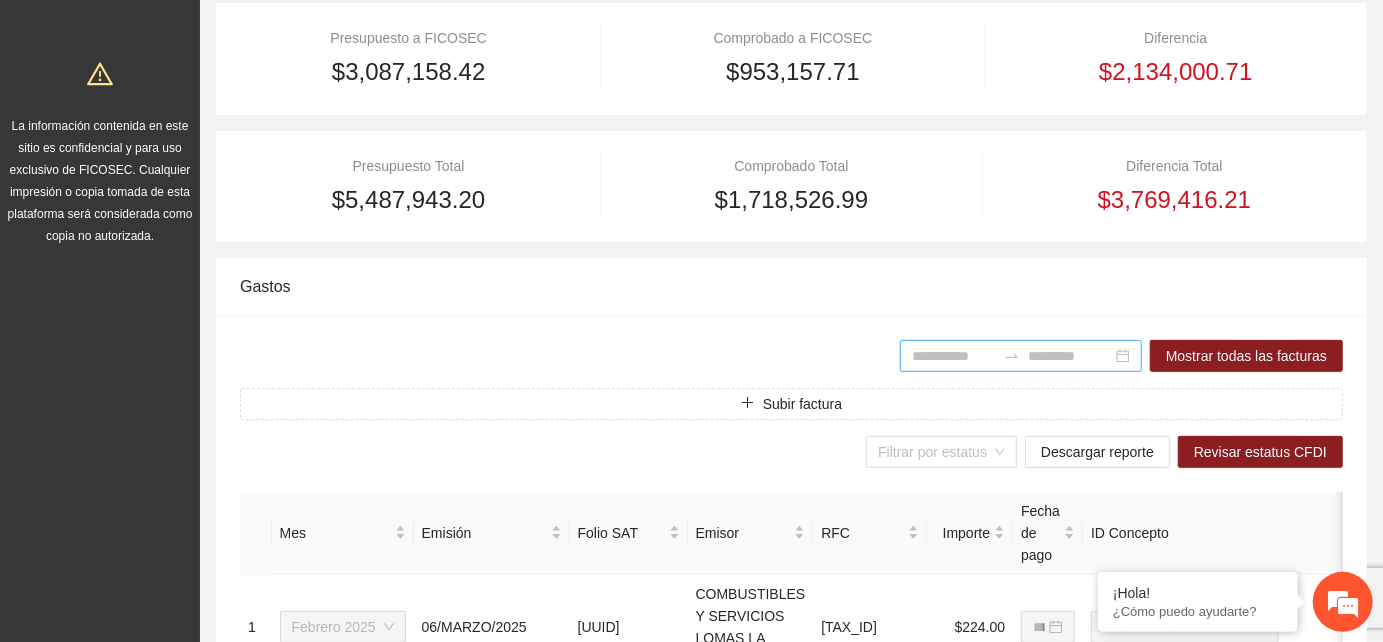 scroll, scrollTop: 333, scrollLeft: 0, axis: vertical 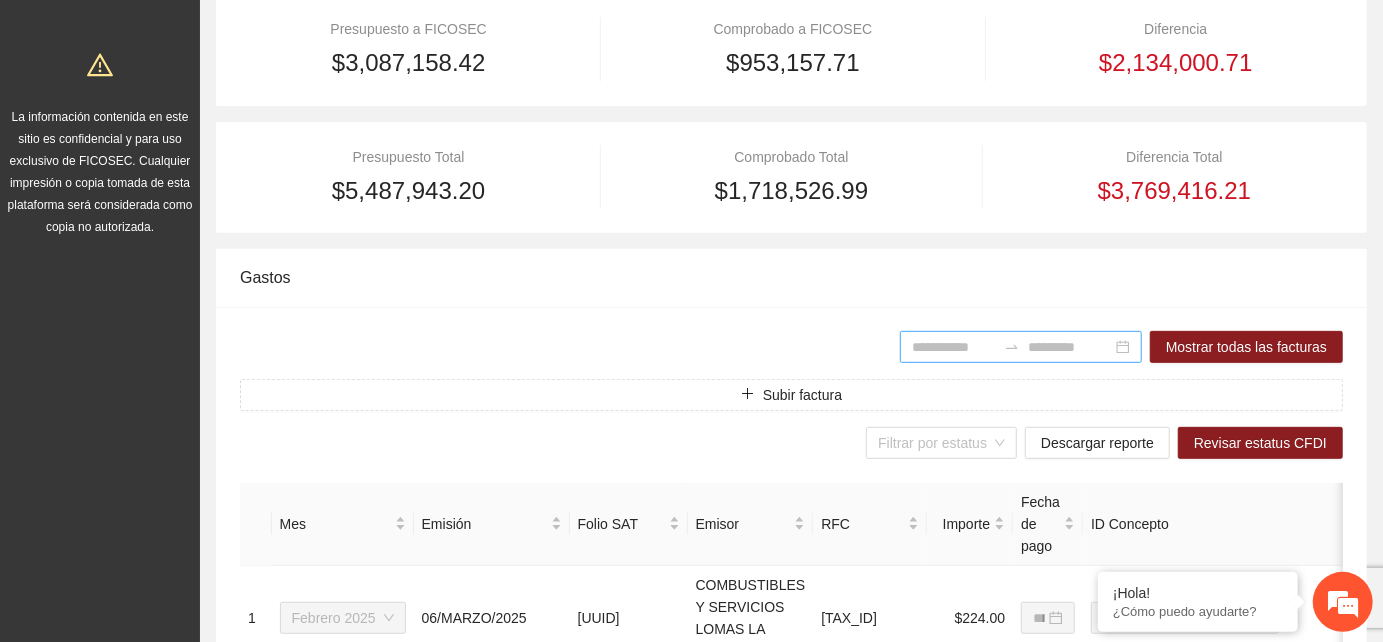 click at bounding box center (954, 347) 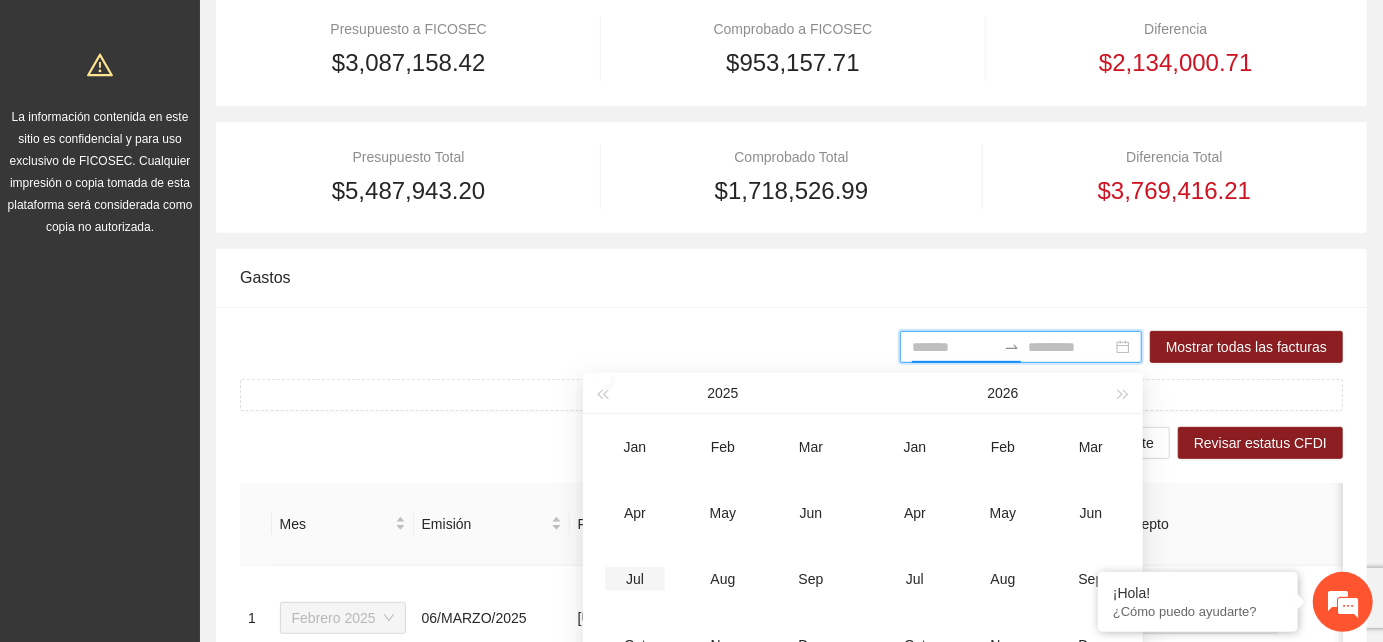 click on "Jul" at bounding box center (635, 579) 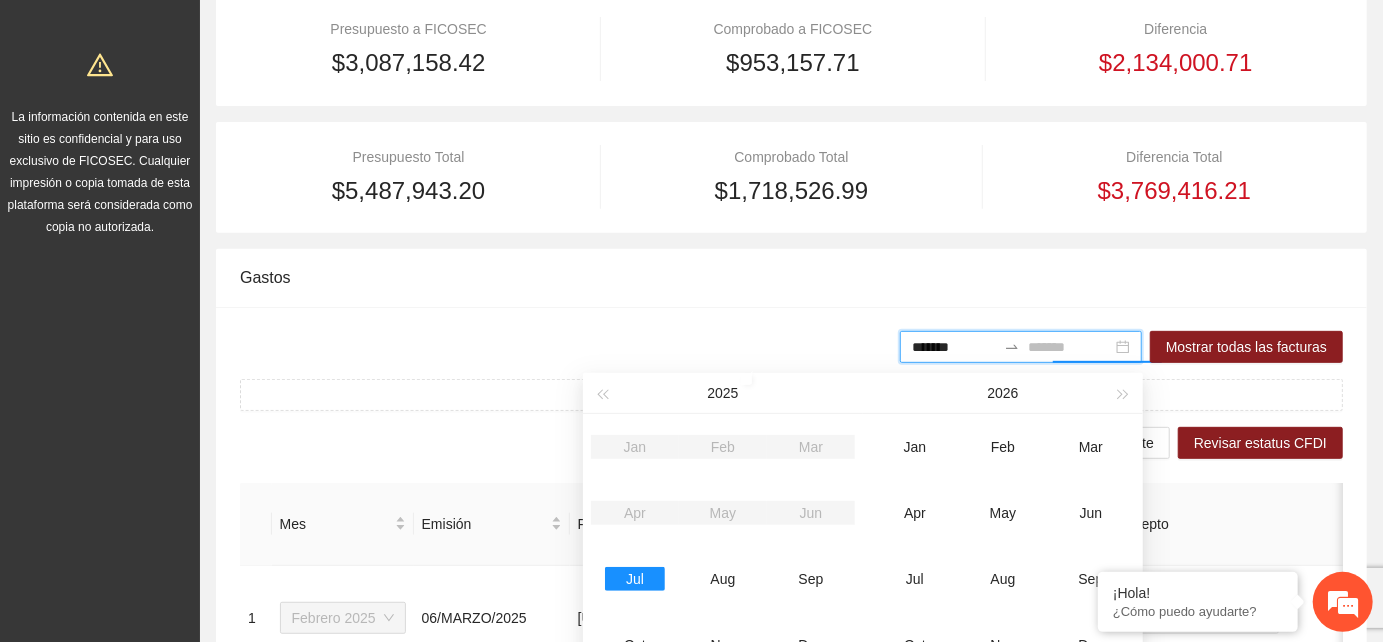 click on "Jul" at bounding box center (635, 579) 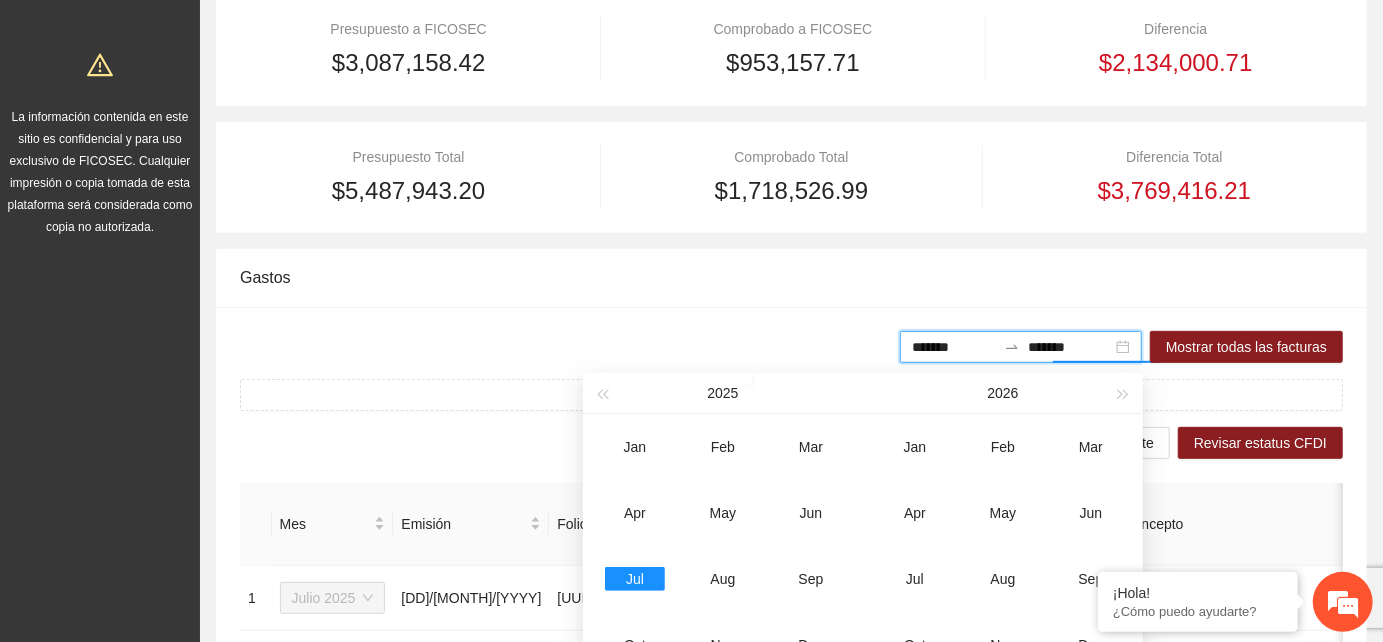 type on "**********" 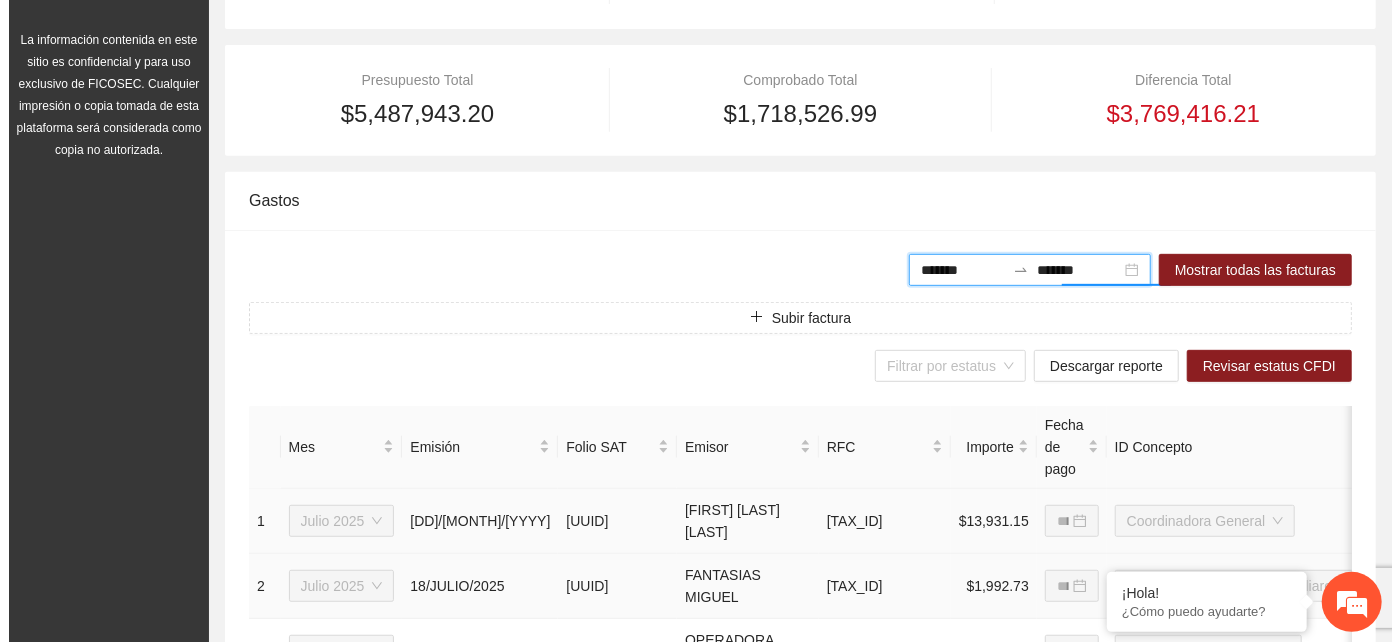 scroll, scrollTop: 444, scrollLeft: 0, axis: vertical 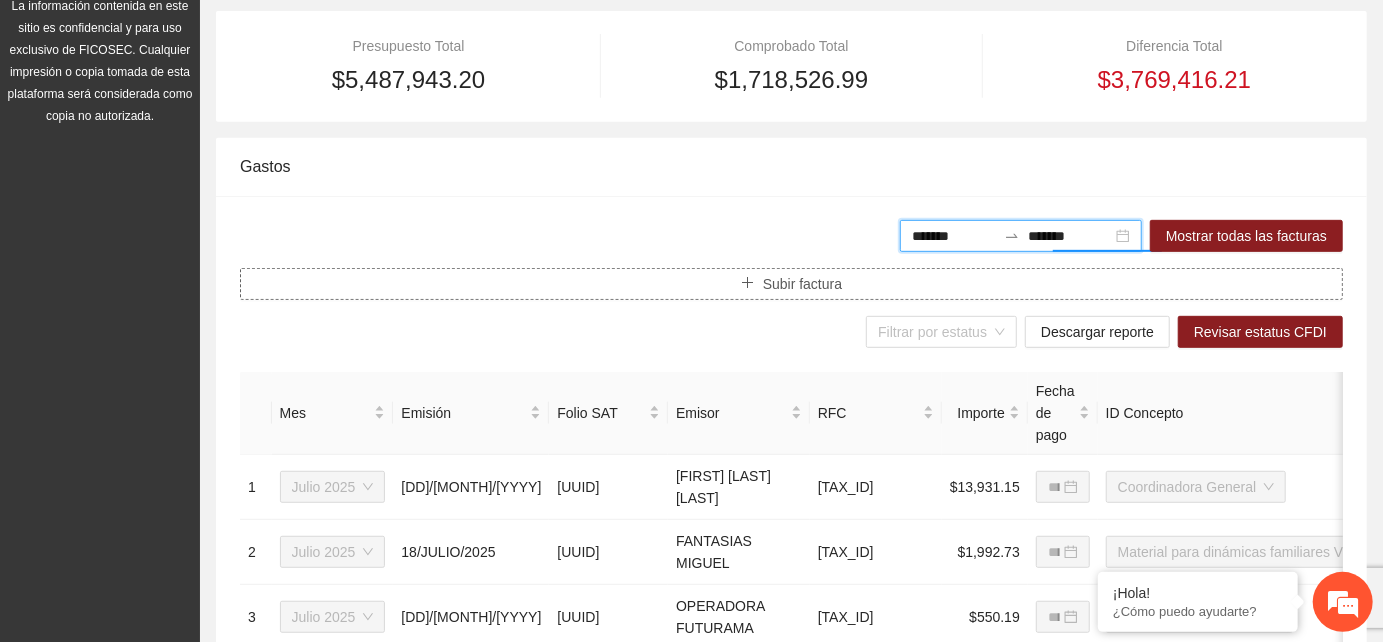 click on "Subir factura" at bounding box center [802, 284] 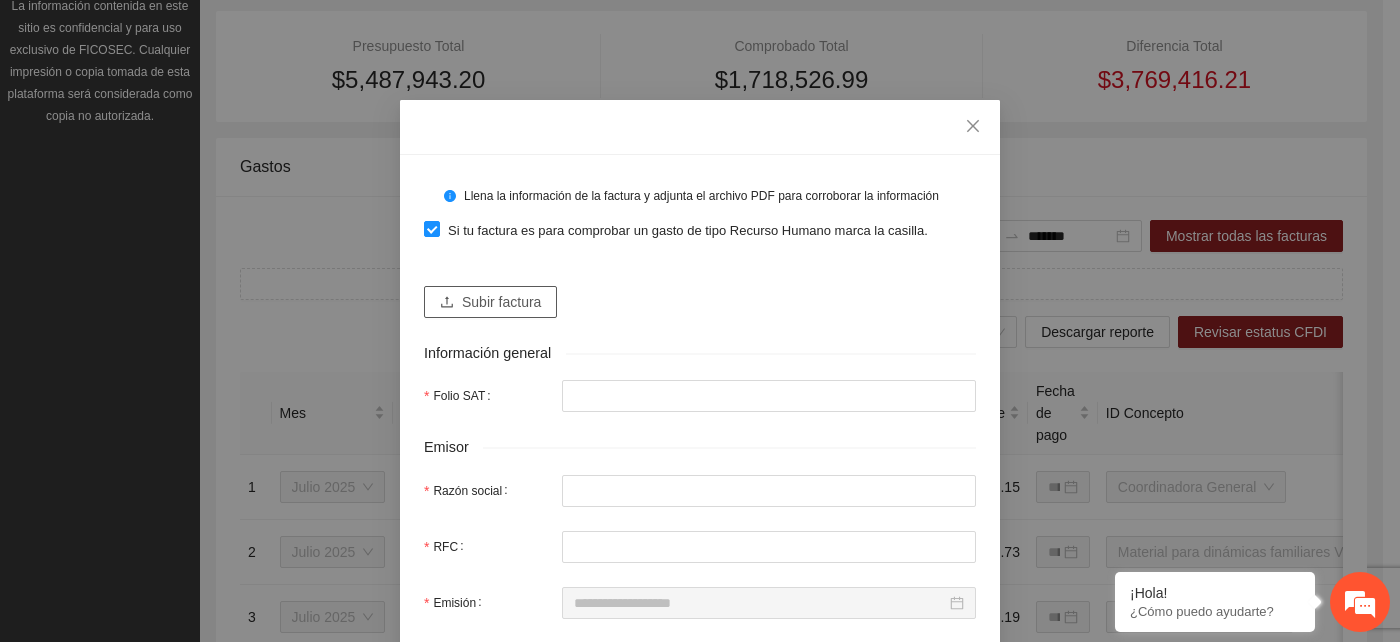 click on "Subir factura" at bounding box center (501, 302) 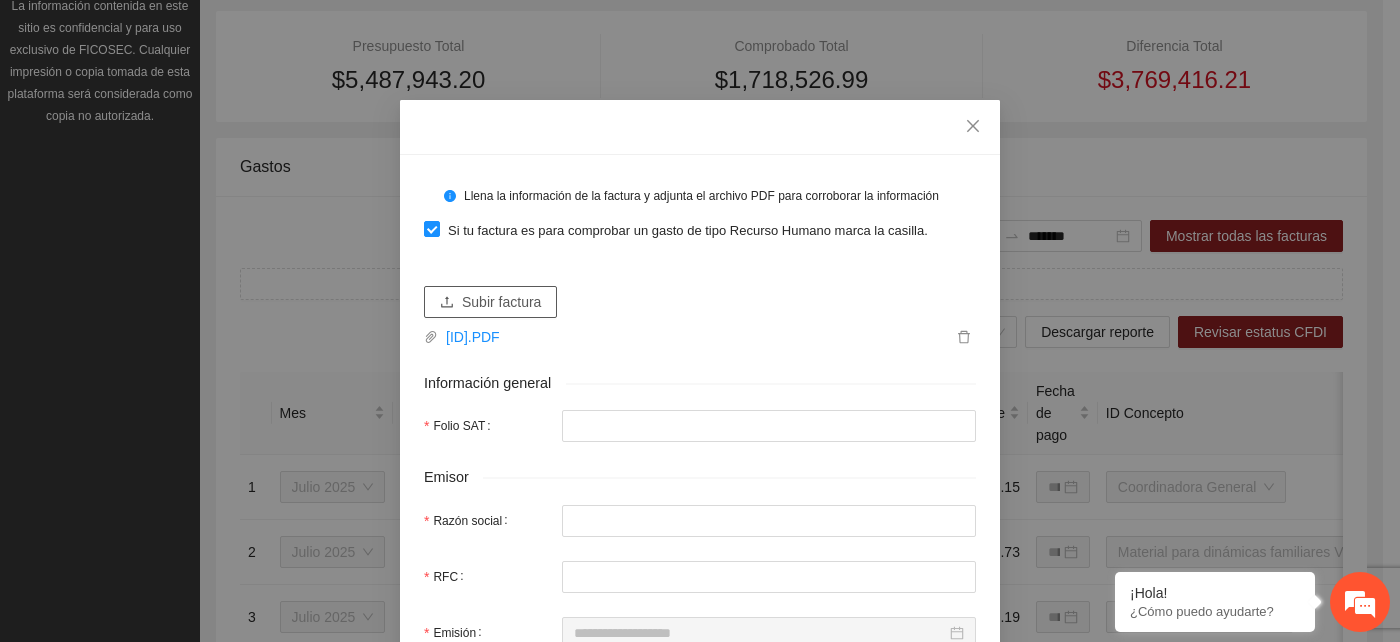 click on "Subir factura" at bounding box center [501, 302] 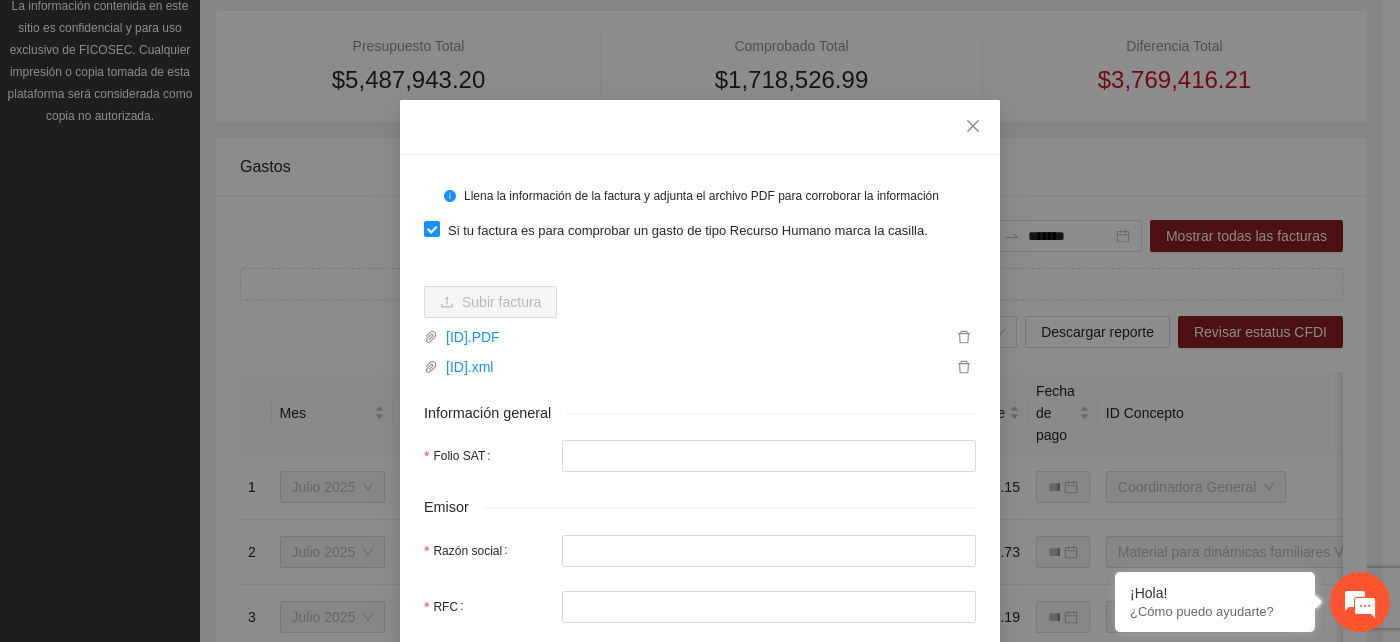 type on "**********" 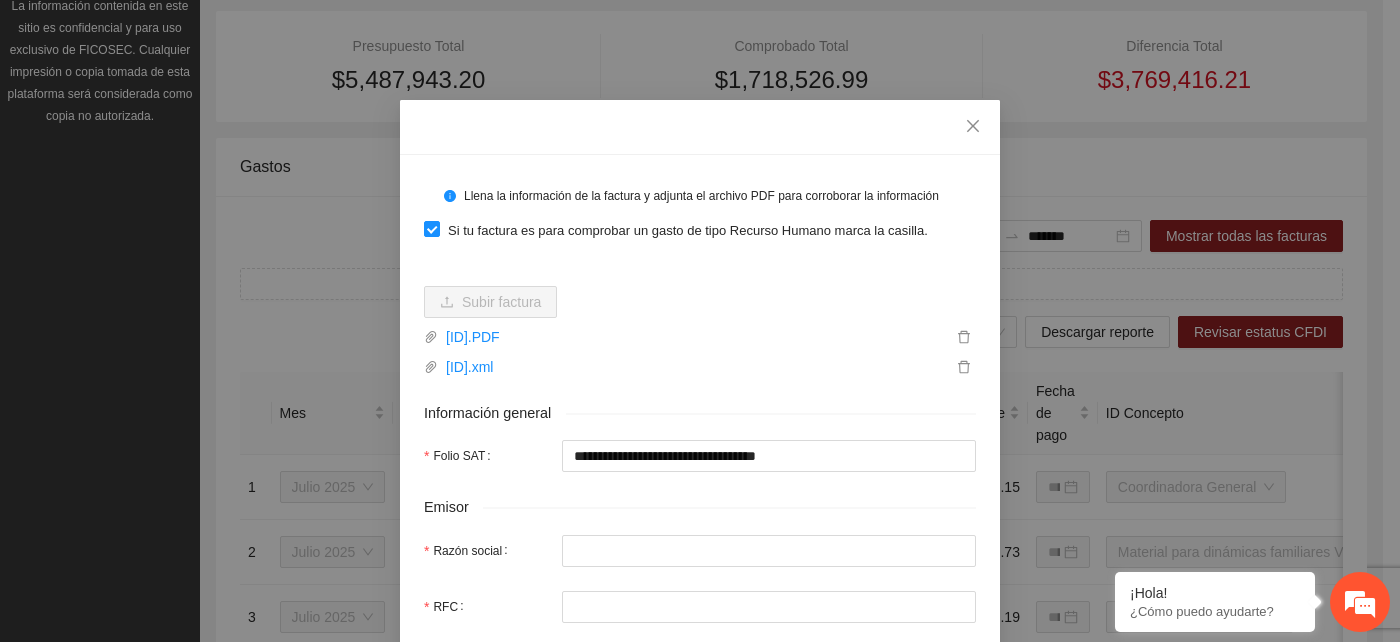 type on "**********" 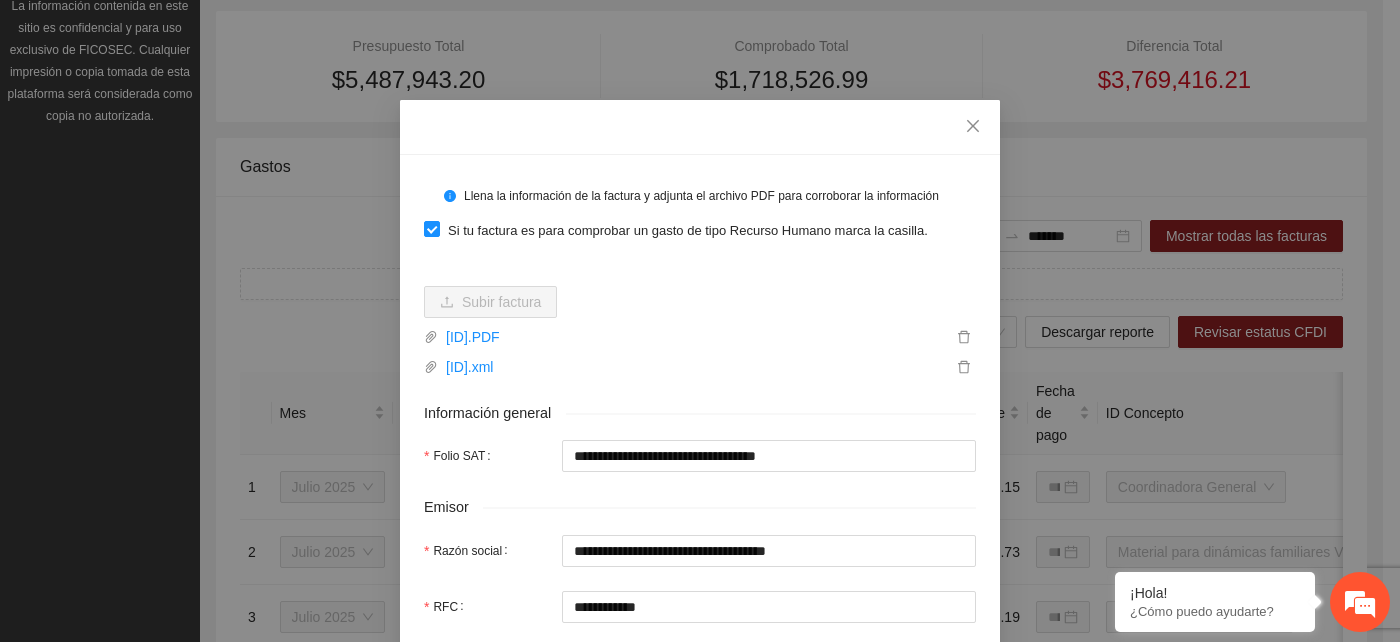 type on "**********" 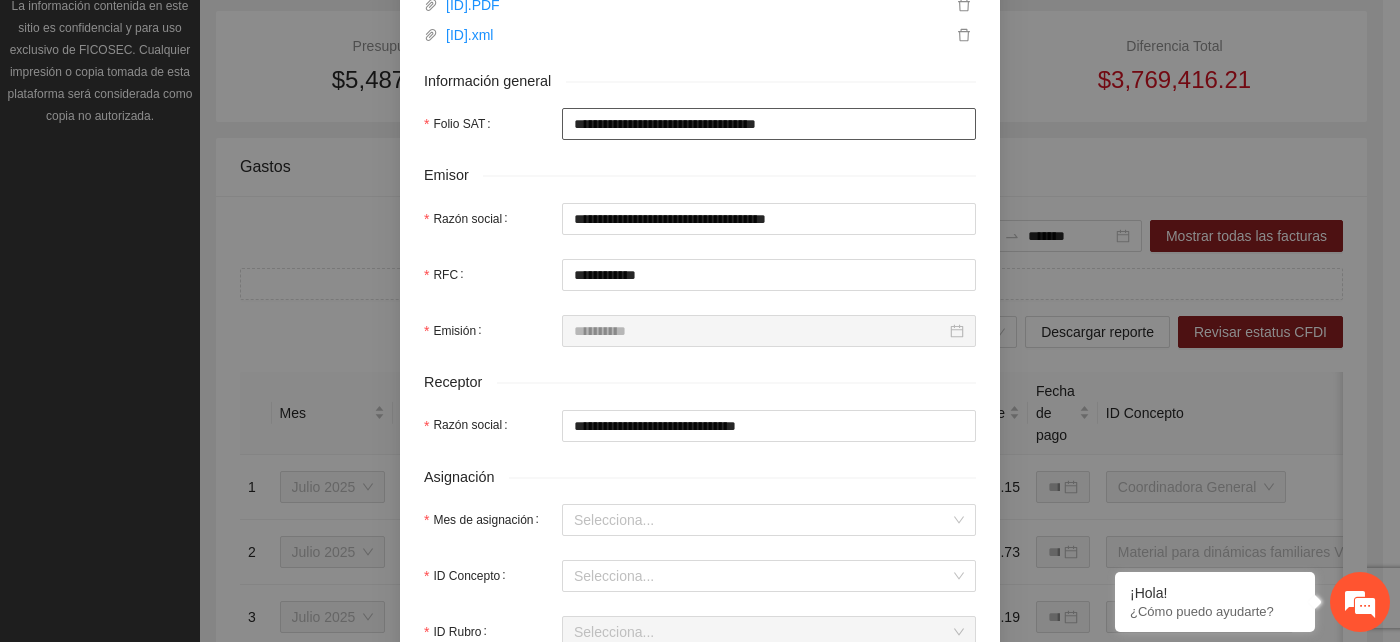 scroll, scrollTop: 333, scrollLeft: 0, axis: vertical 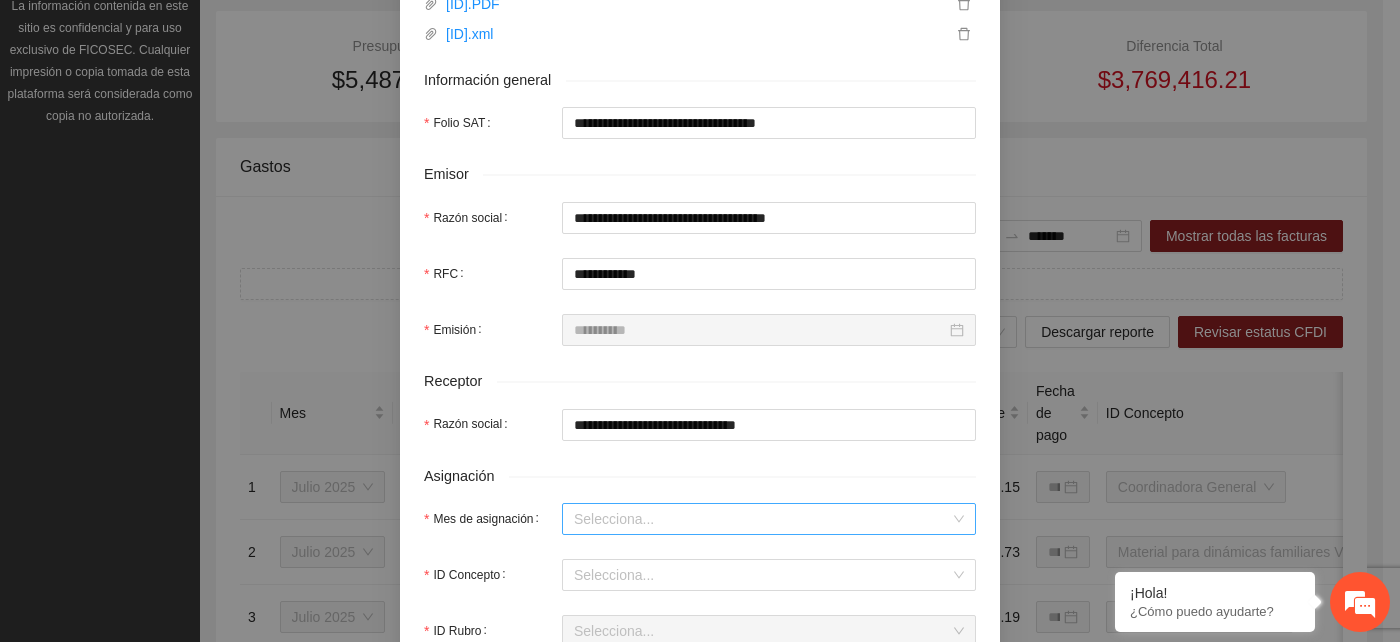 click on "Mes de asignación" at bounding box center (762, 519) 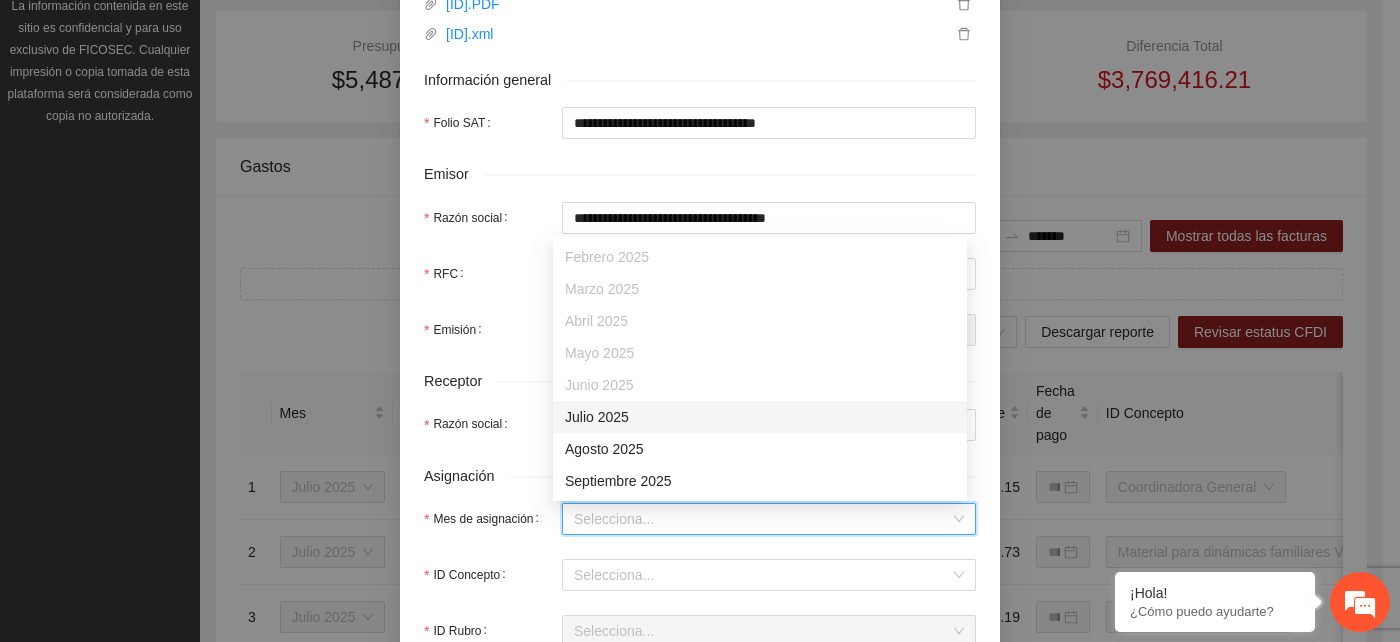 click on "Julio 2025" at bounding box center (760, 417) 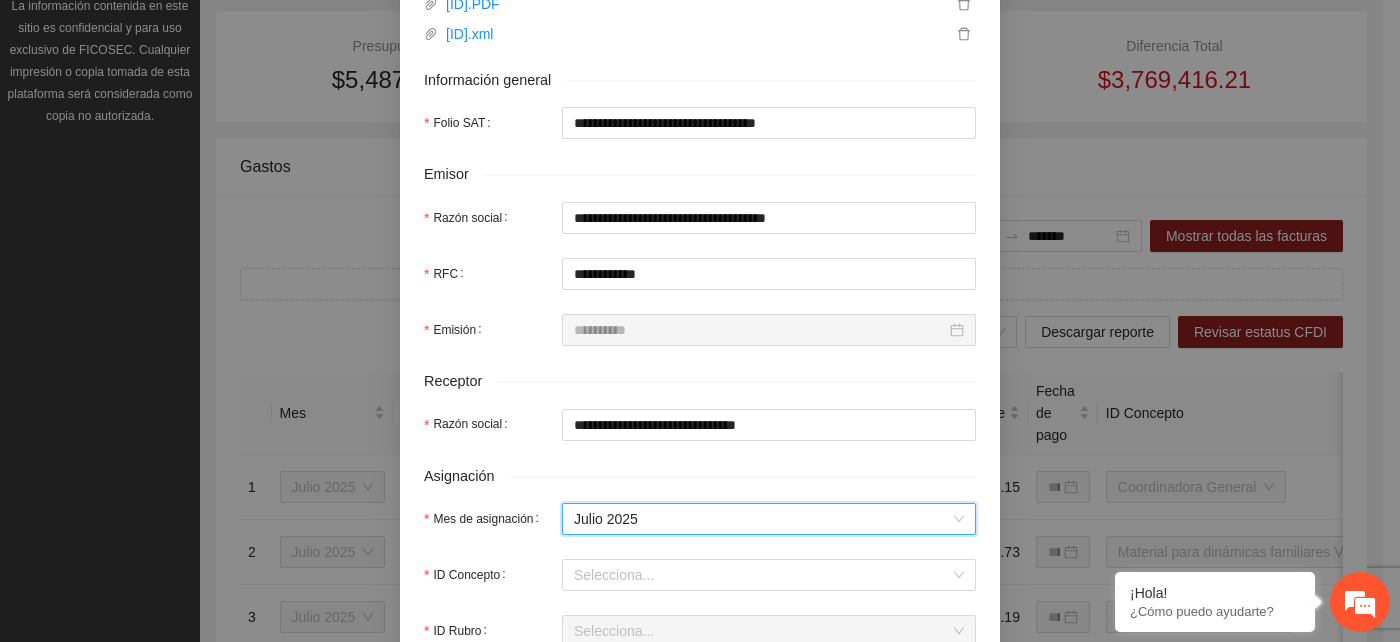 scroll, scrollTop: 444, scrollLeft: 0, axis: vertical 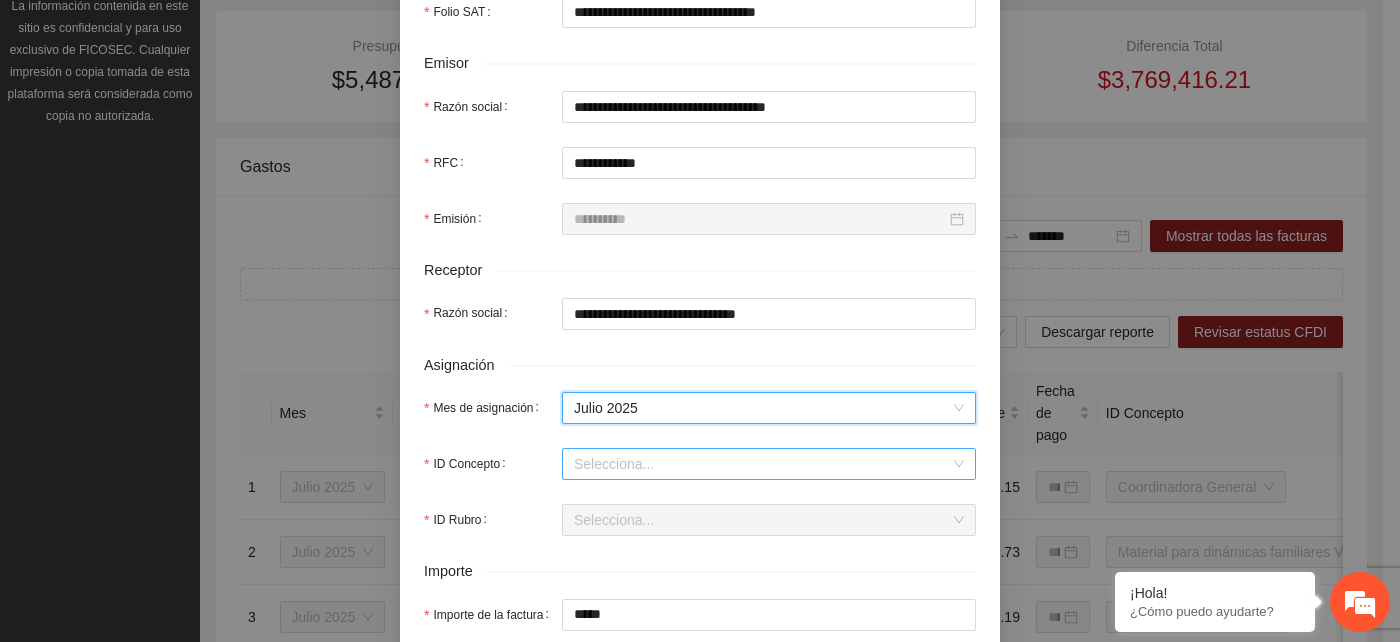 click on "ID Concepto" at bounding box center [762, 464] 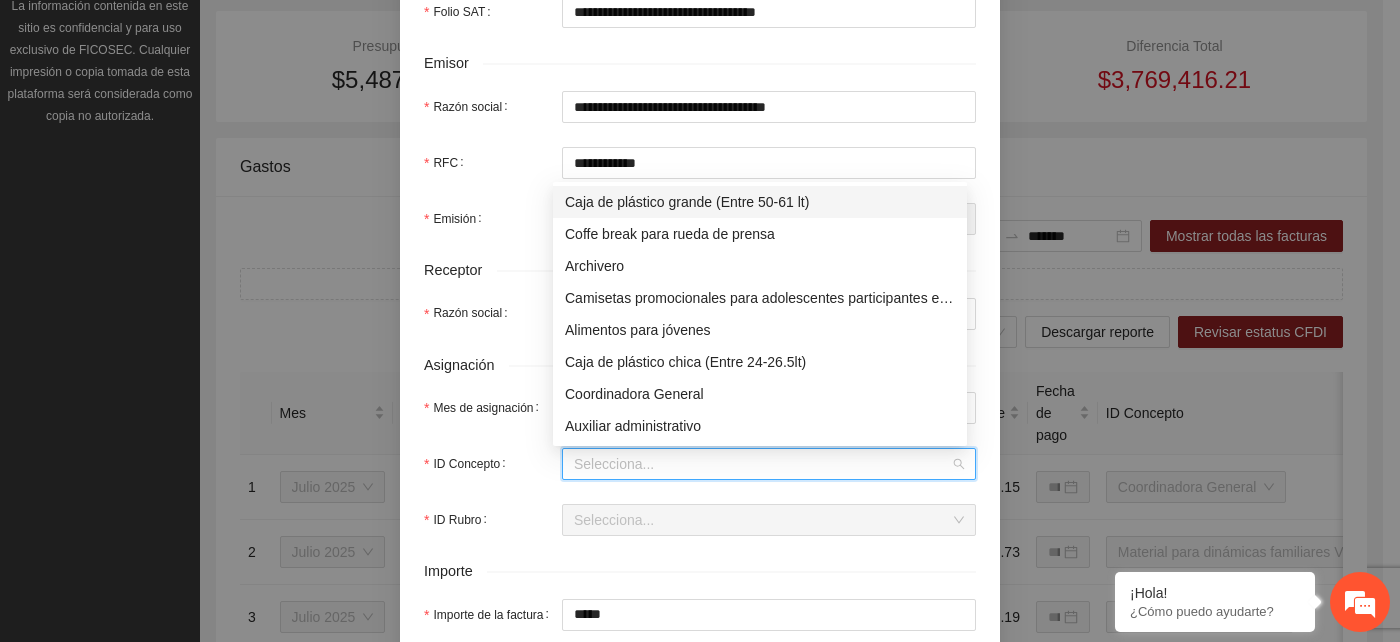 type on "*" 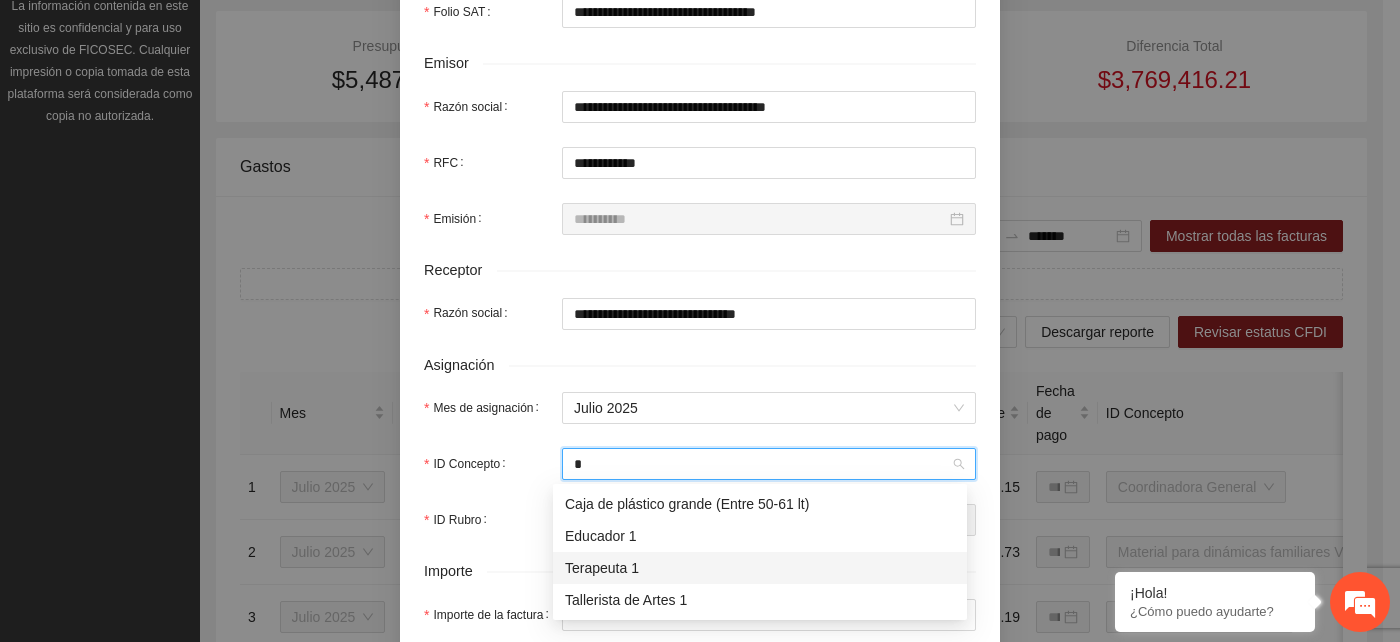 click on "Terapeuta 1" at bounding box center [760, 568] 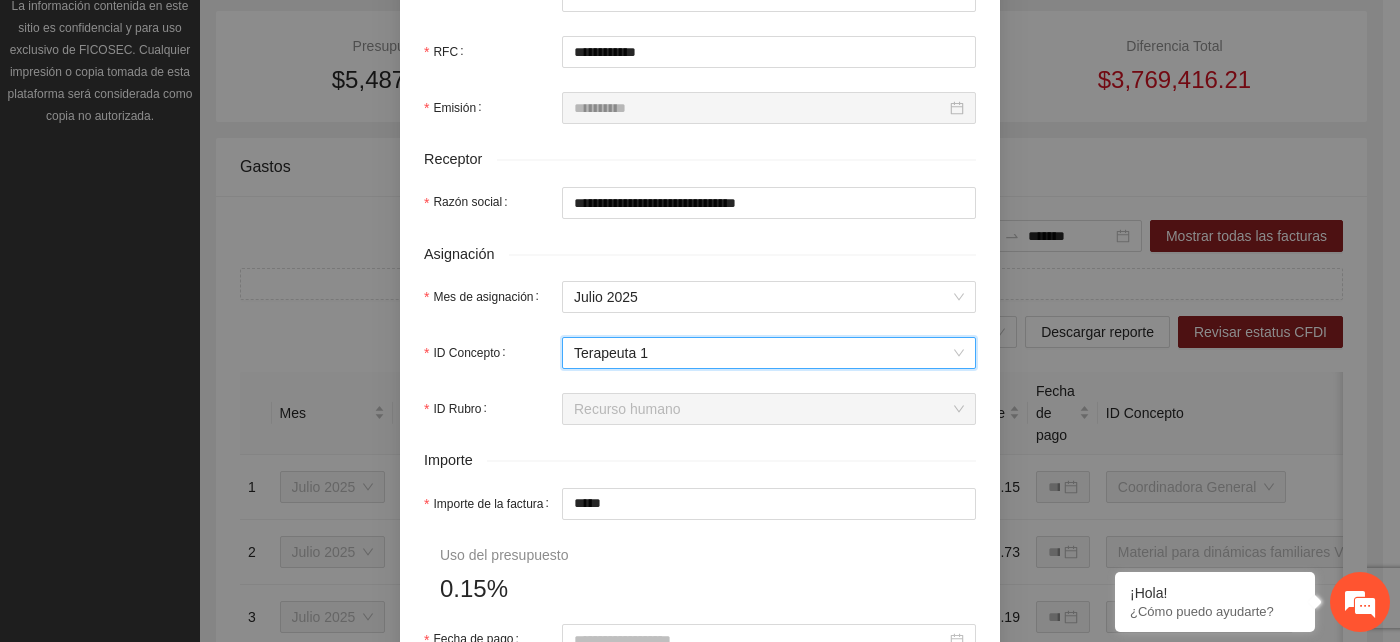 scroll, scrollTop: 666, scrollLeft: 0, axis: vertical 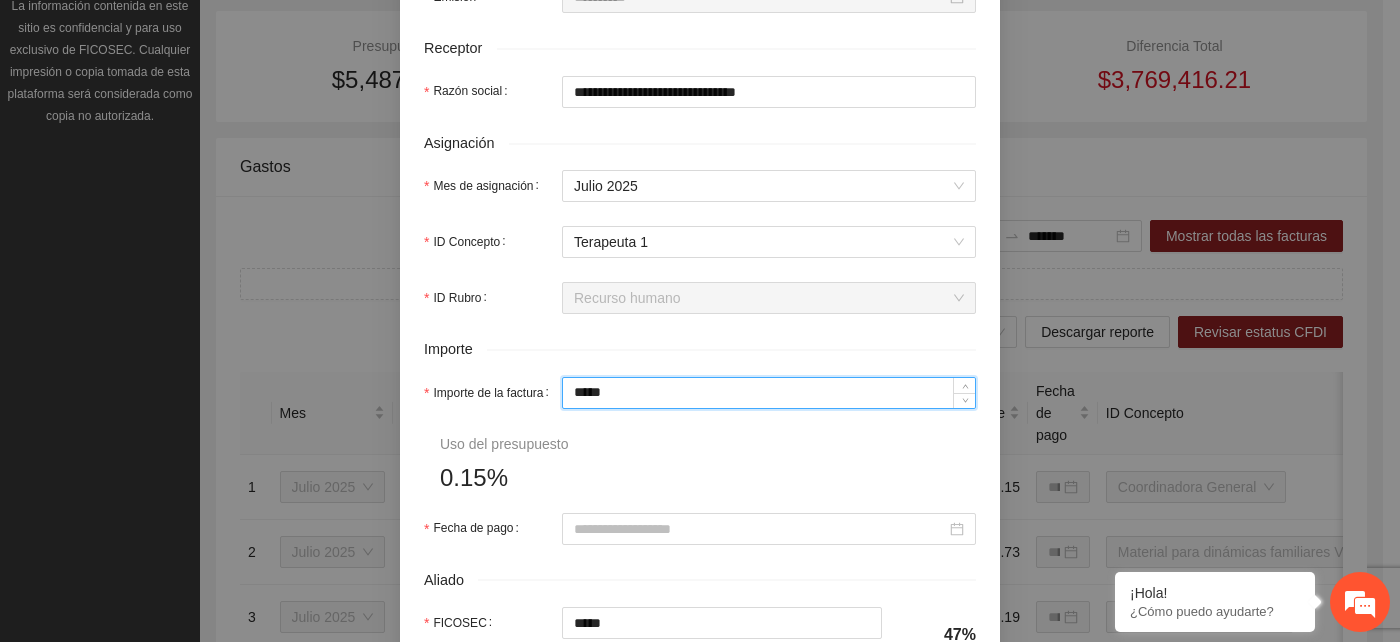 drag, startPoint x: 610, startPoint y: 396, endPoint x: 563, endPoint y: 396, distance: 47 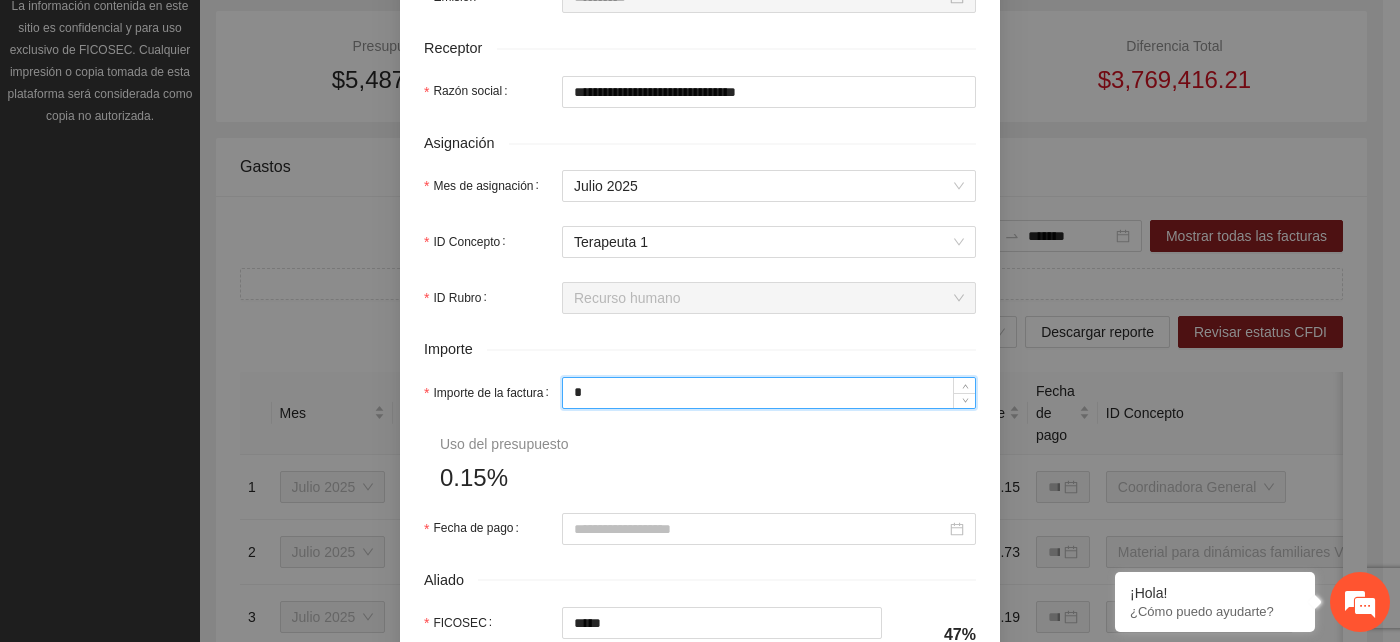 type on "****" 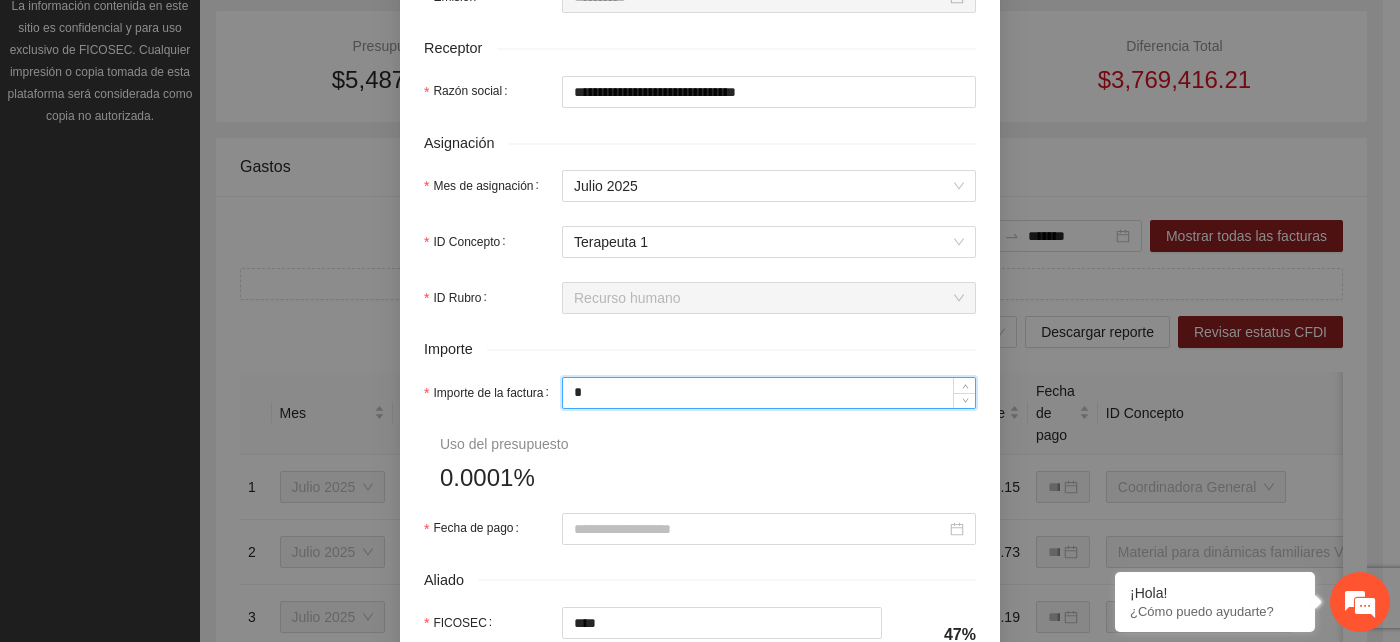 type on "**" 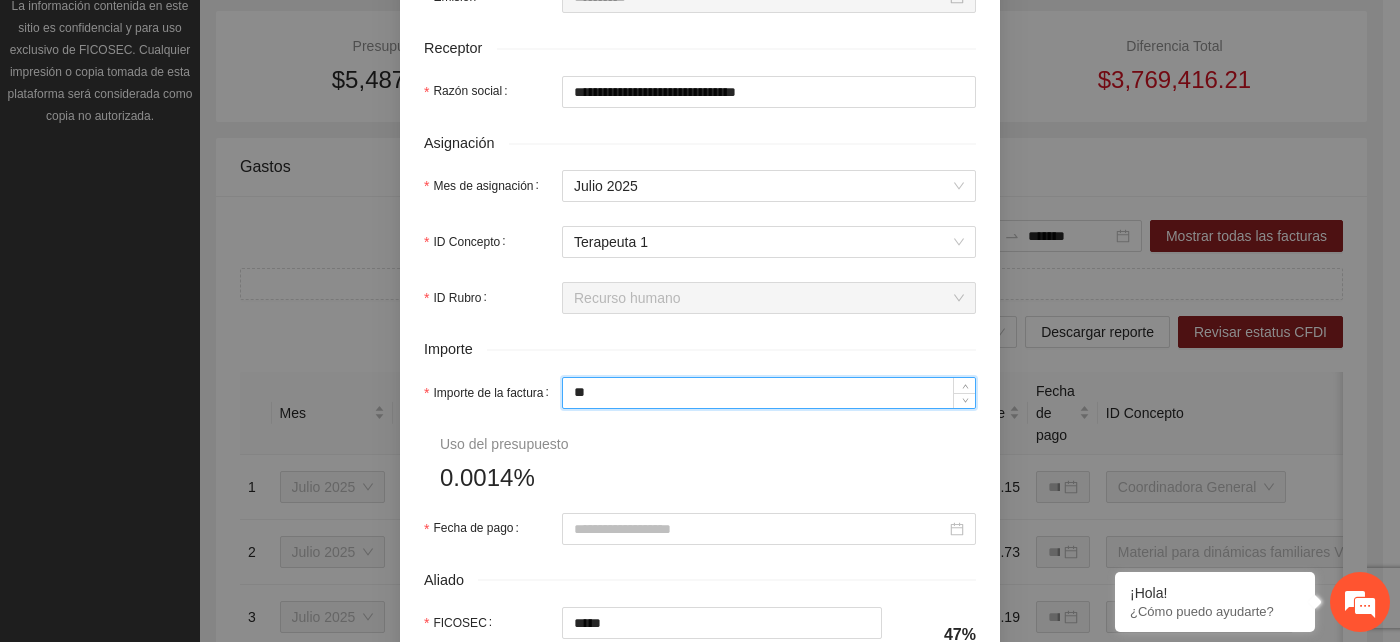 type on "***" 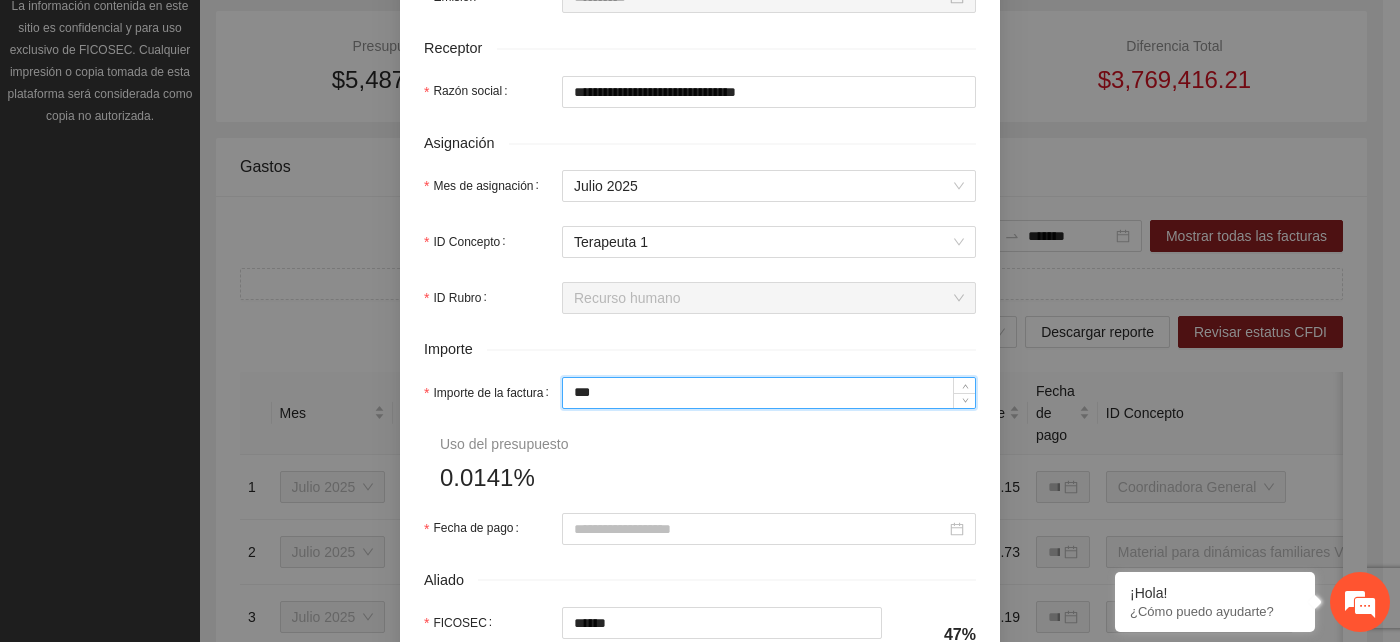 type on "*****" 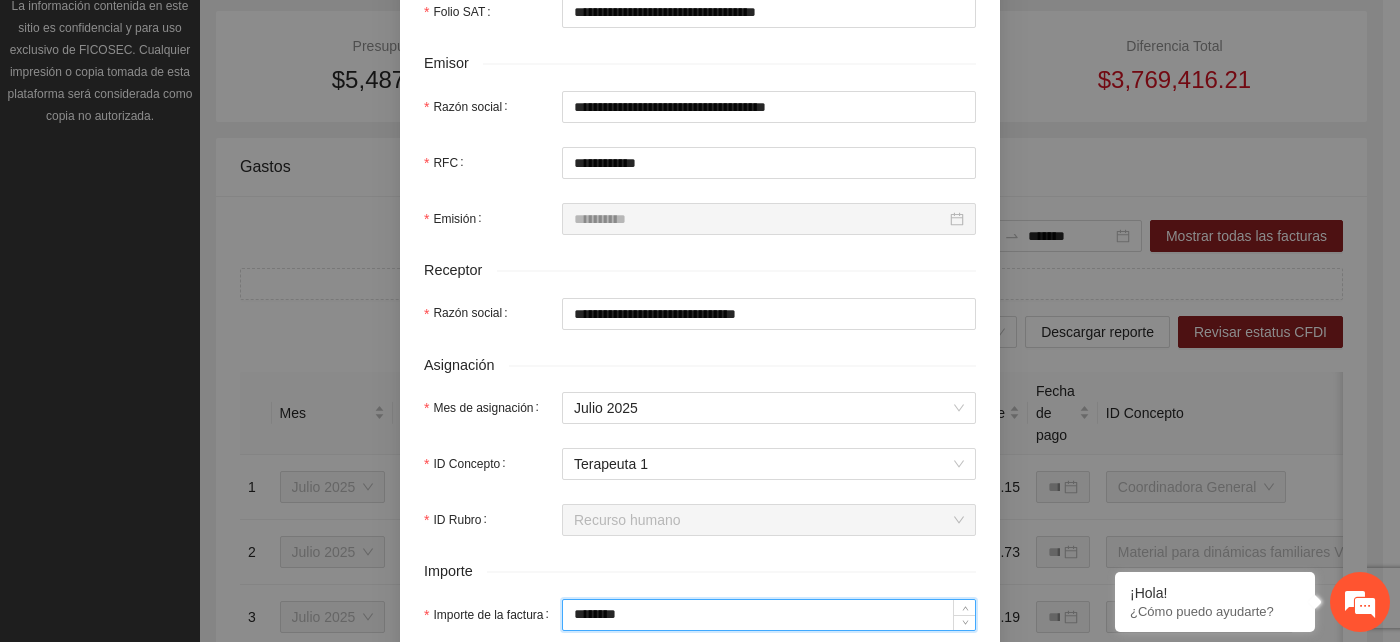 scroll, scrollTop: 666, scrollLeft: 0, axis: vertical 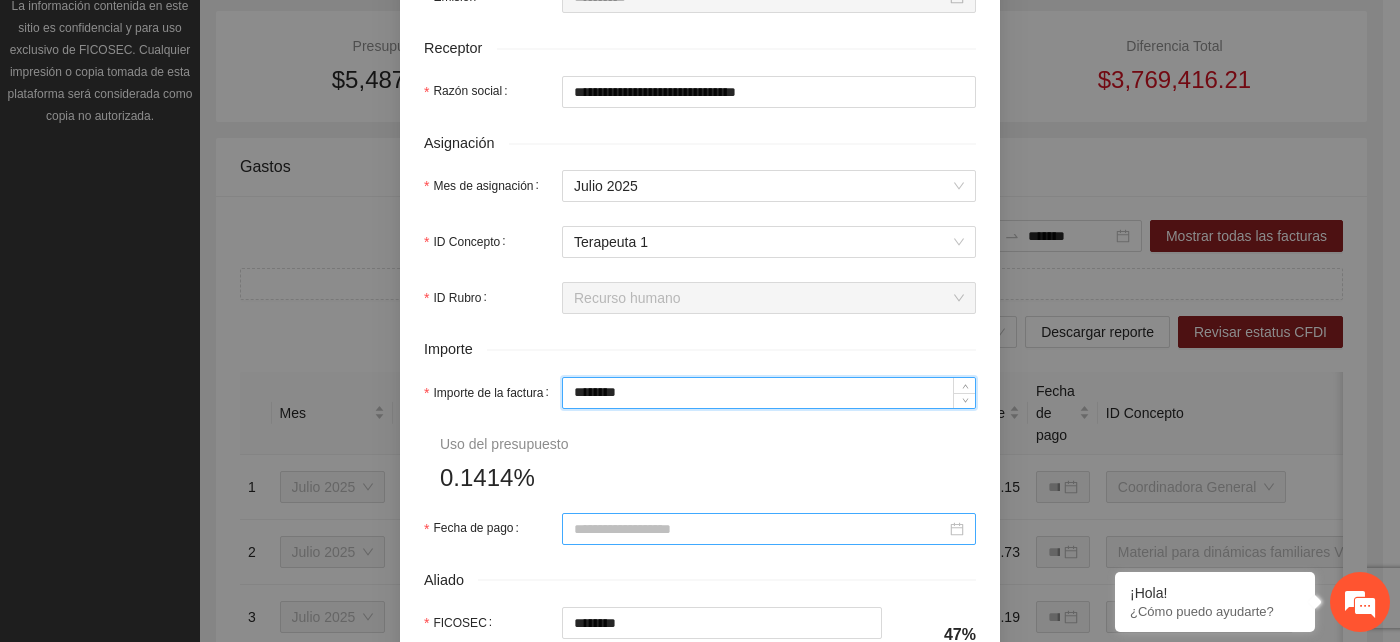click on "Fecha de pago" at bounding box center (760, 529) 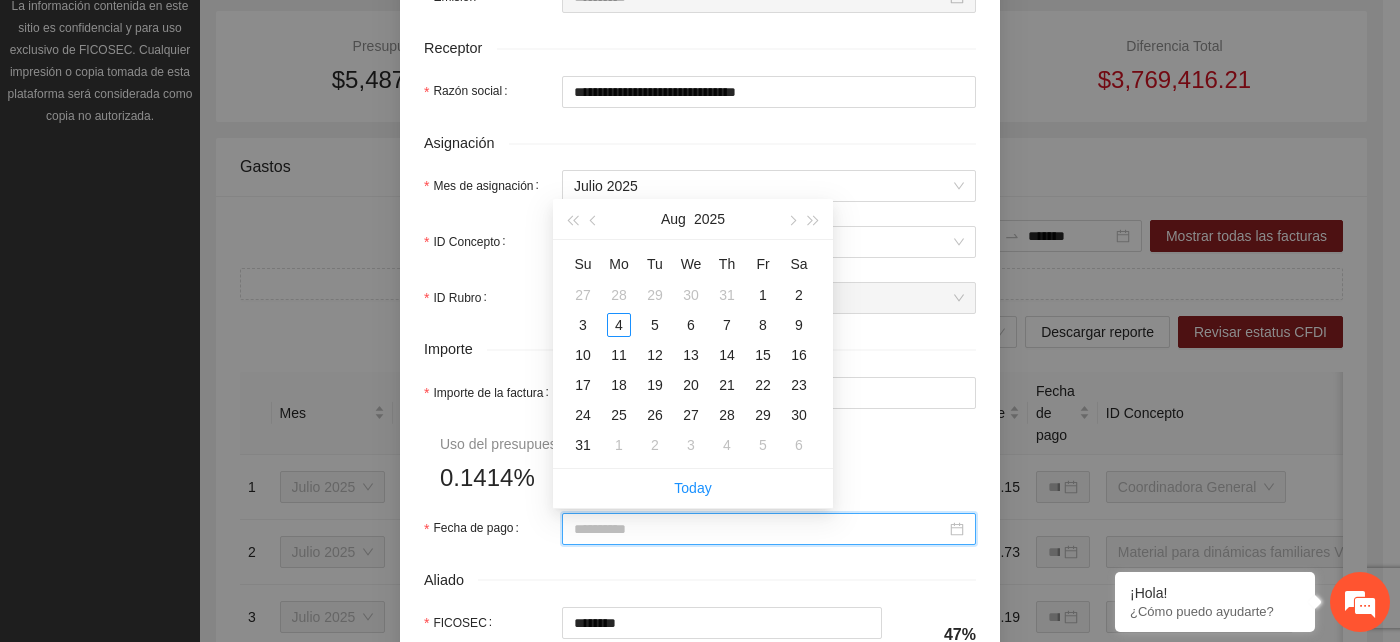 type on "**********" 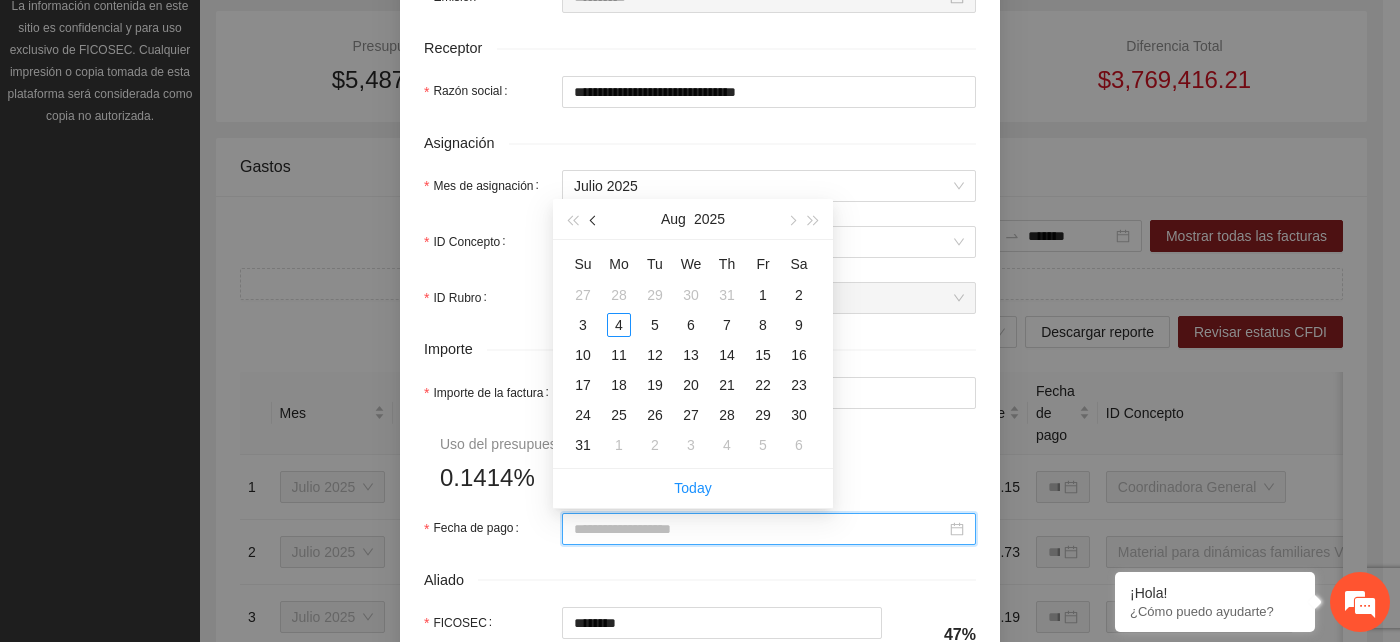 click at bounding box center (595, 220) 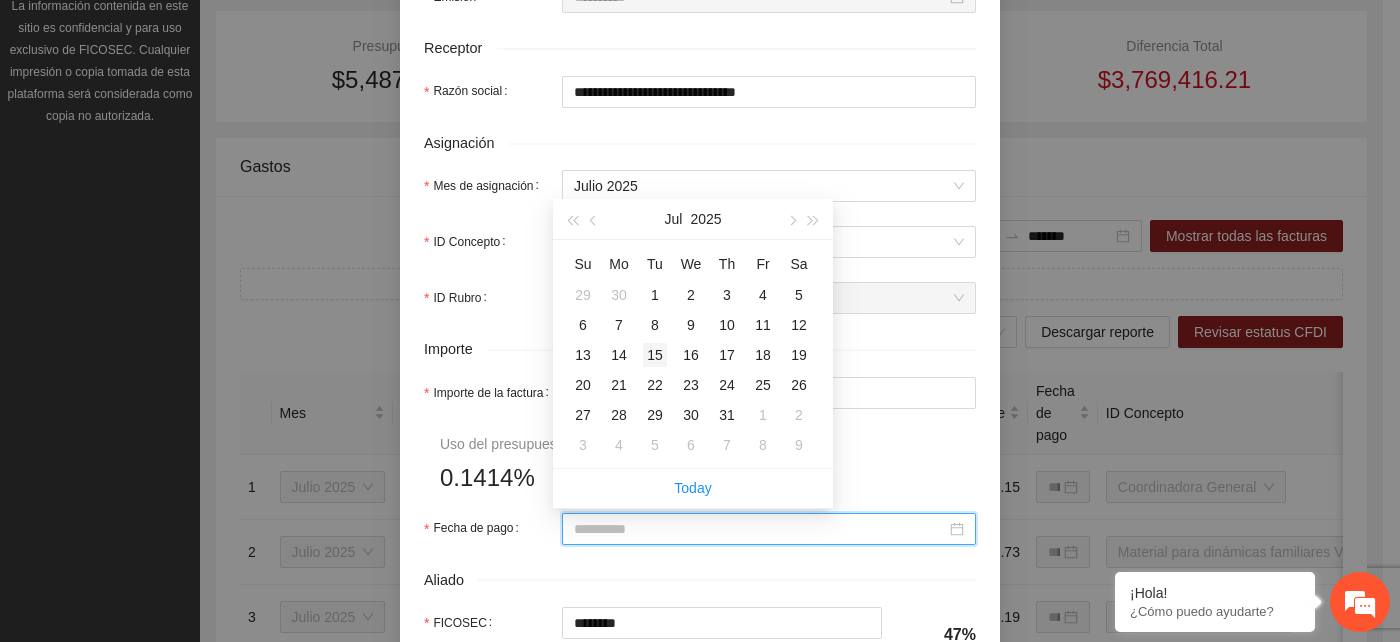 type on "**********" 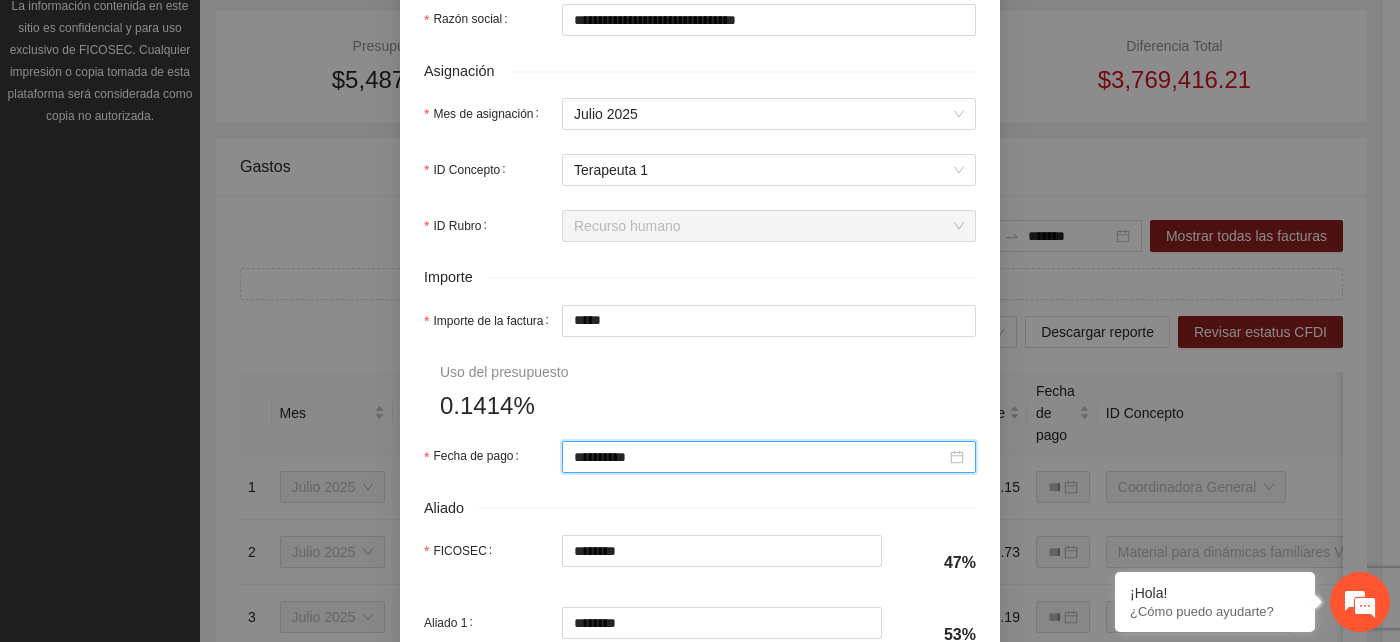 scroll, scrollTop: 777, scrollLeft: 0, axis: vertical 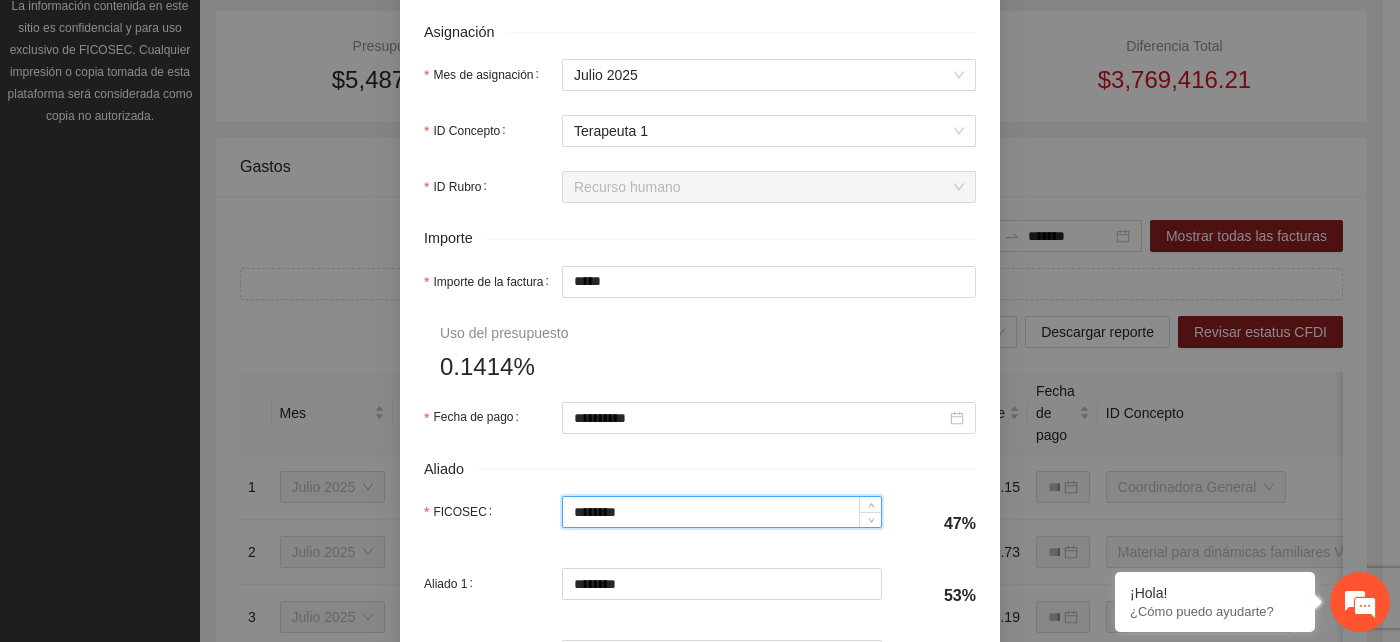 click on "********" at bounding box center (722, 512) 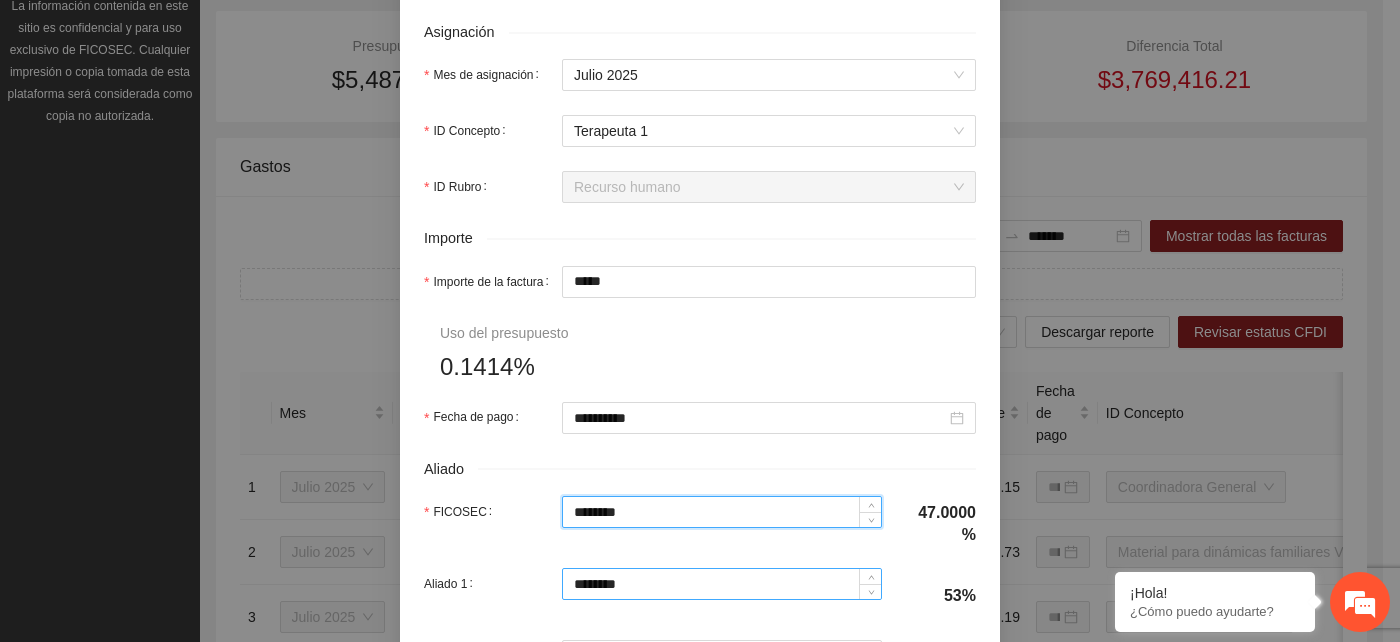type on "********" 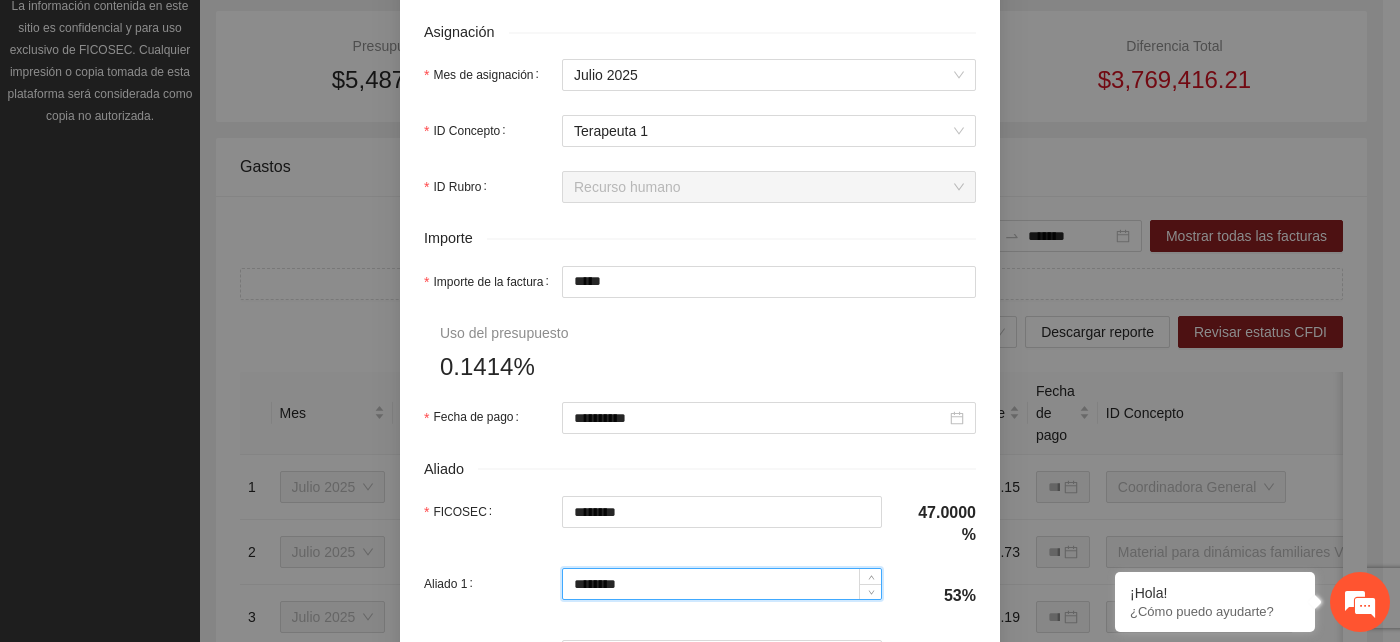click on "********" at bounding box center (722, 584) 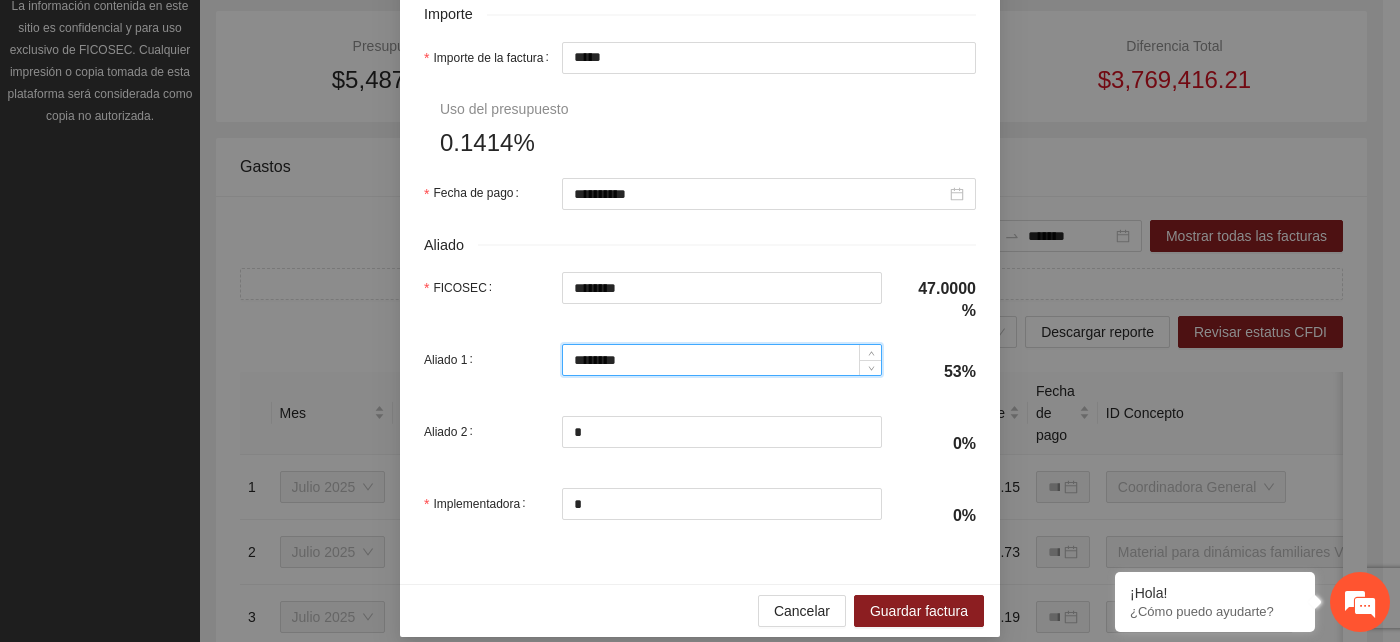 scroll, scrollTop: 1022, scrollLeft: 0, axis: vertical 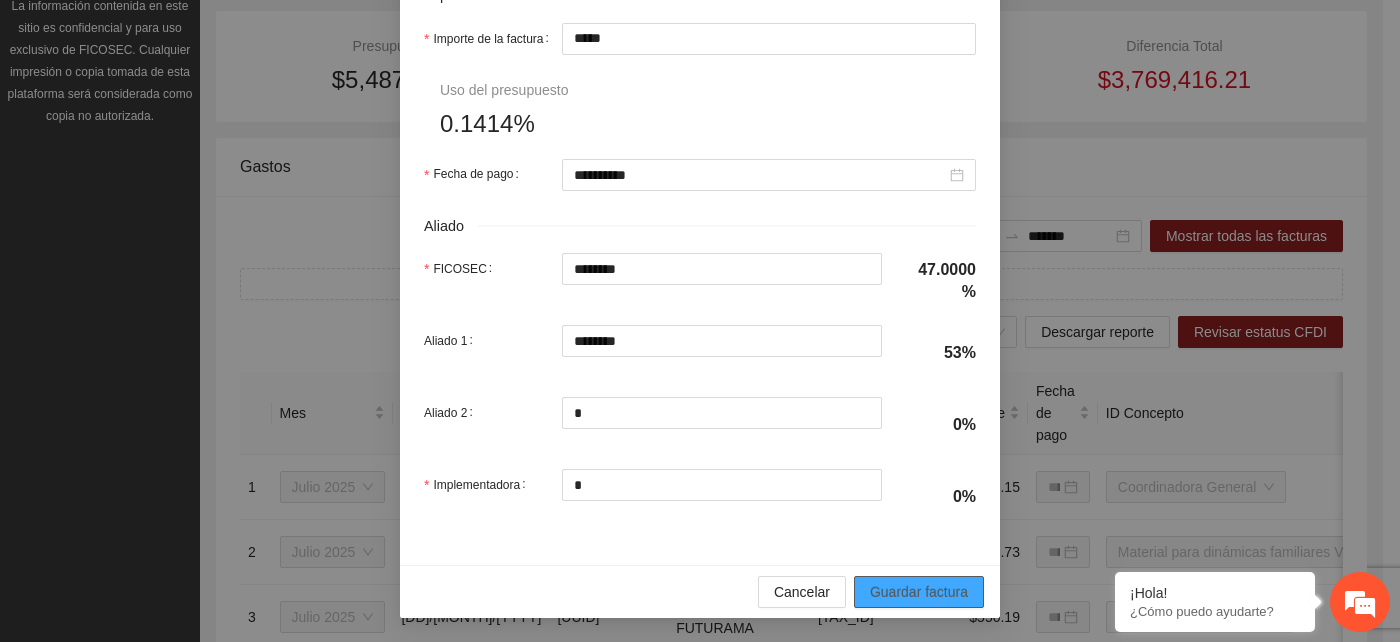 click on "Guardar factura" at bounding box center (919, 592) 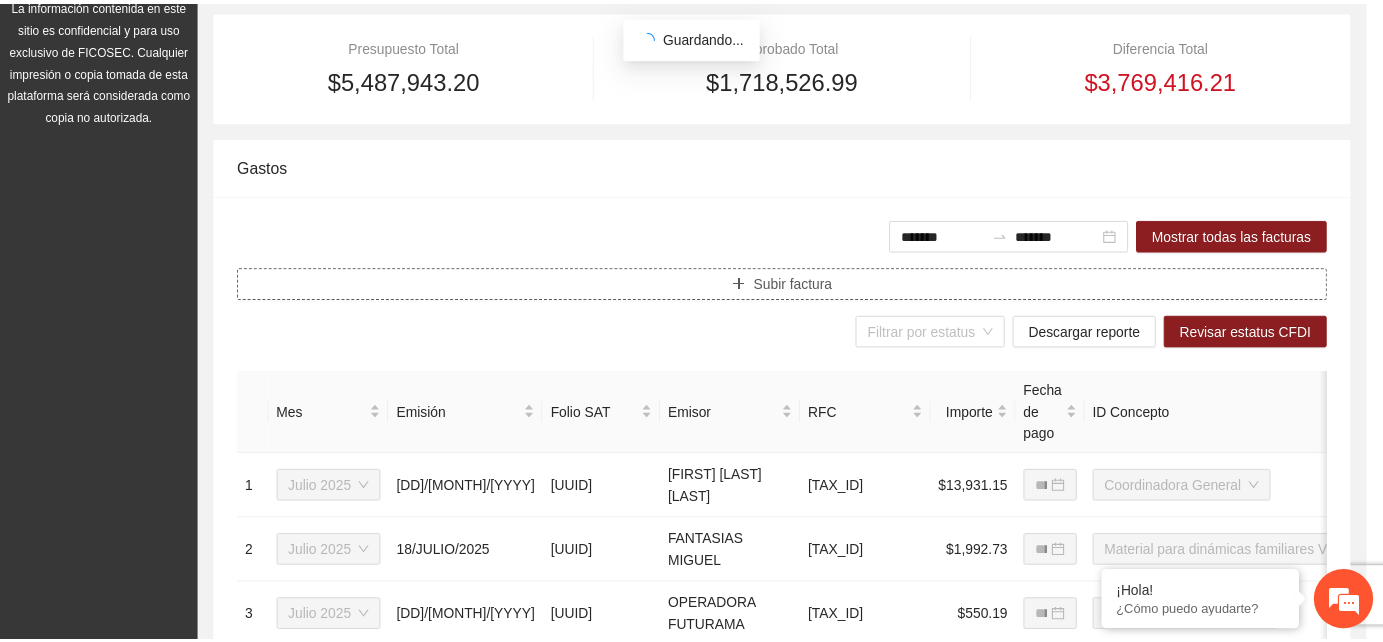 scroll, scrollTop: 0, scrollLeft: 0, axis: both 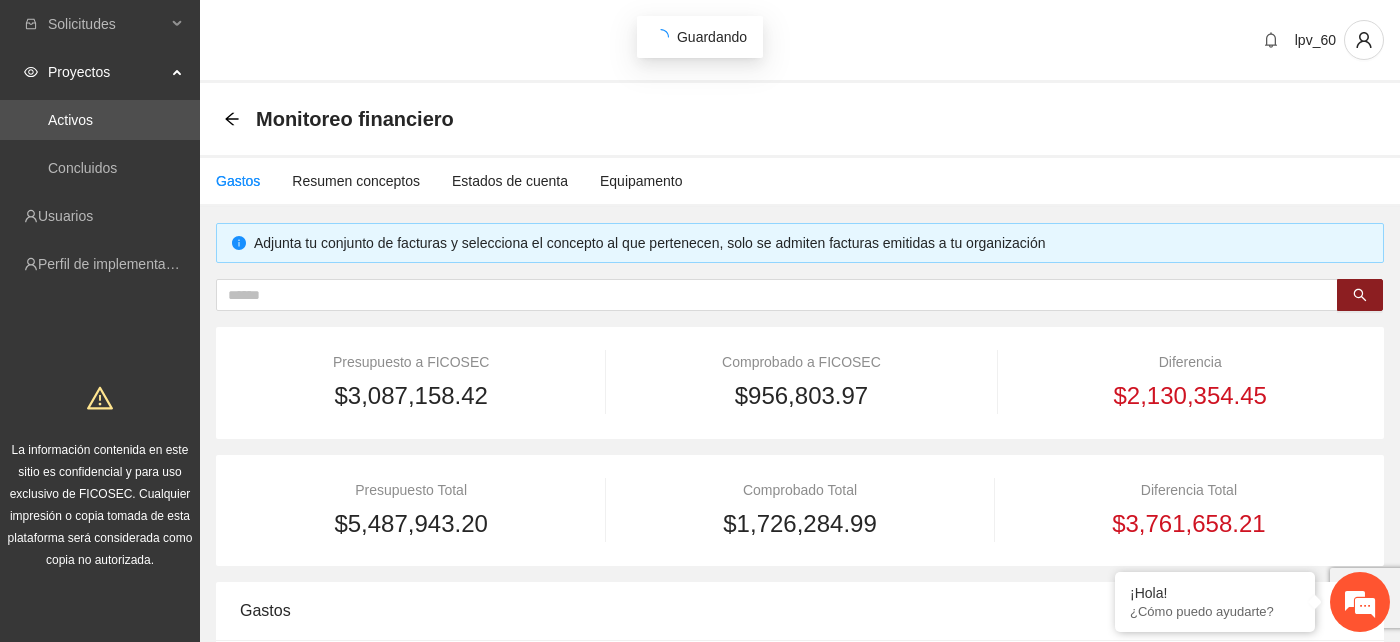 type on "*******" 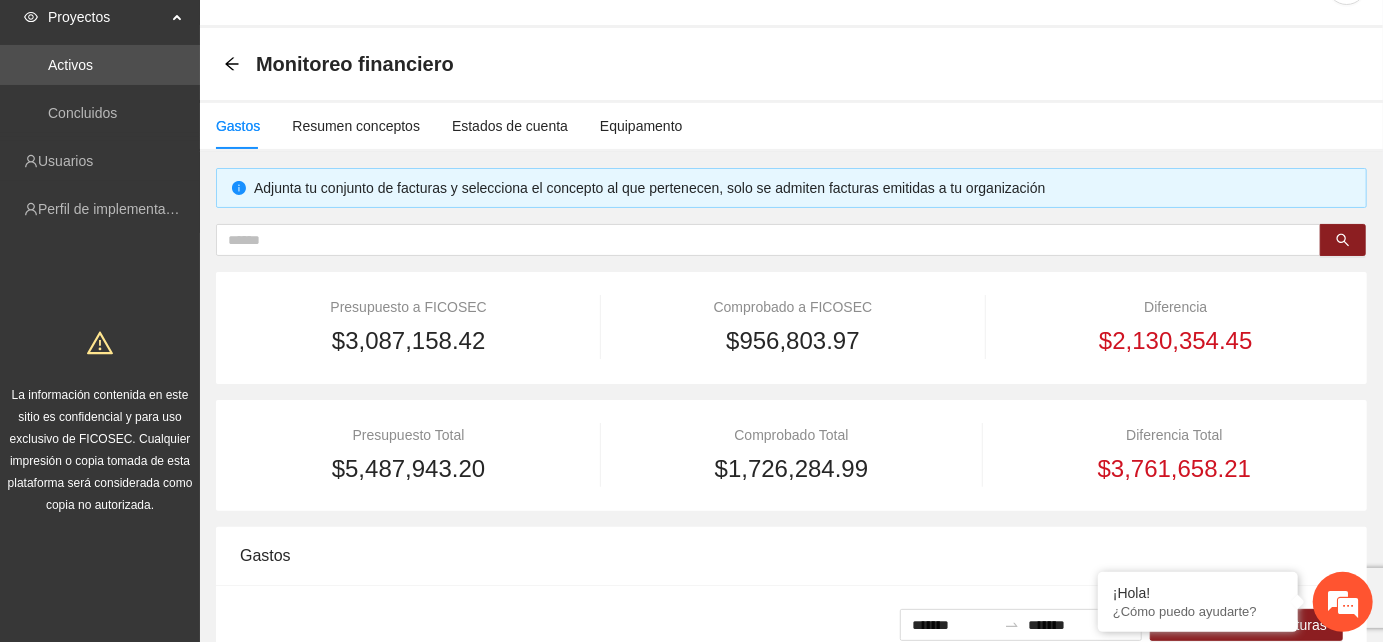 scroll, scrollTop: 0, scrollLeft: 0, axis: both 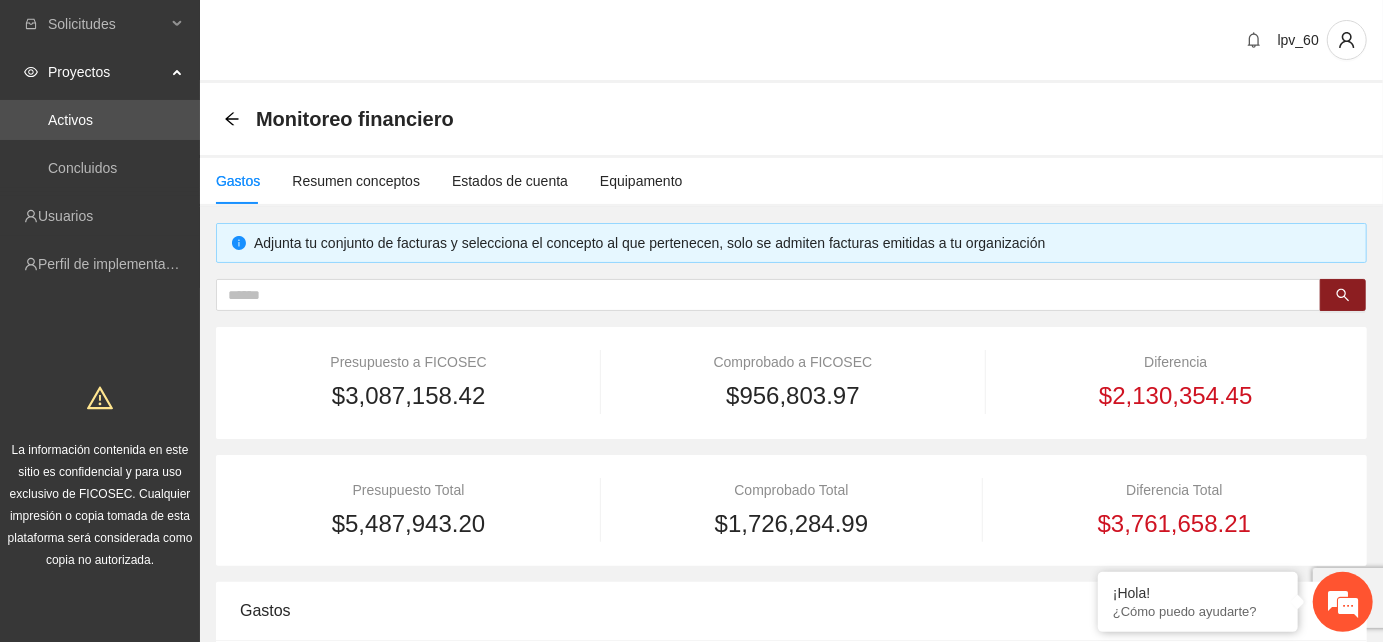 click on "Gastos" at bounding box center [238, 181] 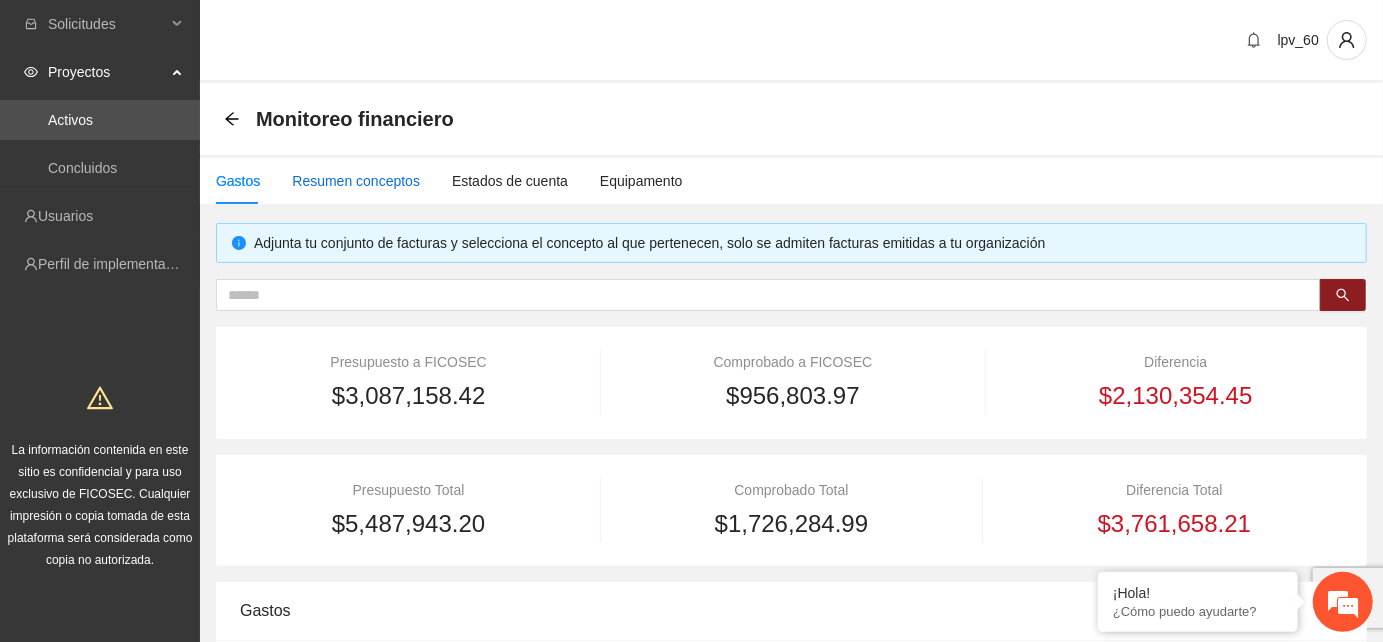 click on "Resumen conceptos" at bounding box center (356, 181) 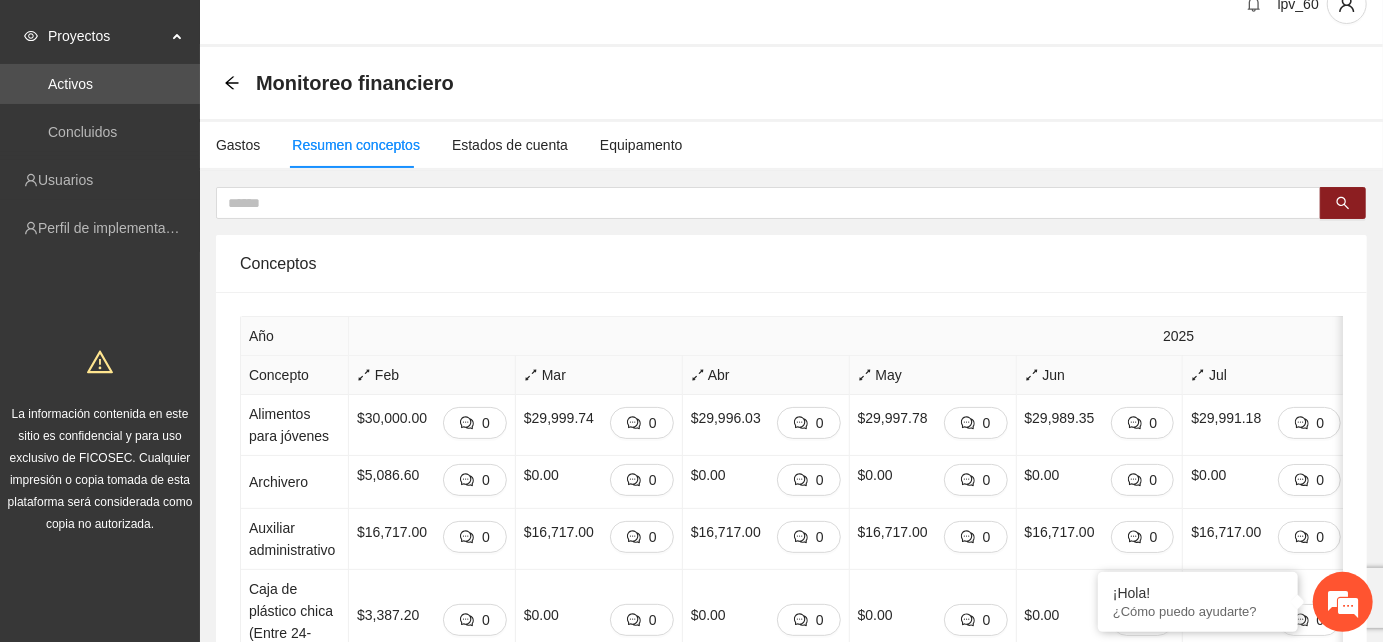 scroll, scrollTop: 0, scrollLeft: 0, axis: both 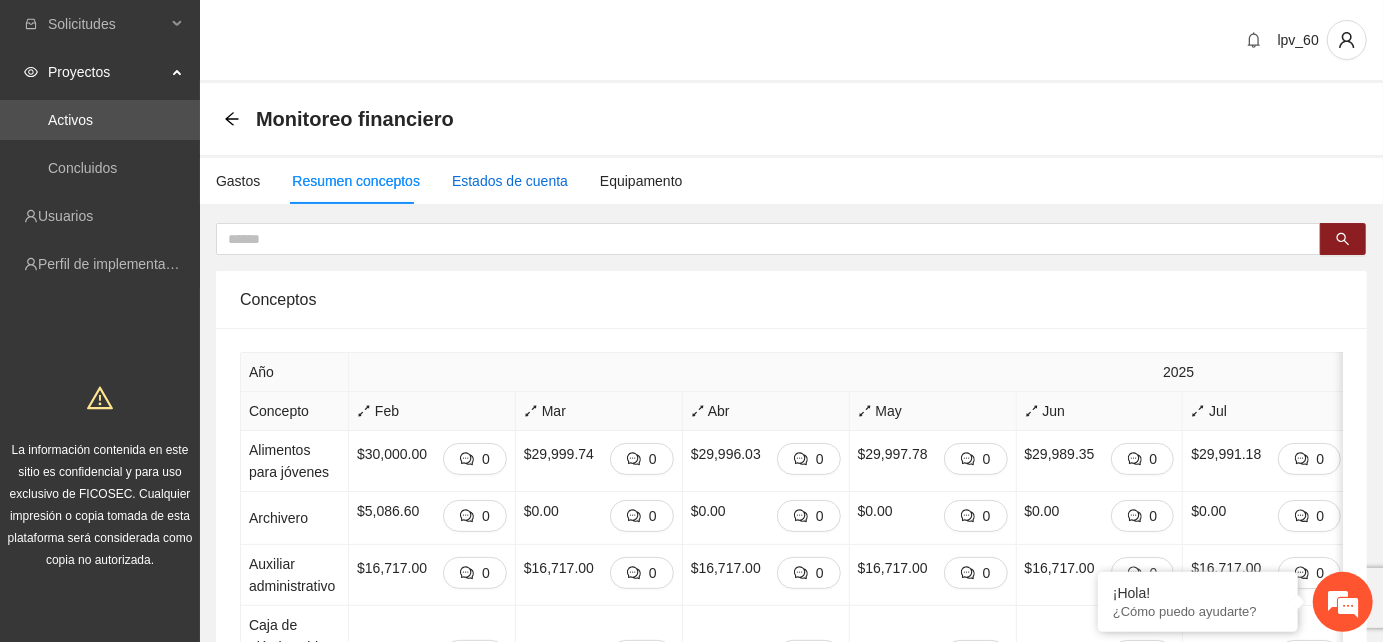 click on "Estados de cuenta" at bounding box center [510, 181] 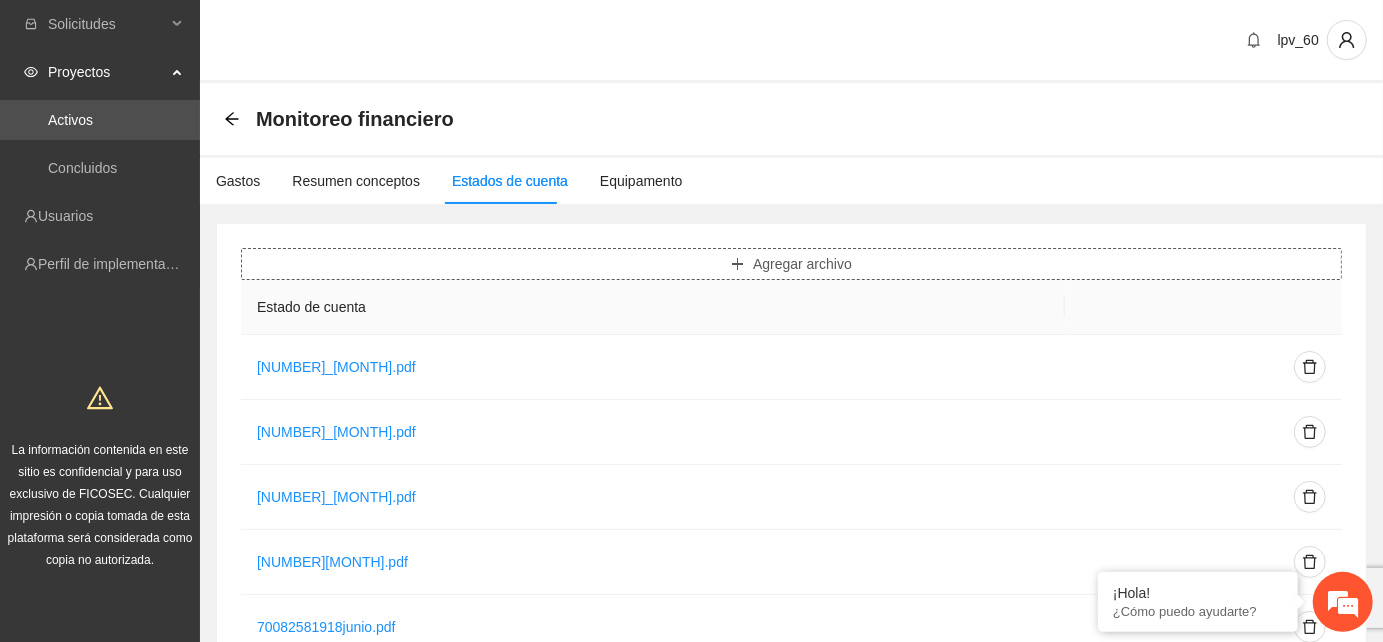 click on "Agregar archivo" at bounding box center (802, 264) 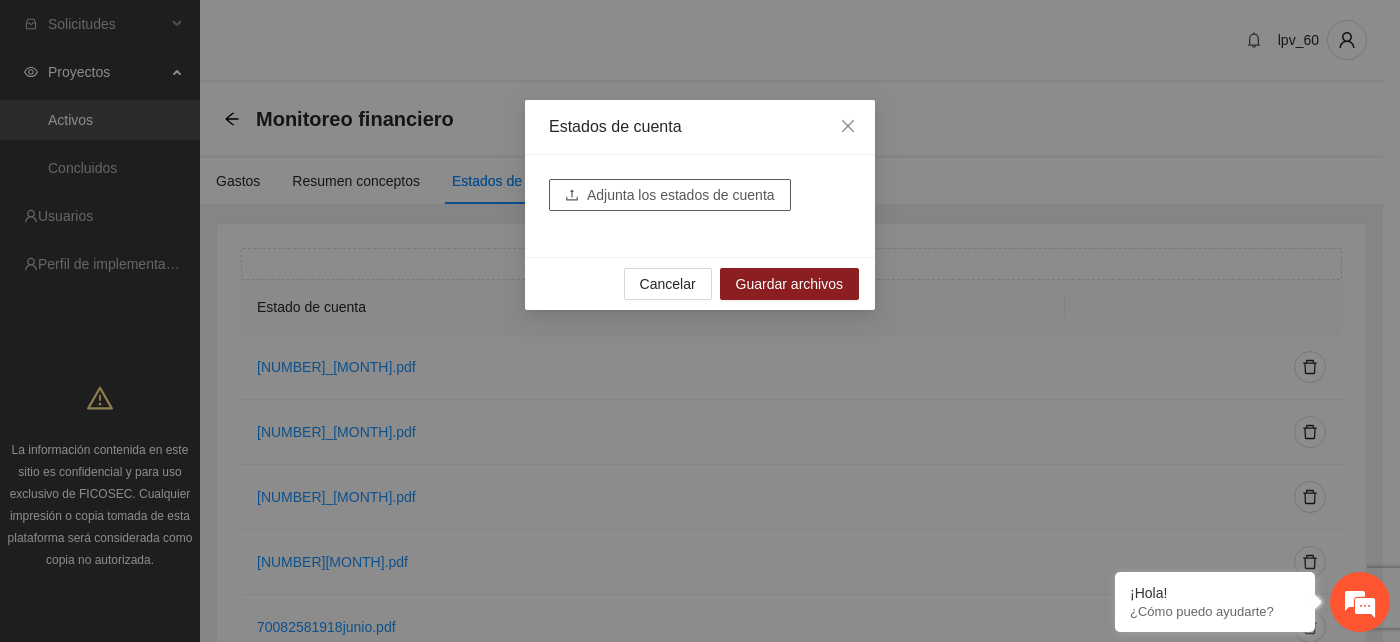 click on "Adjunta los estados de cuenta" at bounding box center [681, 195] 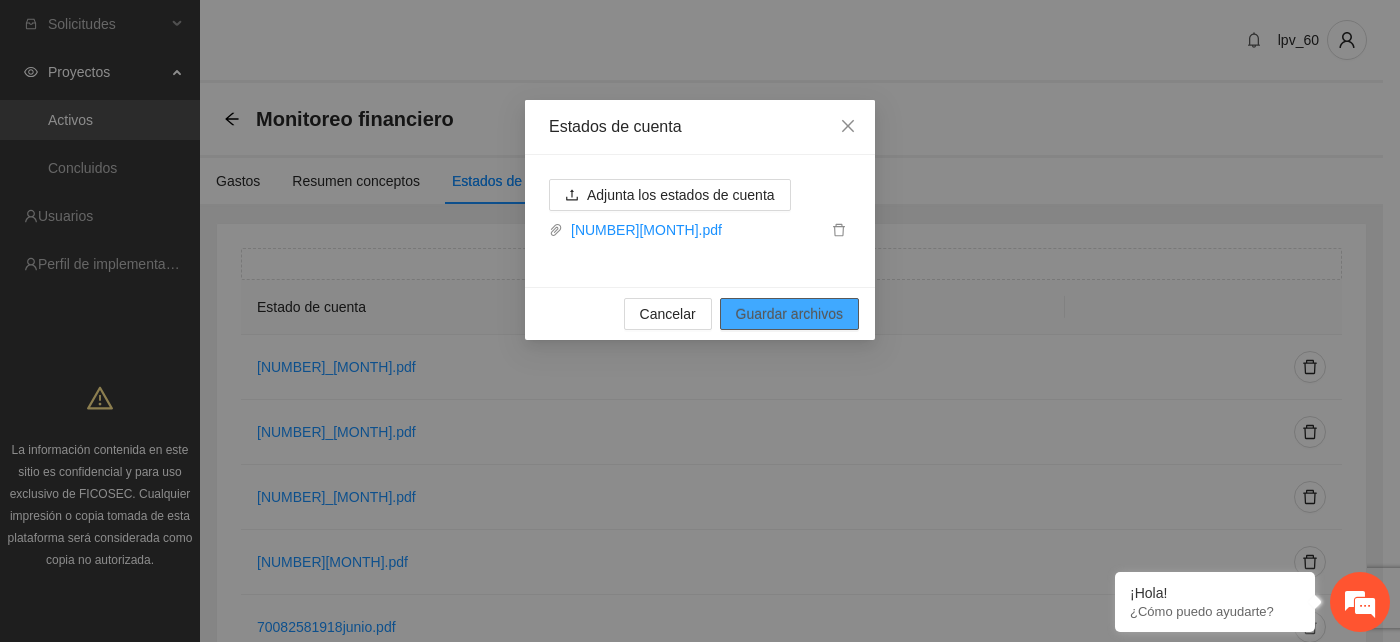 click on "Guardar archivos" at bounding box center (789, 314) 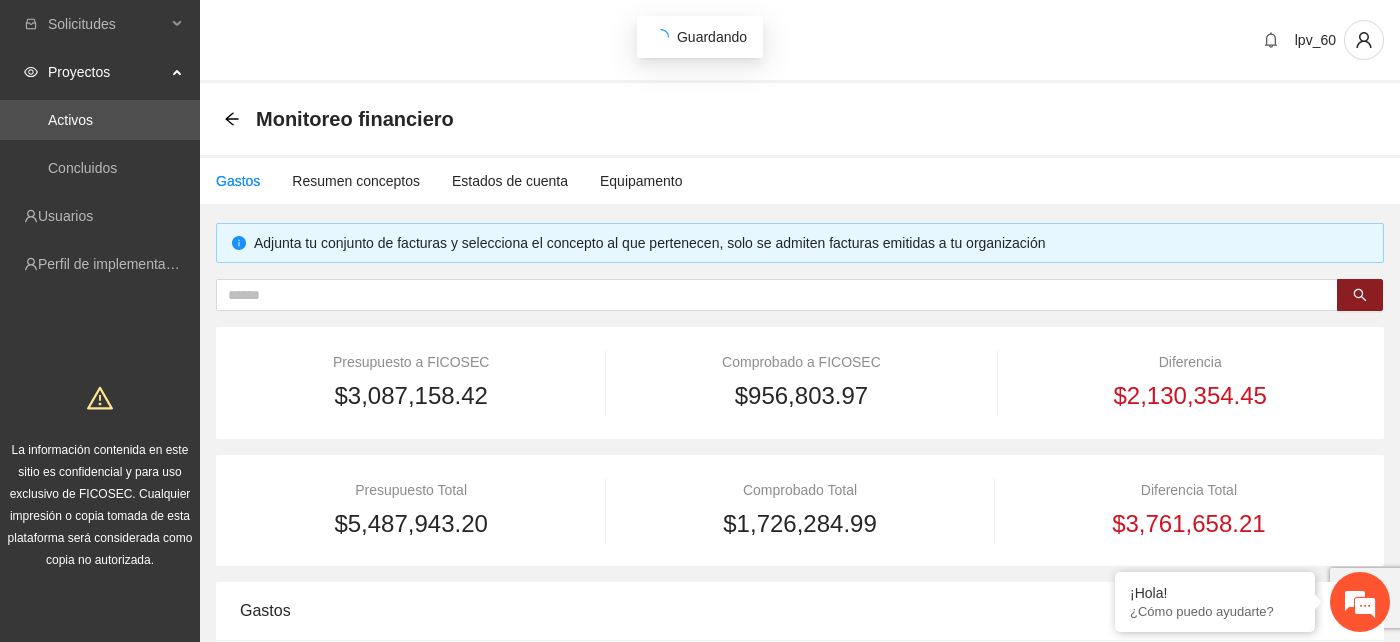 type on "*******" 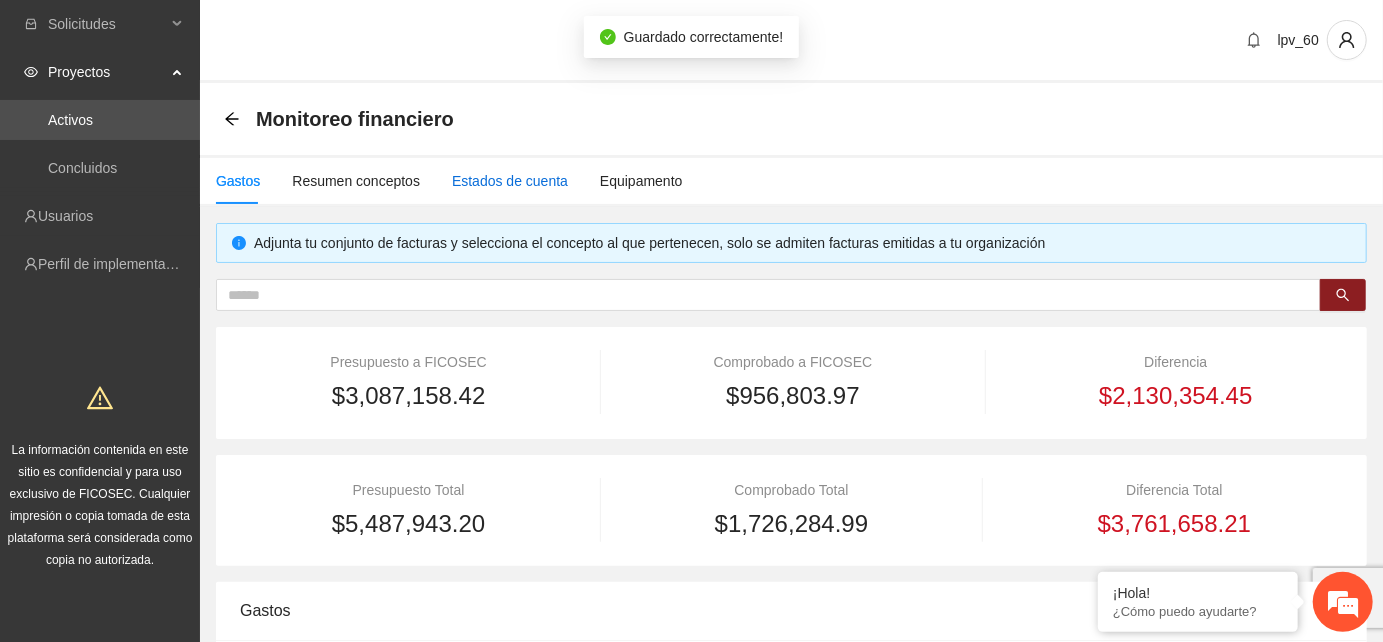 click on "Estados de cuenta" at bounding box center [510, 181] 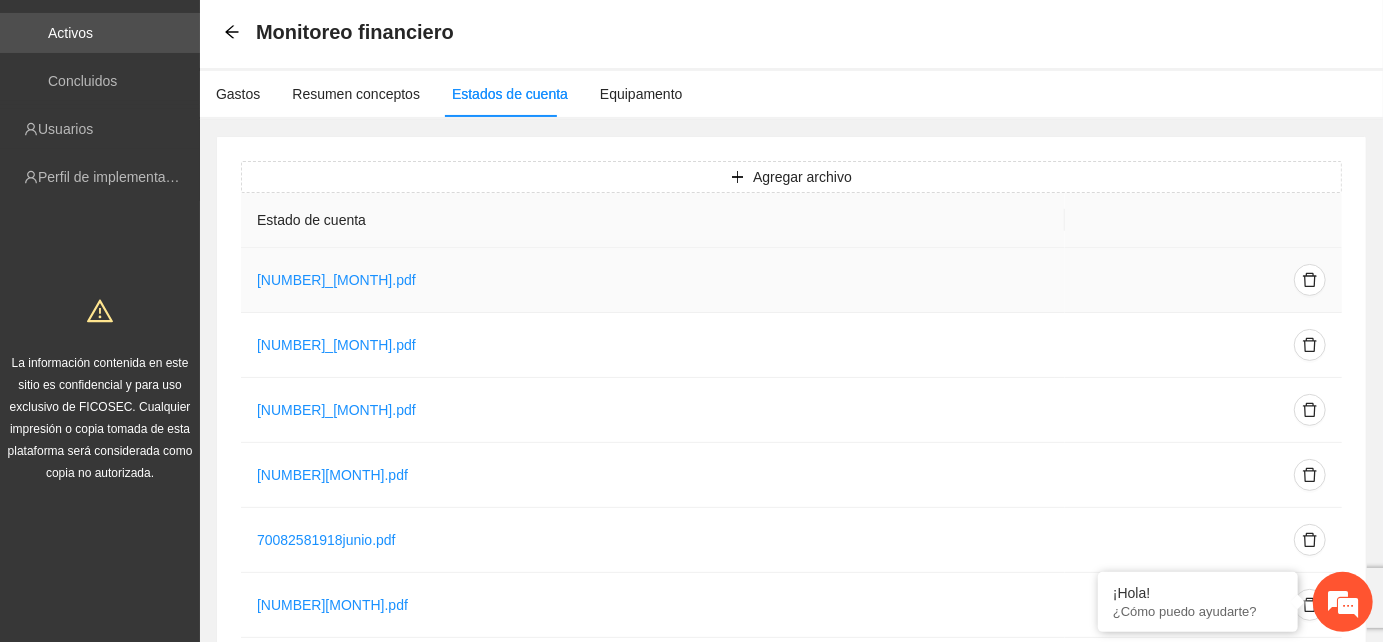 scroll, scrollTop: 0, scrollLeft: 0, axis: both 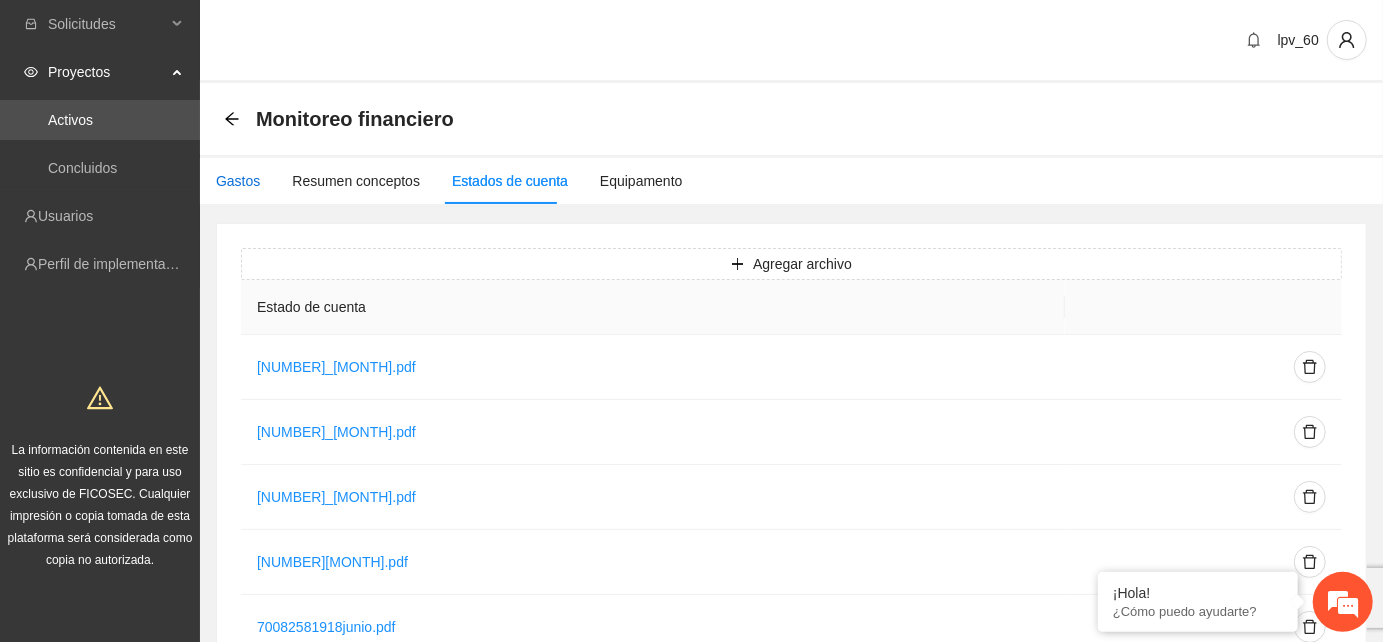 click on "Gastos" at bounding box center (238, 181) 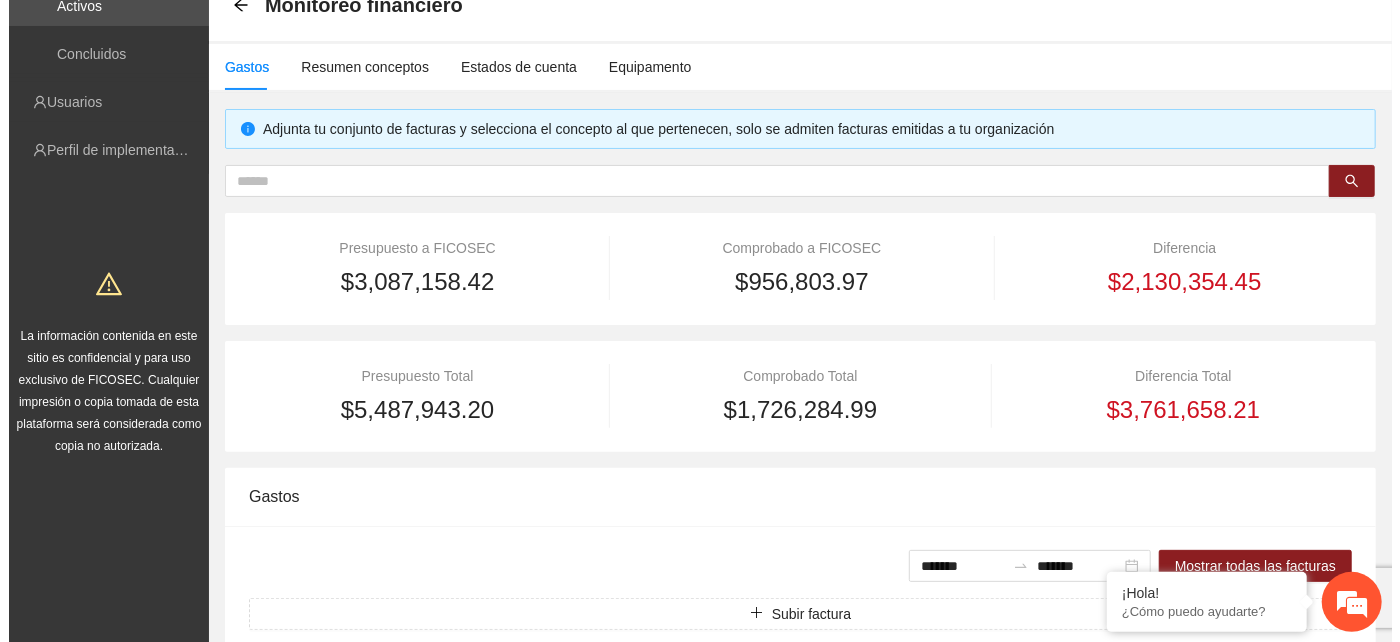 scroll, scrollTop: 222, scrollLeft: 0, axis: vertical 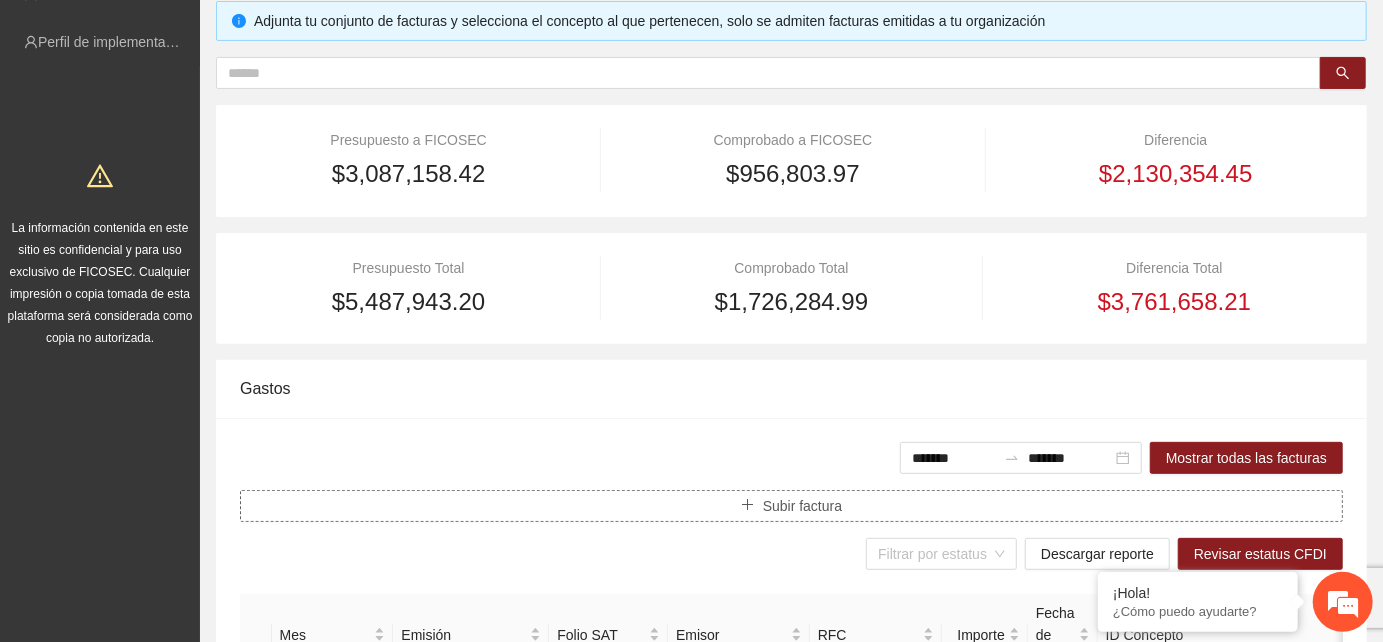 click on "Subir factura" at bounding box center (802, 506) 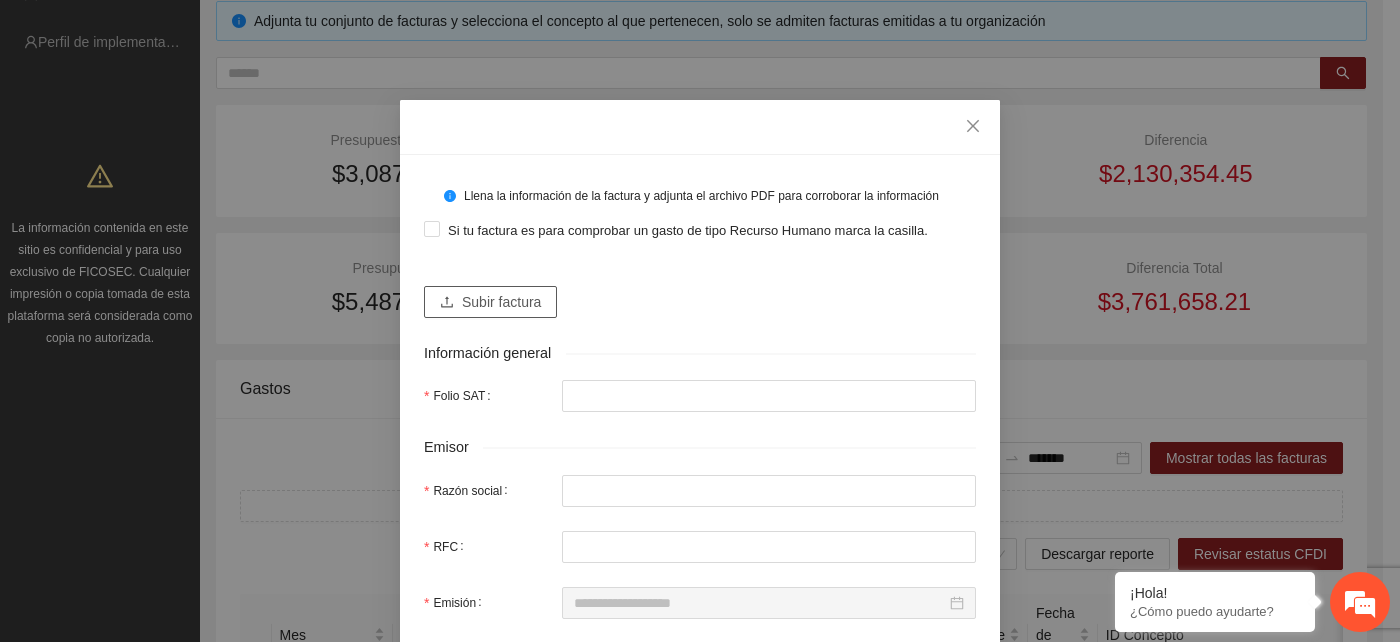click on "Subir factura" at bounding box center (490, 302) 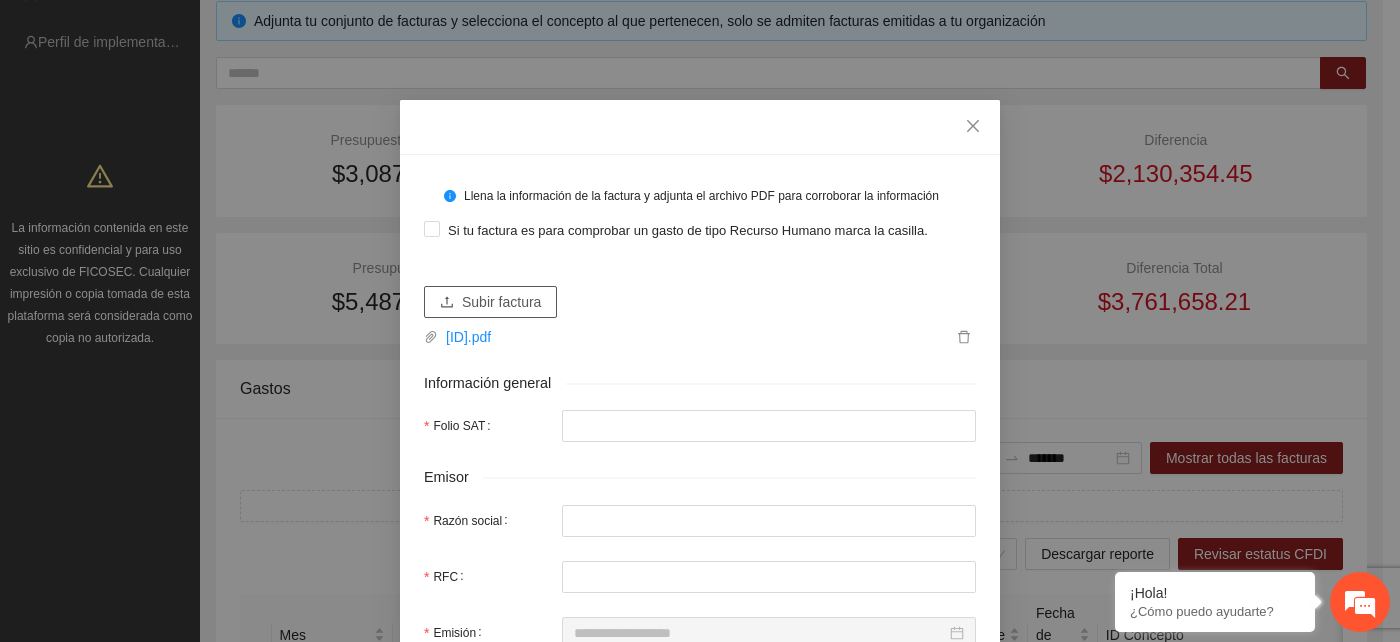 click on "Subir factura" at bounding box center (501, 302) 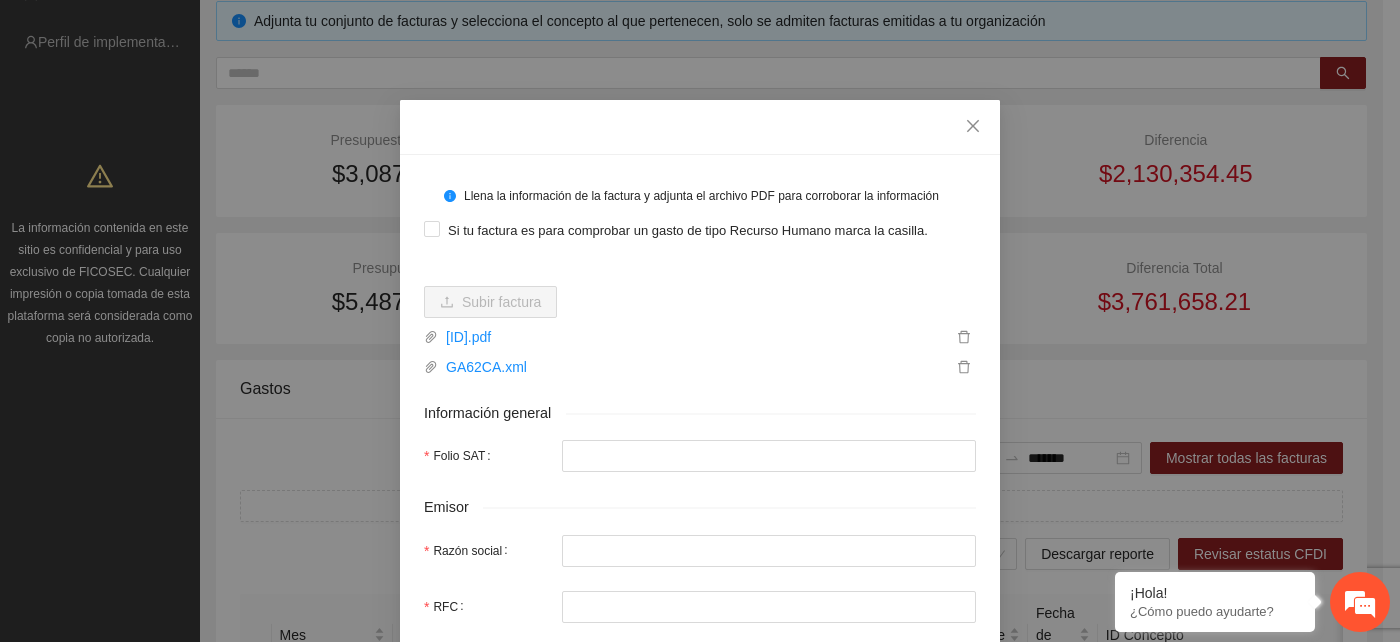 type on "**********" 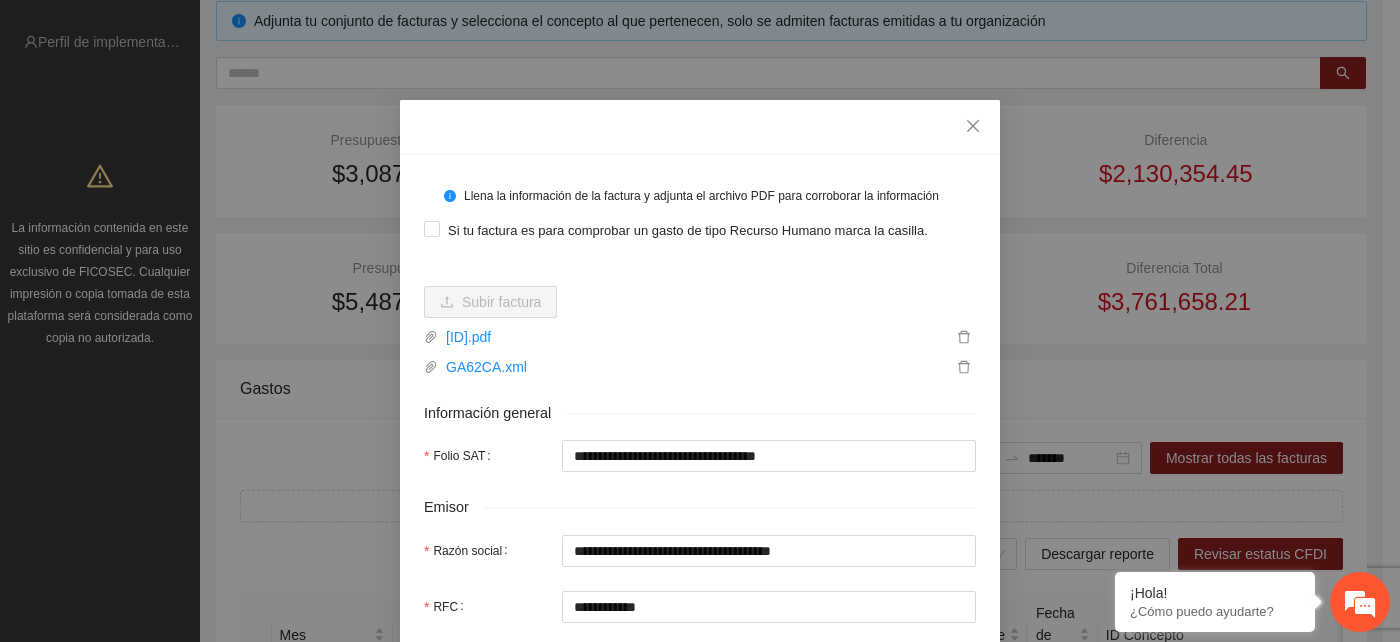 type on "**********" 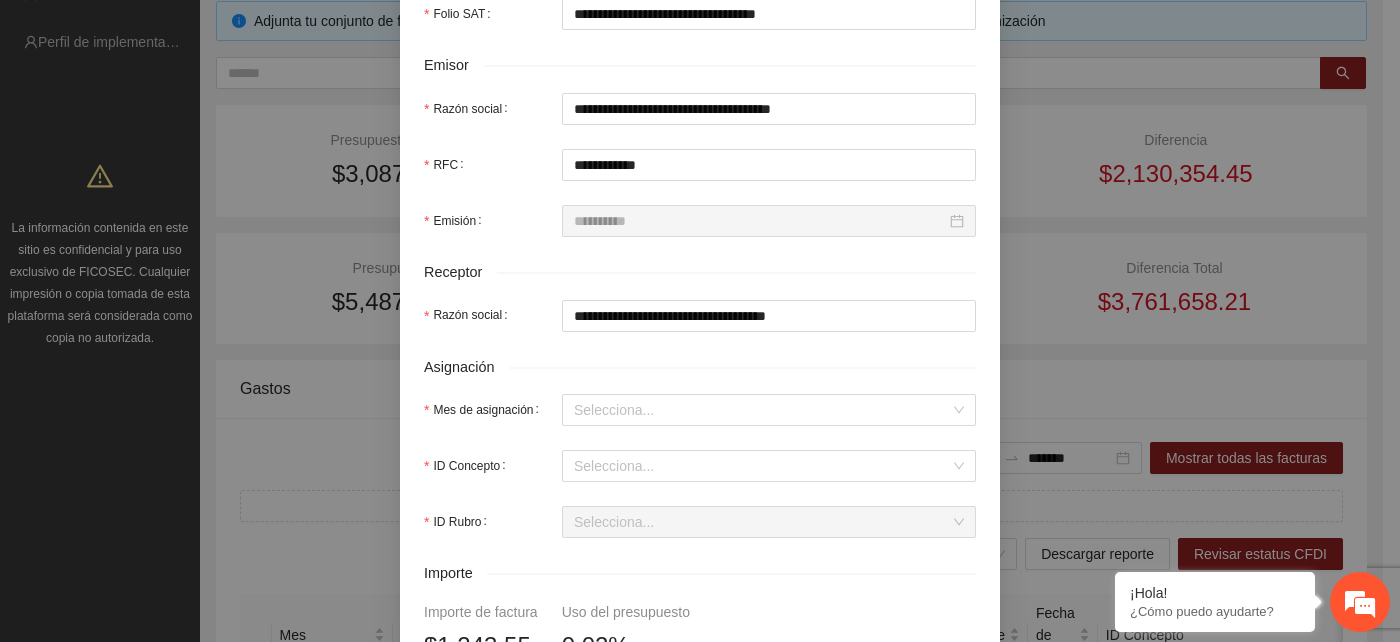 scroll, scrollTop: 444, scrollLeft: 0, axis: vertical 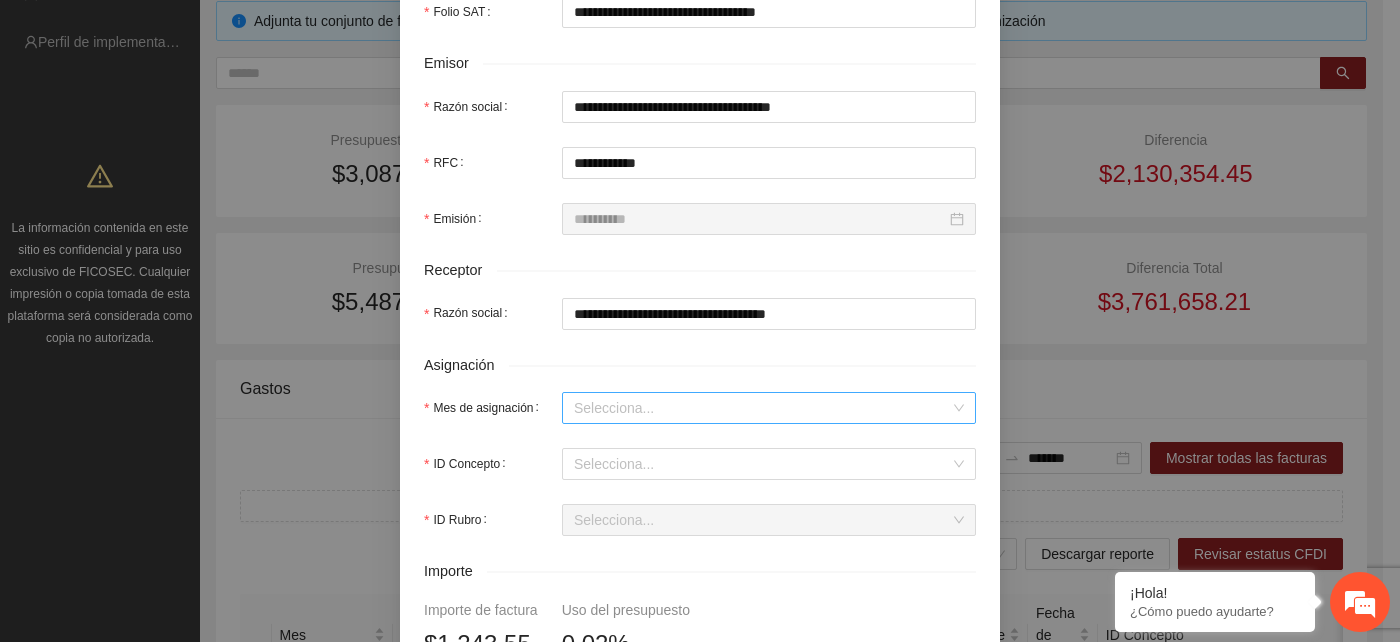 click on "Mes de asignación" at bounding box center [762, 408] 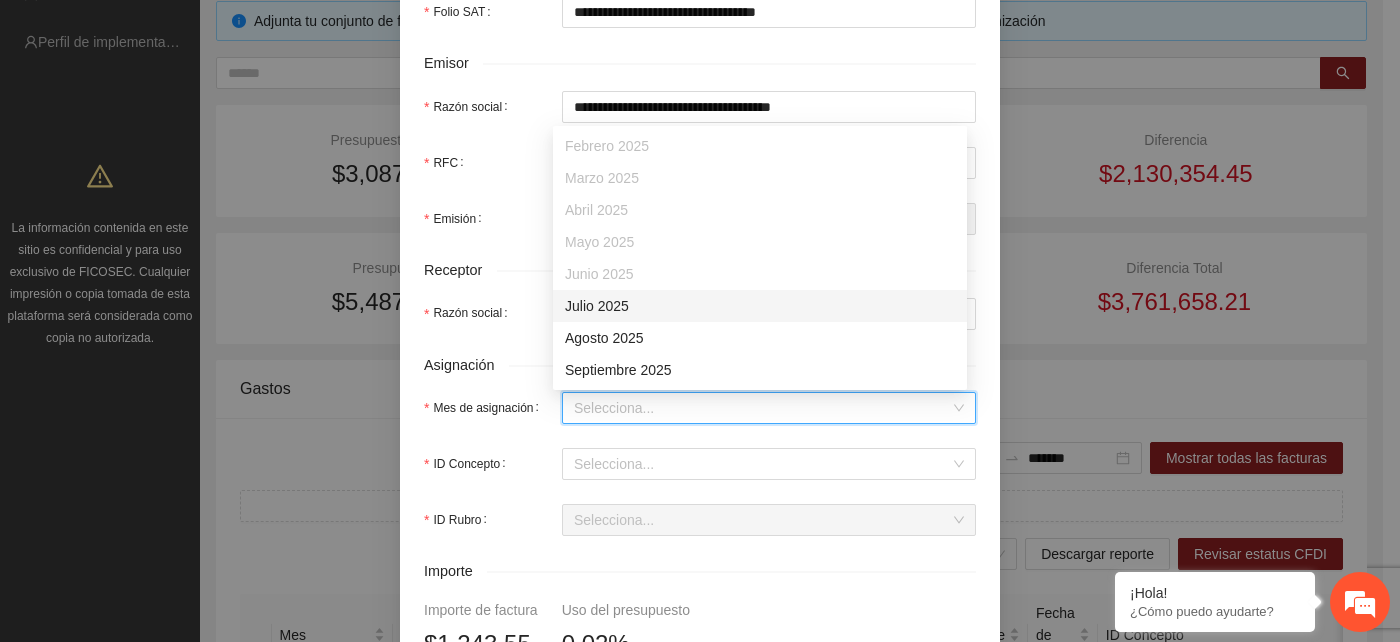 click on "Julio 2025" at bounding box center (760, 306) 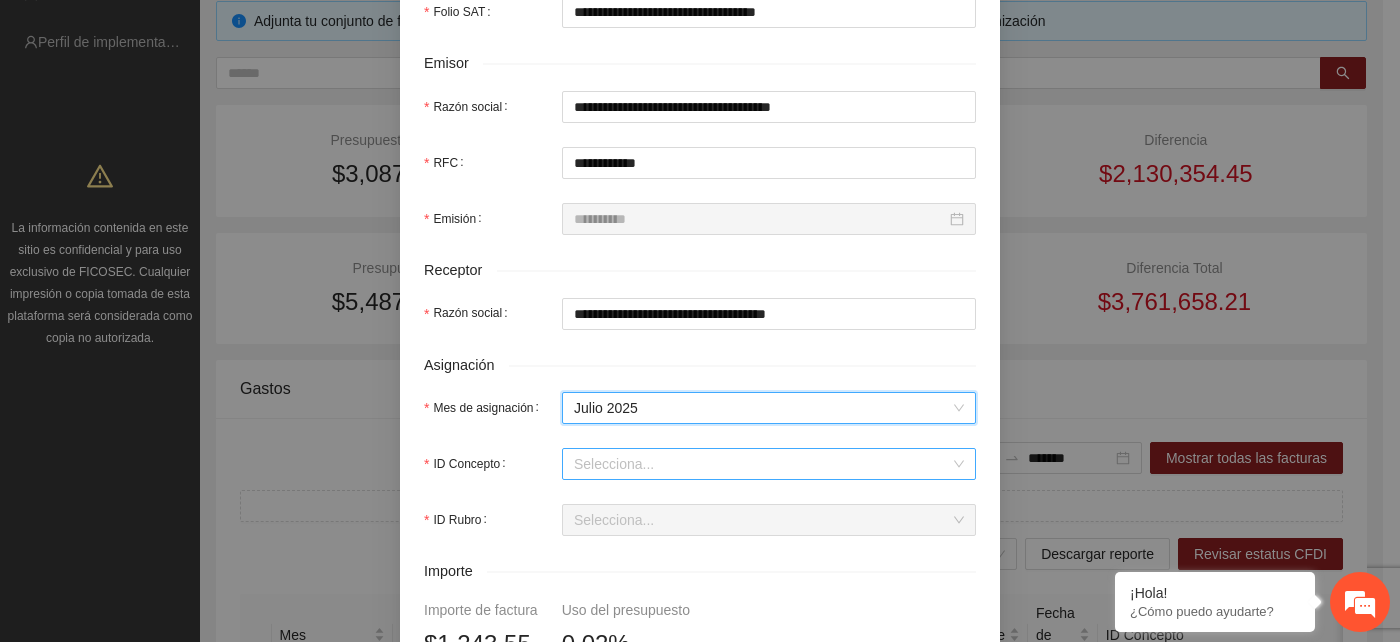 click on "ID Concepto" at bounding box center [762, 464] 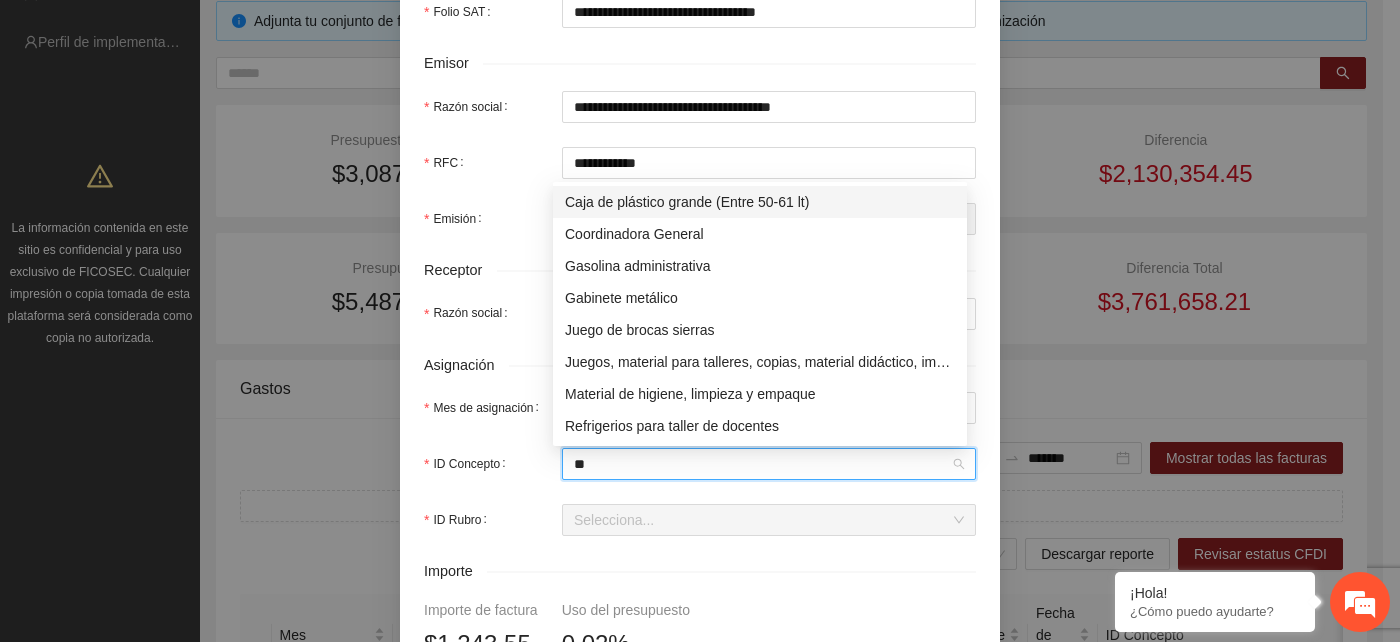 type on "***" 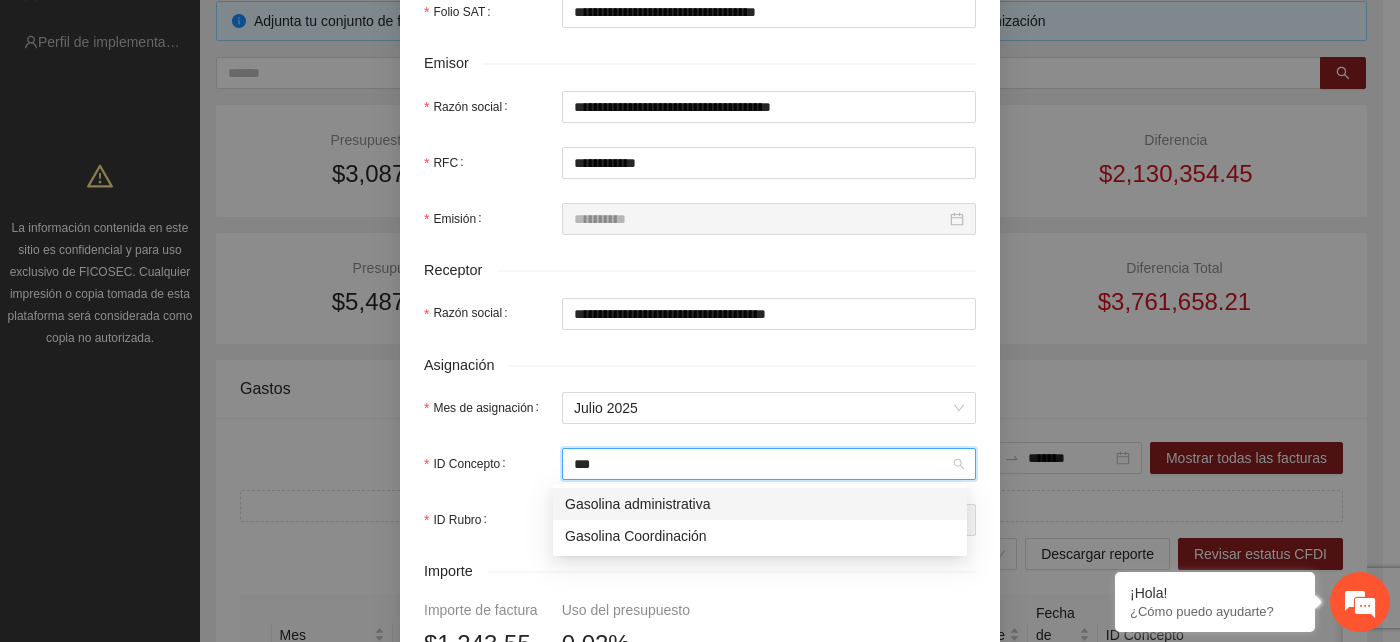 click on "Gasolina administrativa" at bounding box center (760, 504) 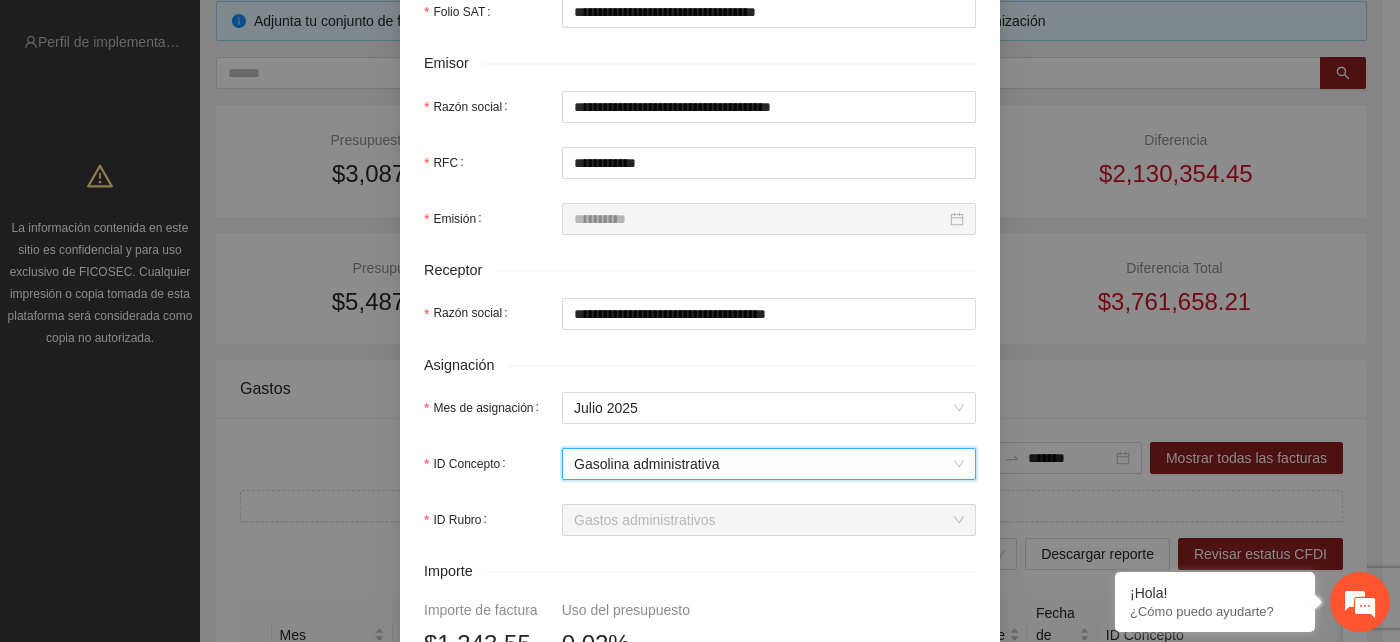 scroll, scrollTop: 555, scrollLeft: 0, axis: vertical 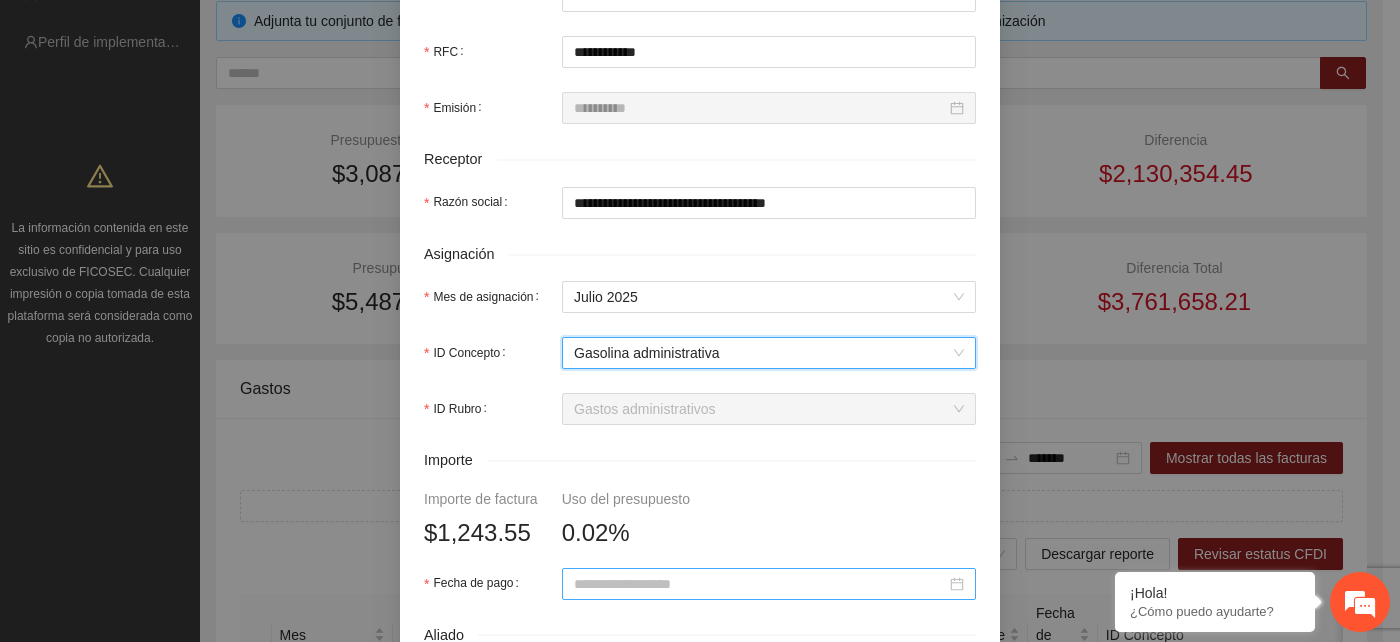 click on "Fecha de pago" at bounding box center [760, 584] 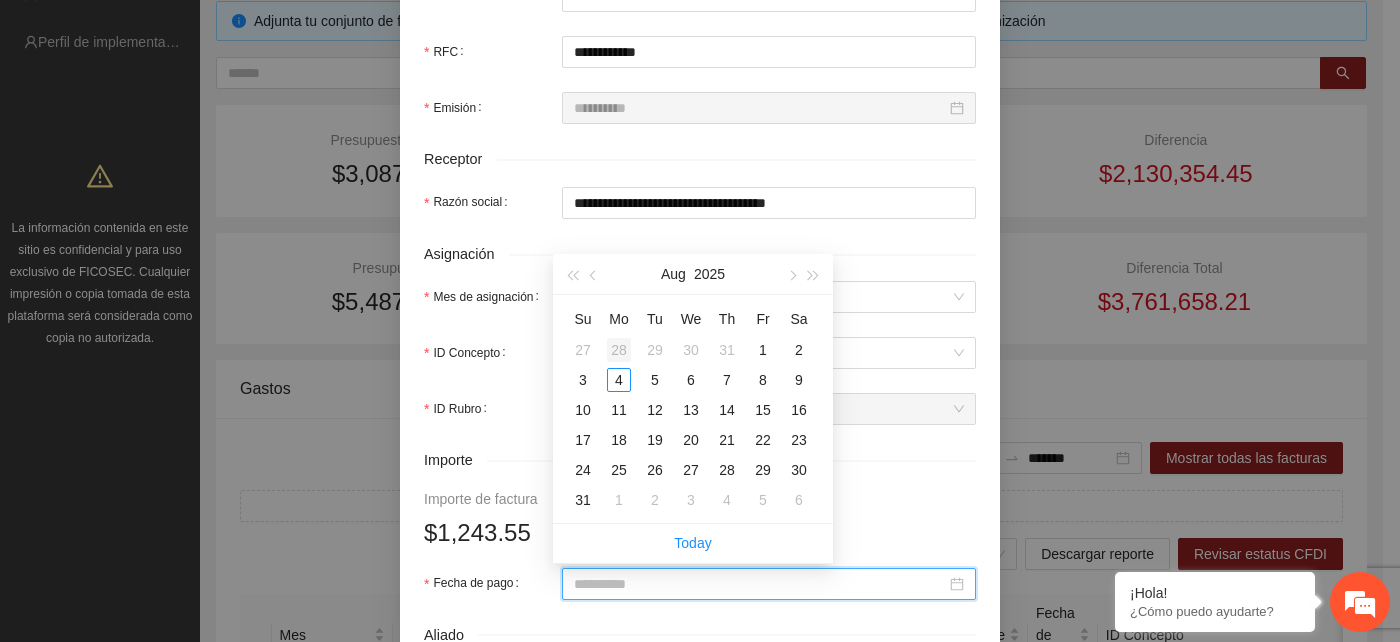 type on "**********" 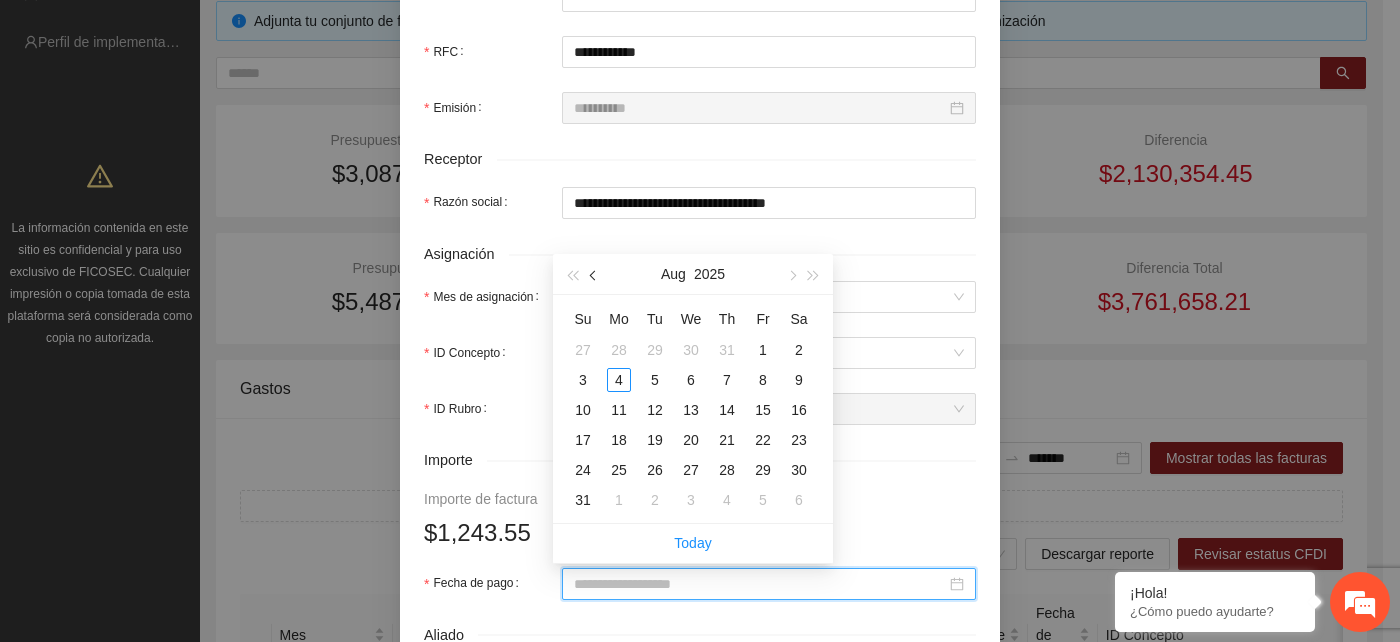 click at bounding box center [594, 274] 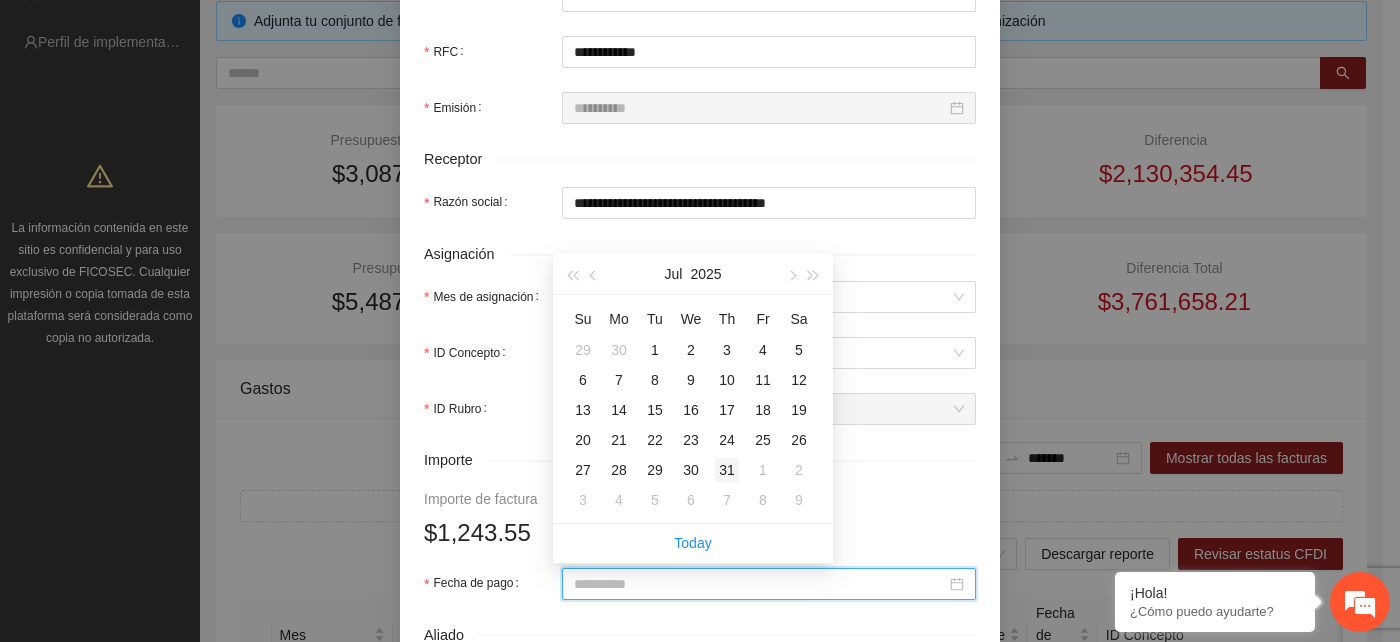 type on "**********" 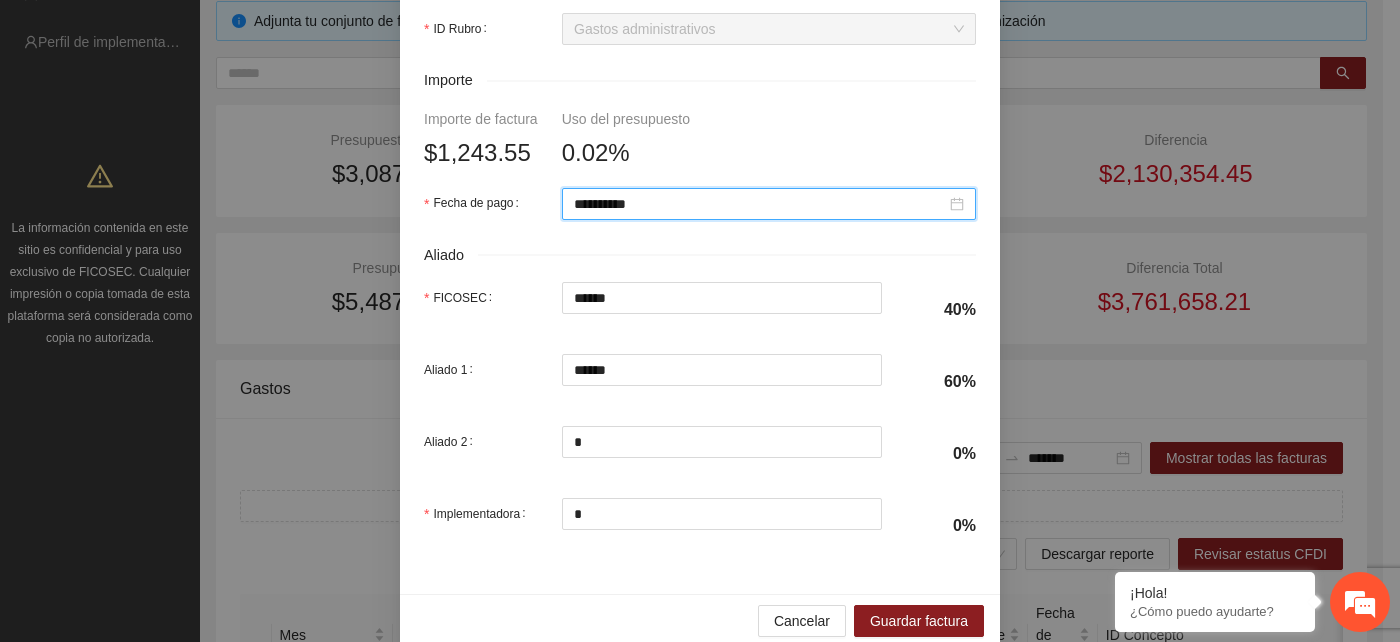 scroll, scrollTop: 965, scrollLeft: 0, axis: vertical 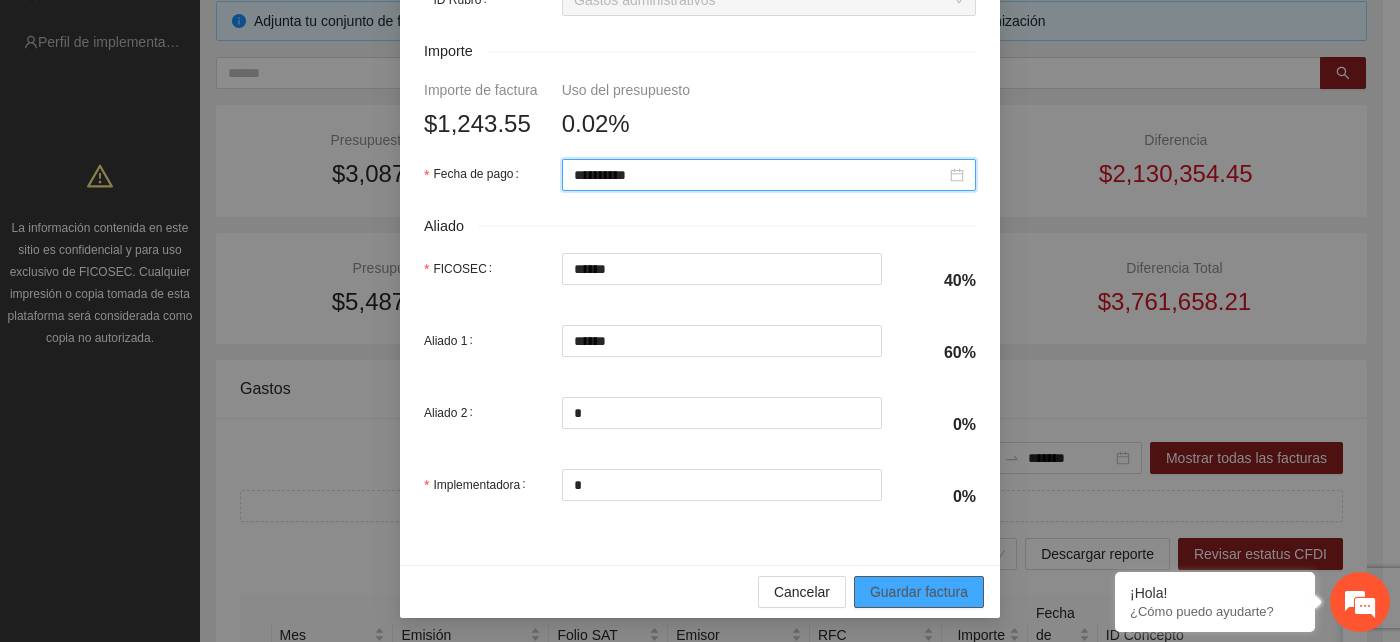 click on "Guardar factura" at bounding box center [919, 592] 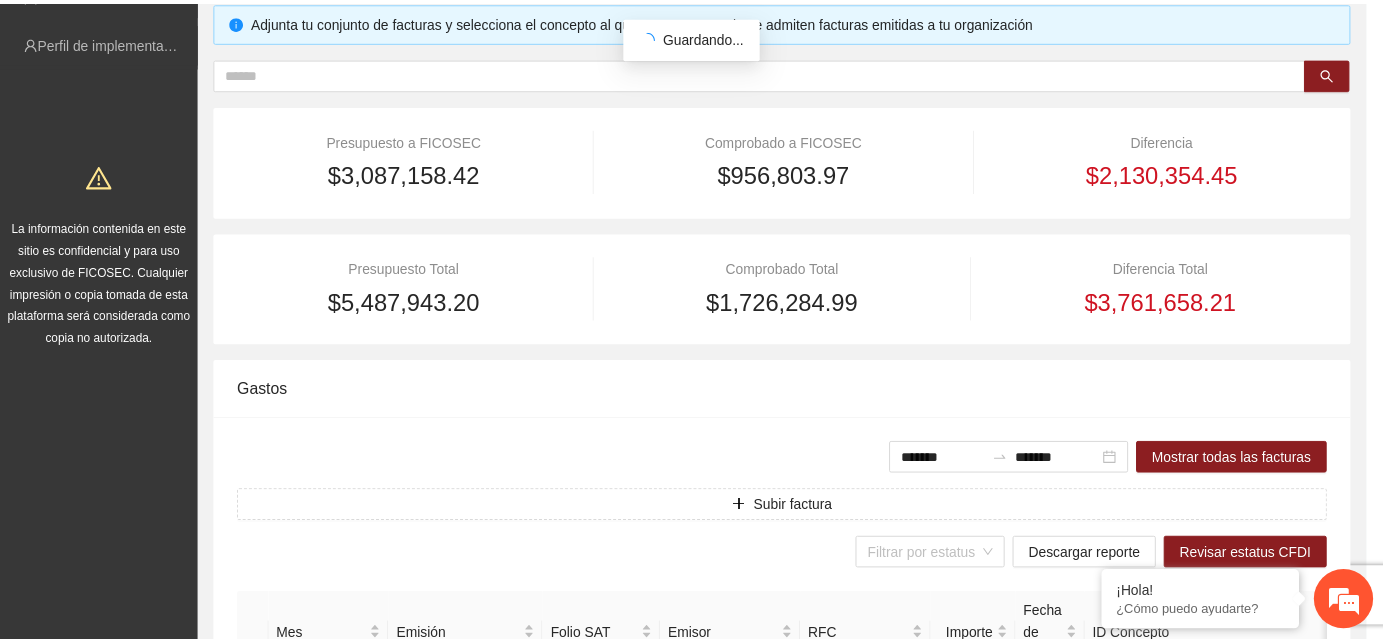 scroll, scrollTop: 805, scrollLeft: 0, axis: vertical 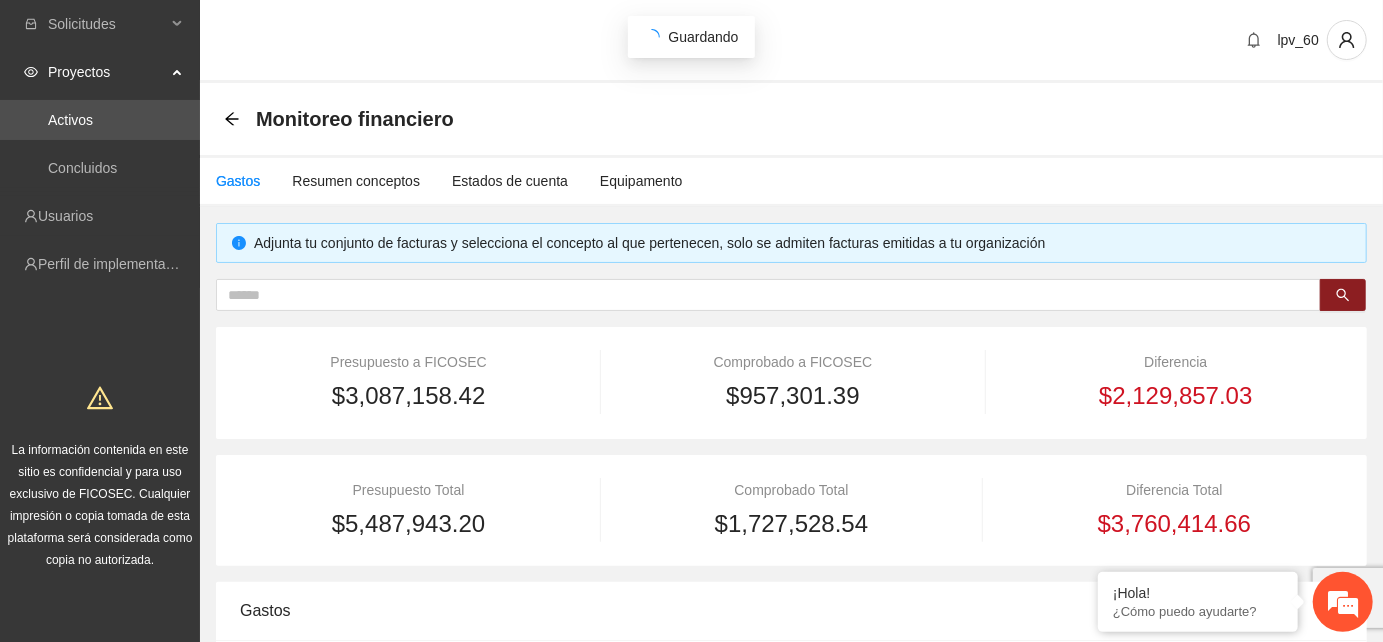 type on "*******" 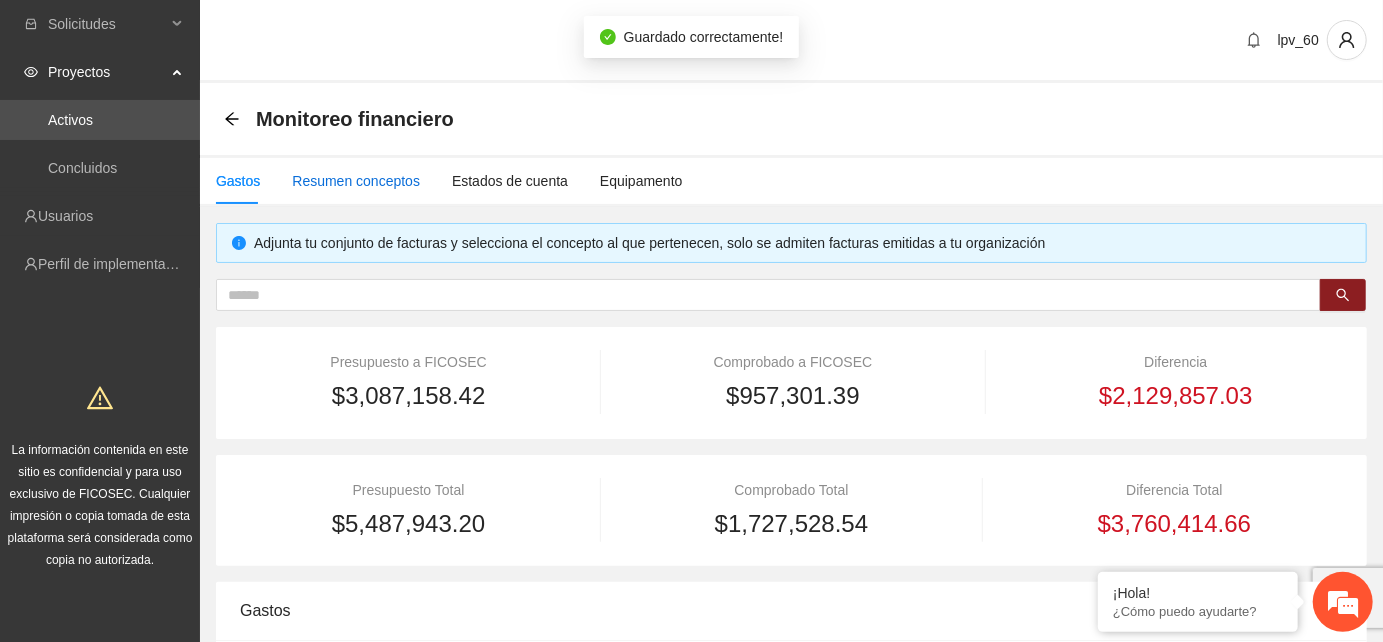 click on "Resumen conceptos" at bounding box center [356, 181] 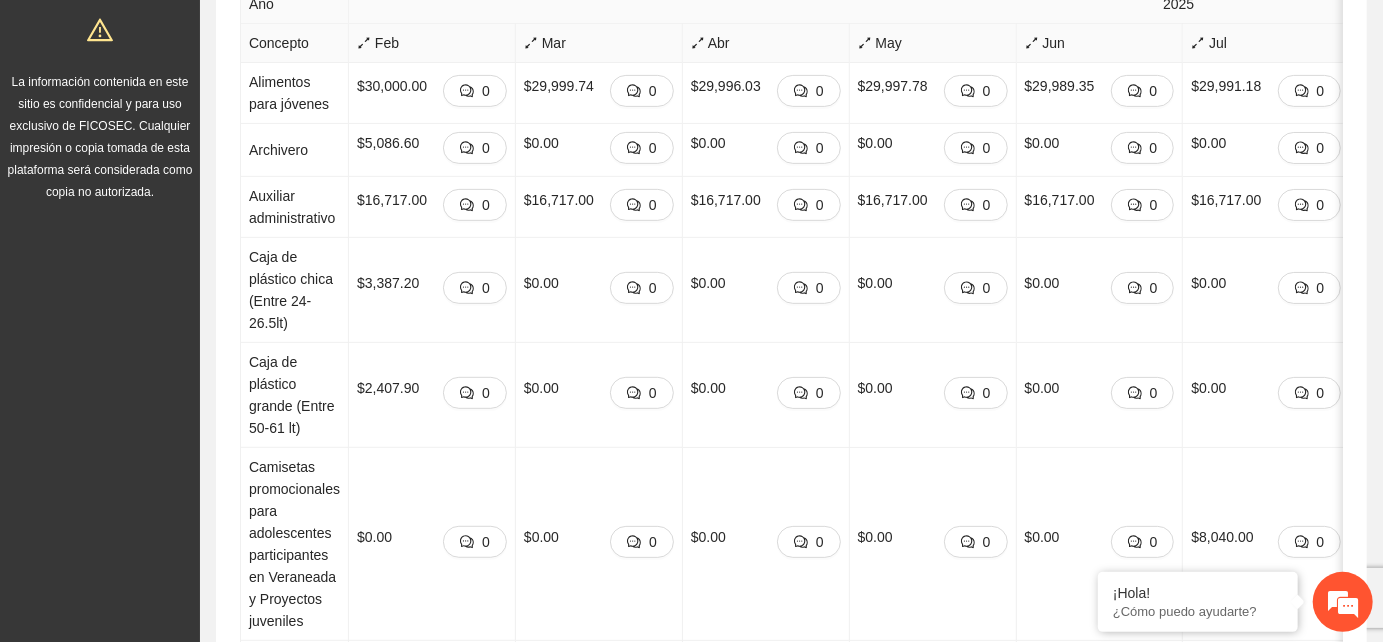 scroll, scrollTop: 0, scrollLeft: 0, axis: both 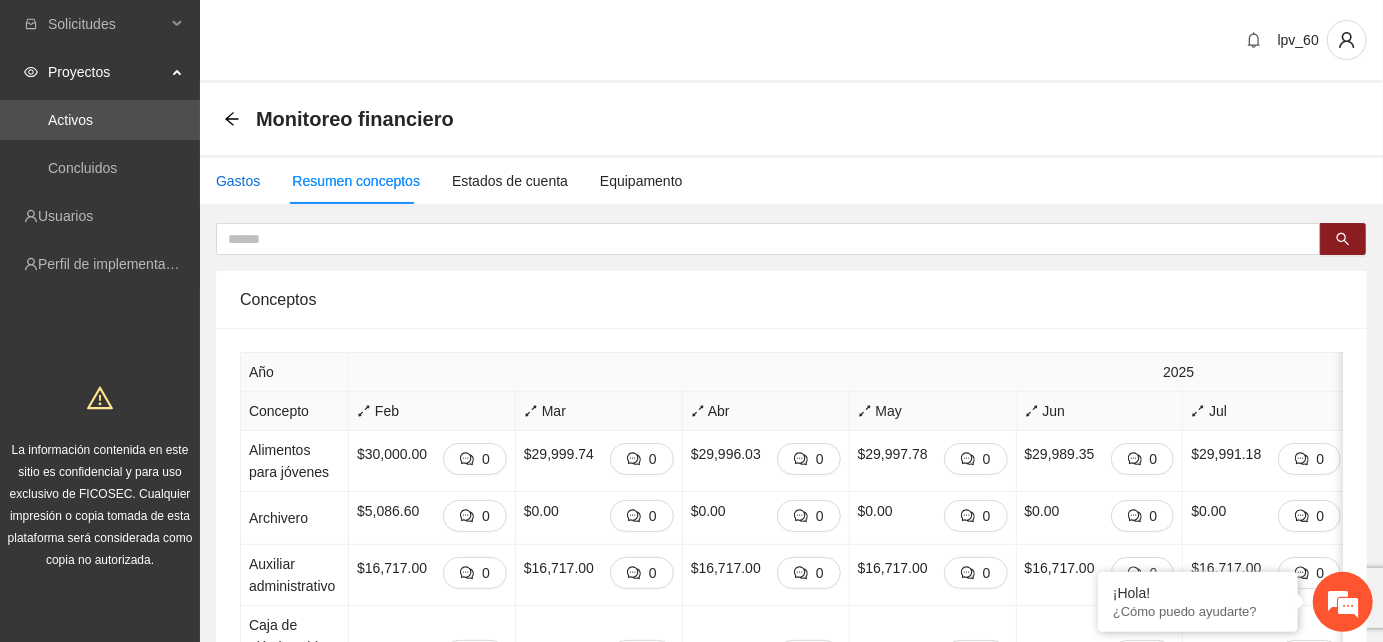 click on "Gastos" at bounding box center [238, 181] 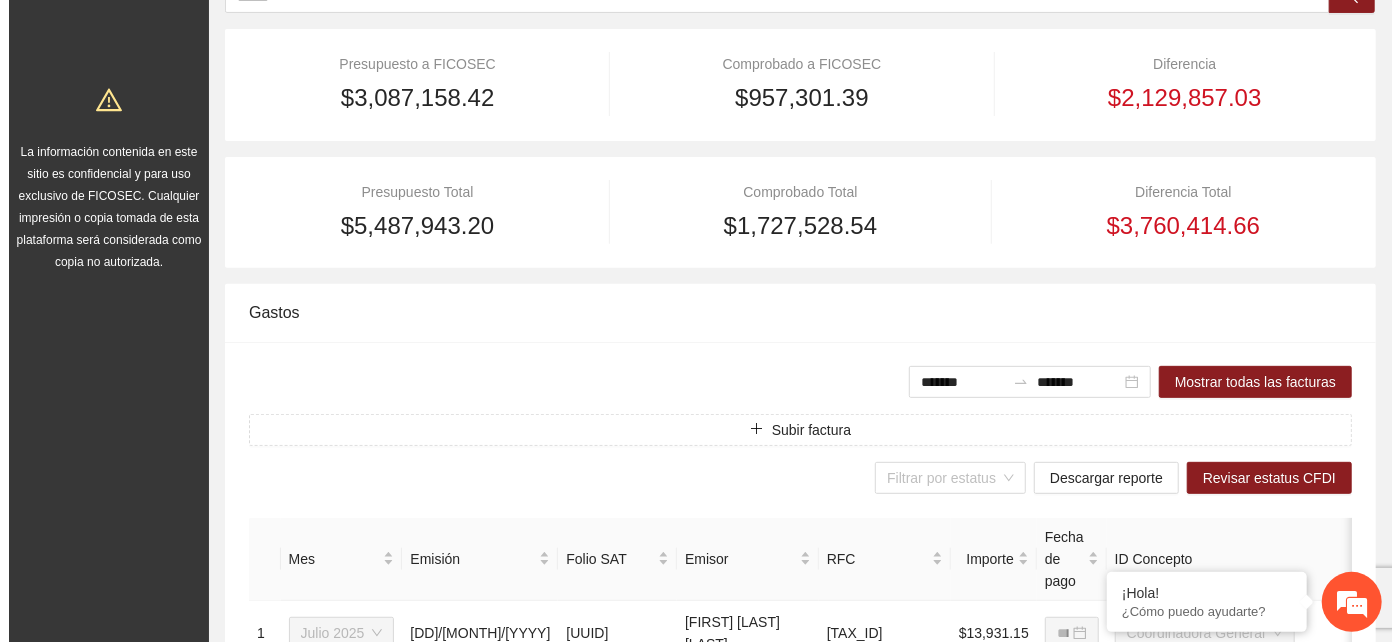 scroll, scrollTop: 333, scrollLeft: 0, axis: vertical 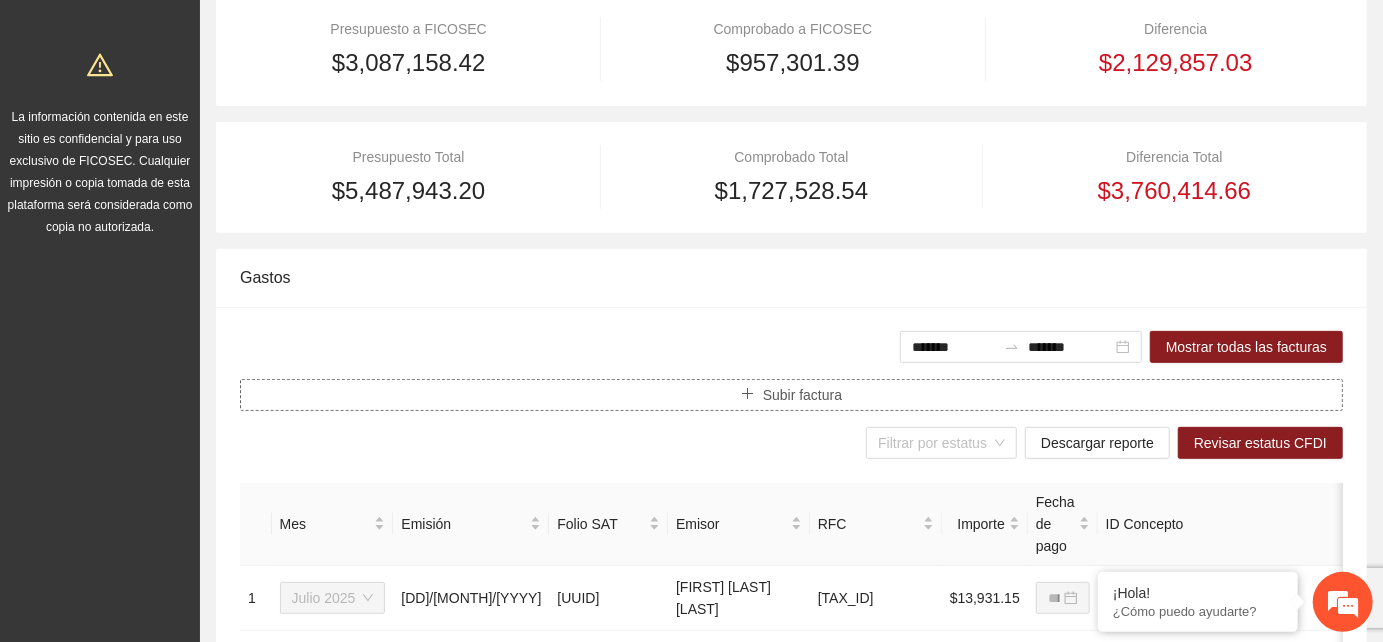 click 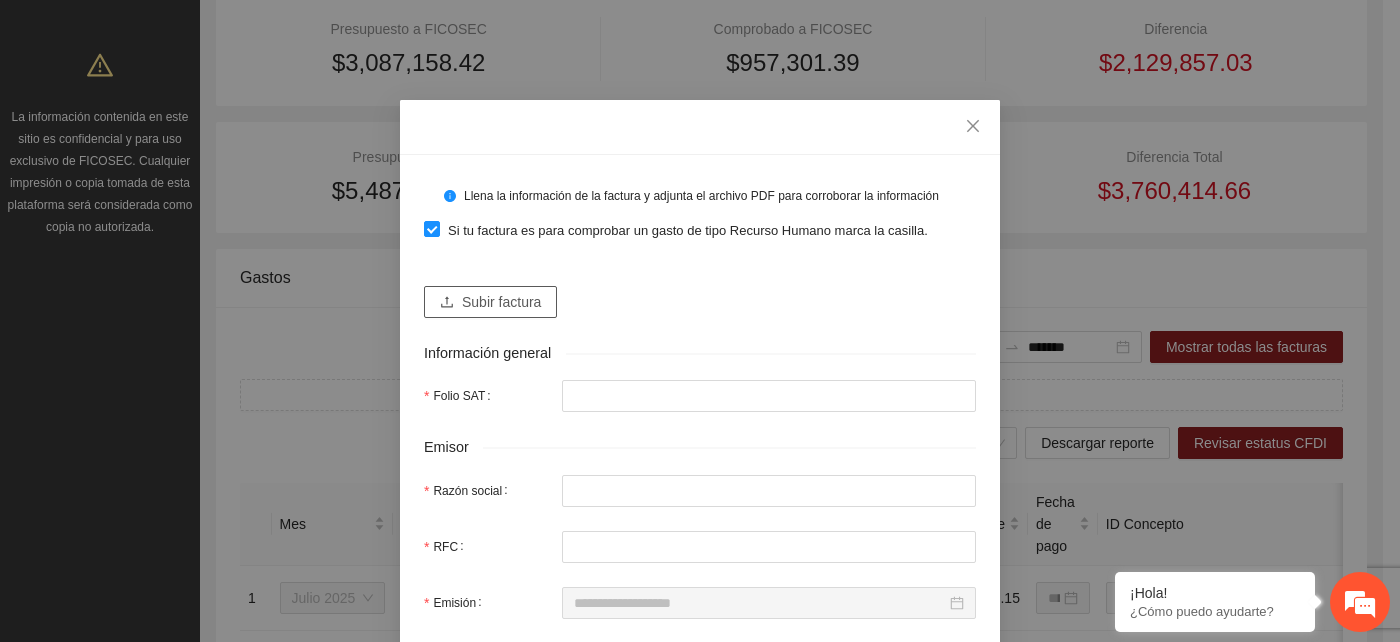 click on "Subir factura" at bounding box center [501, 302] 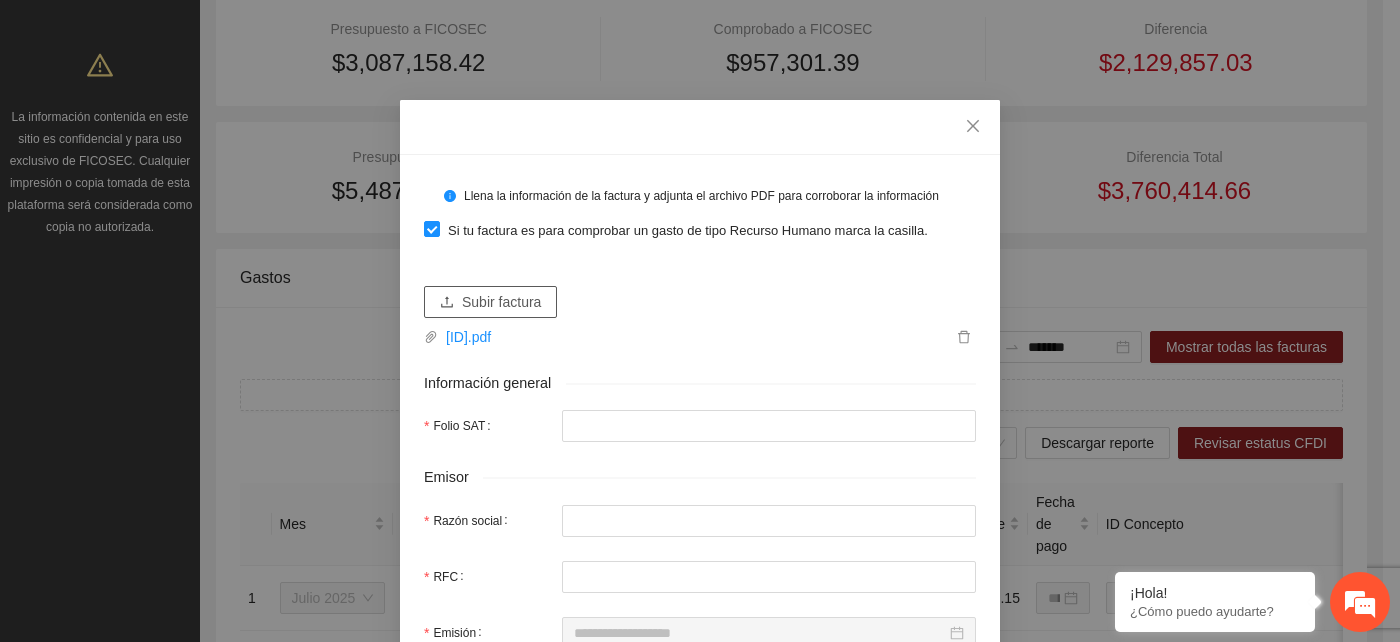 click on "Subir factura" at bounding box center (501, 302) 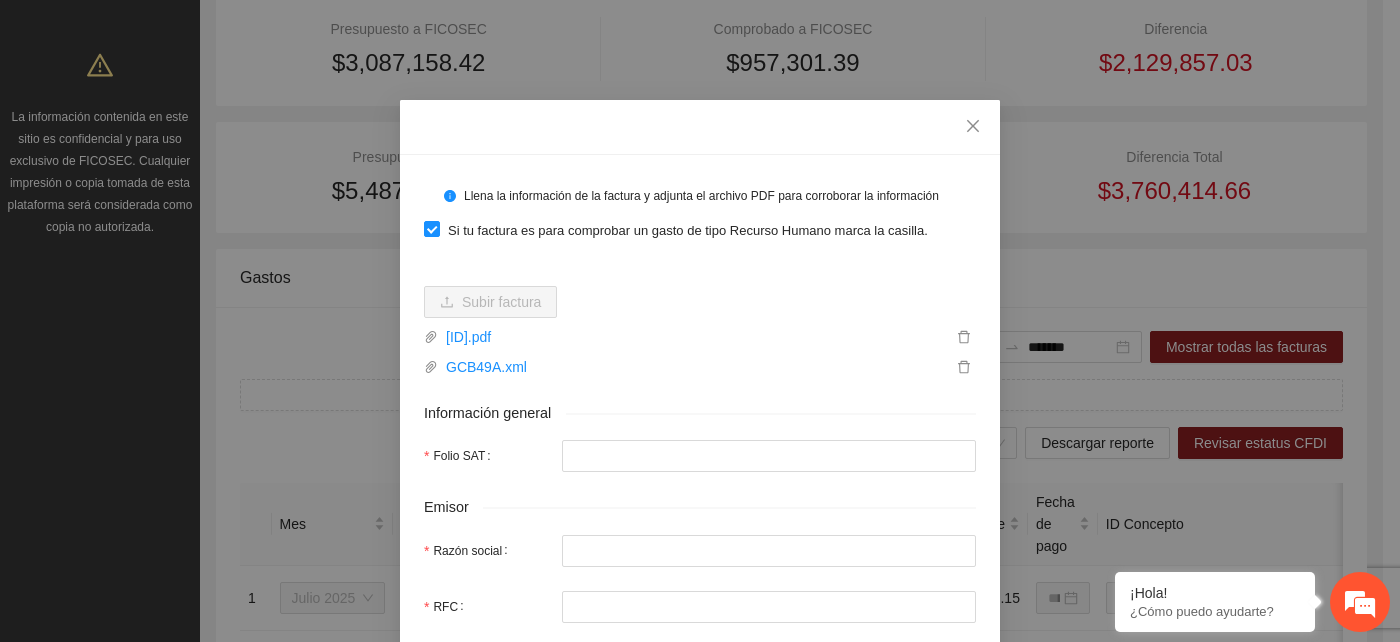 type on "**********" 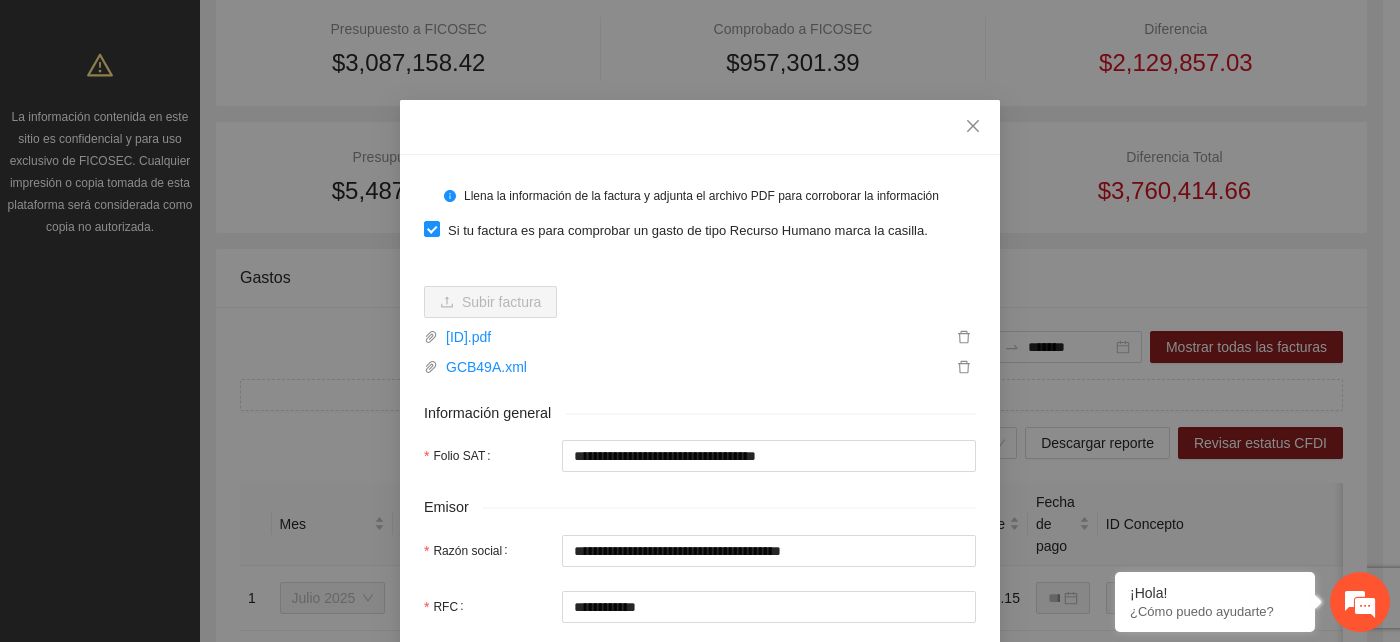 type on "**********" 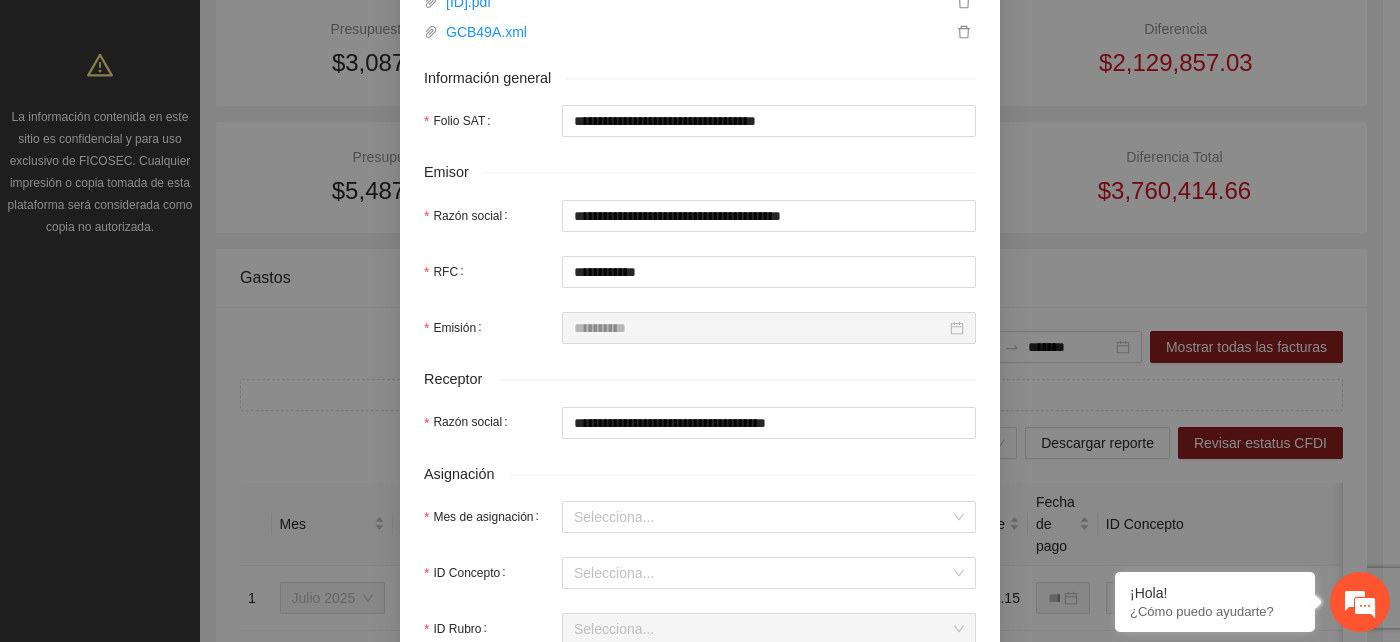 scroll, scrollTop: 444, scrollLeft: 0, axis: vertical 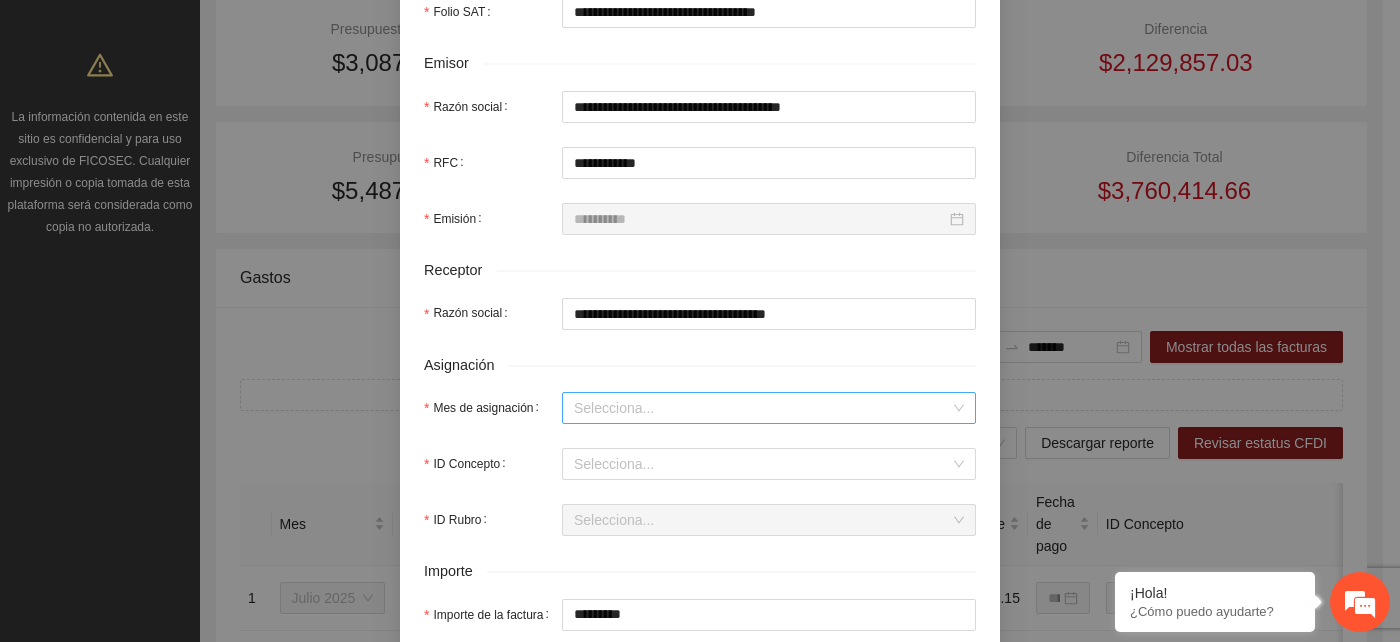 click on "Mes de asignación" at bounding box center [762, 408] 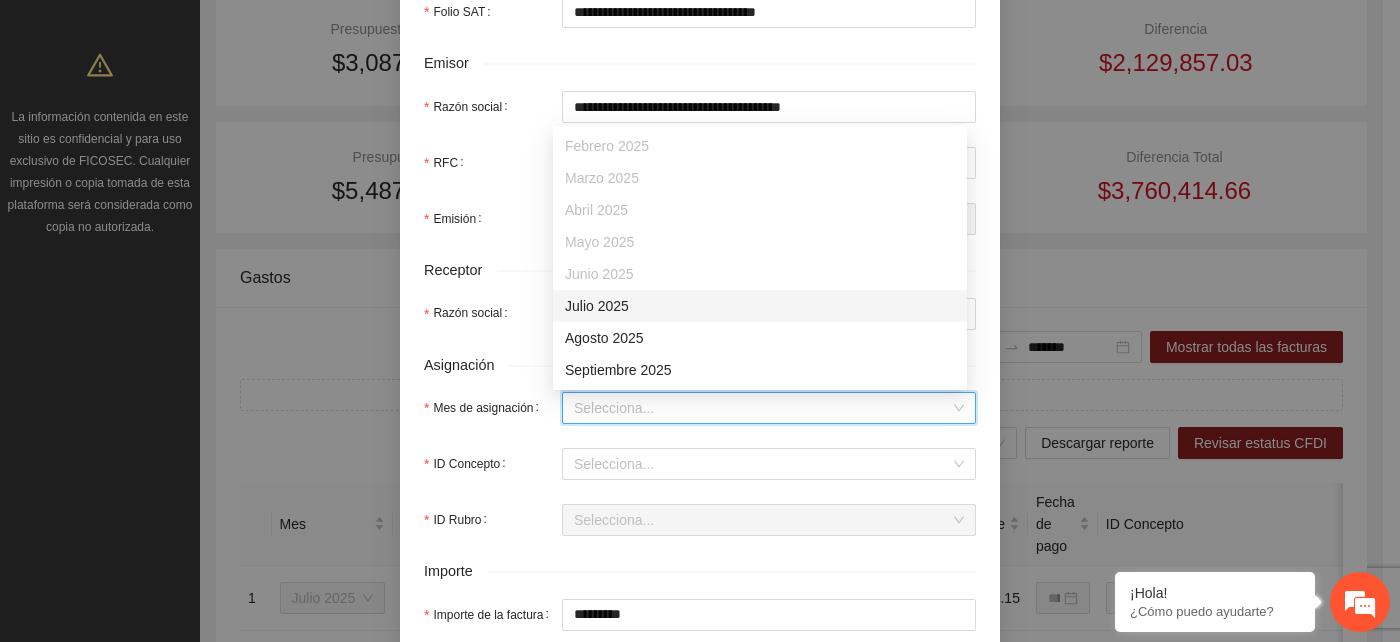 click on "Julio 2025" at bounding box center [760, 306] 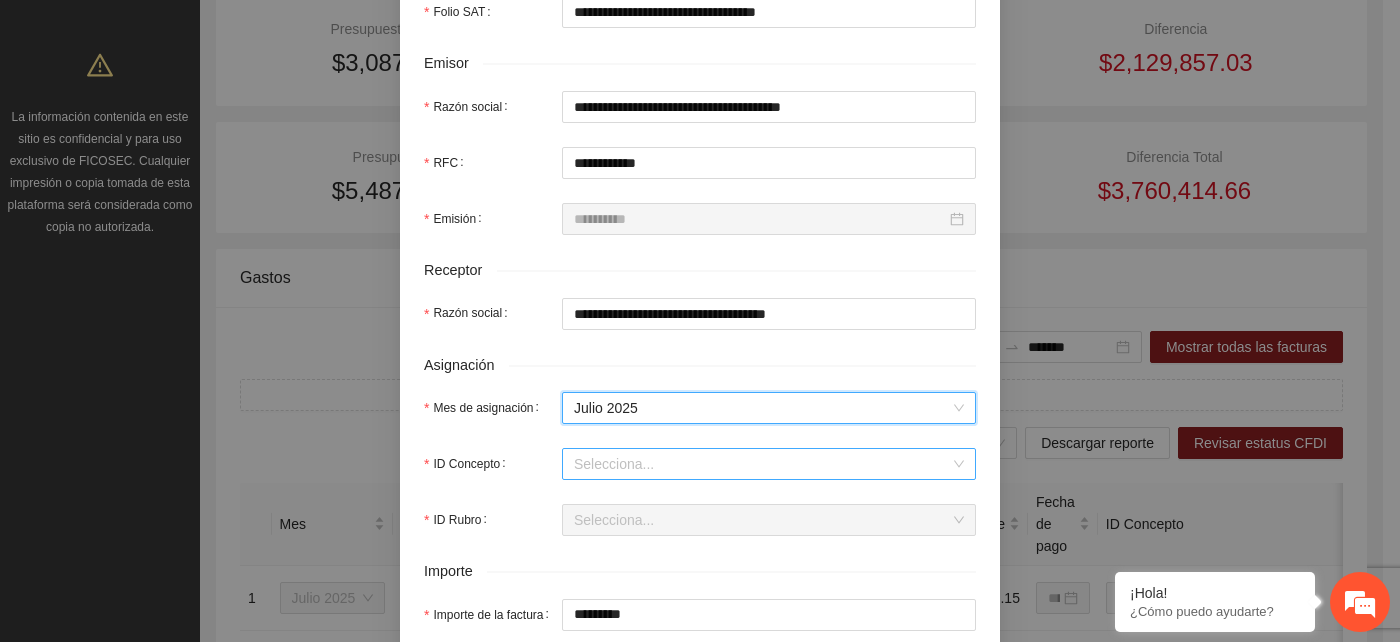 click on "ID Concepto" at bounding box center (762, 464) 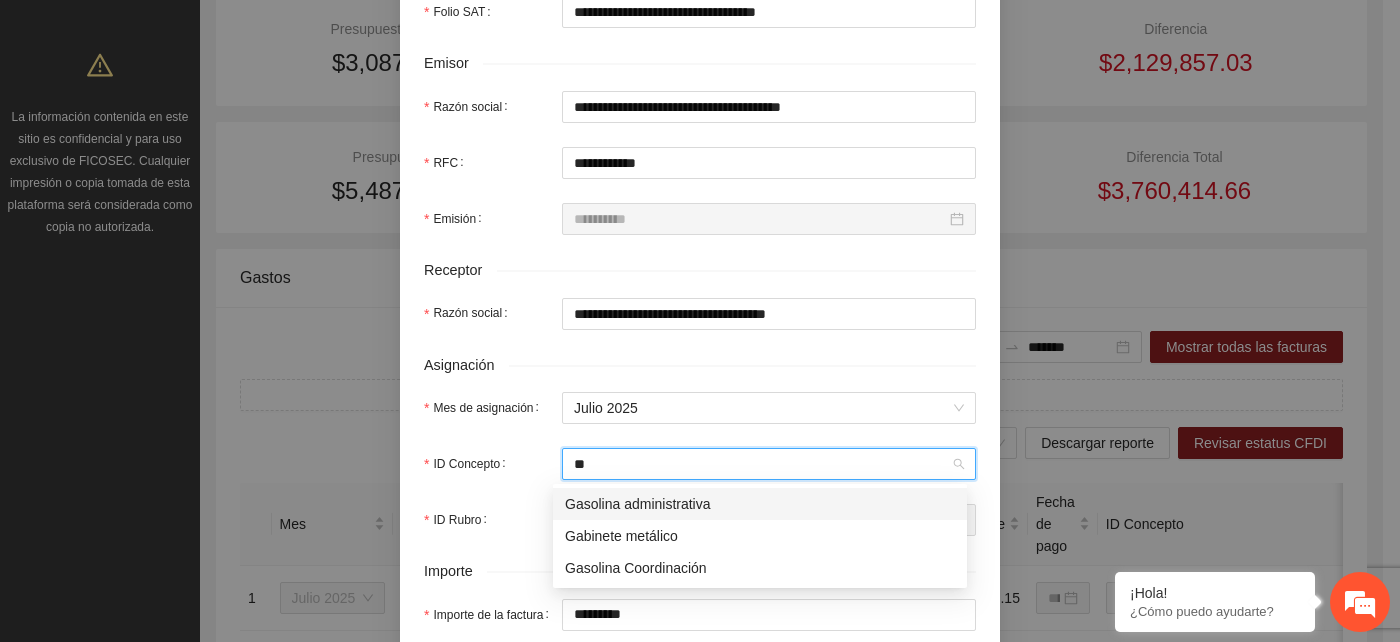 type on "***" 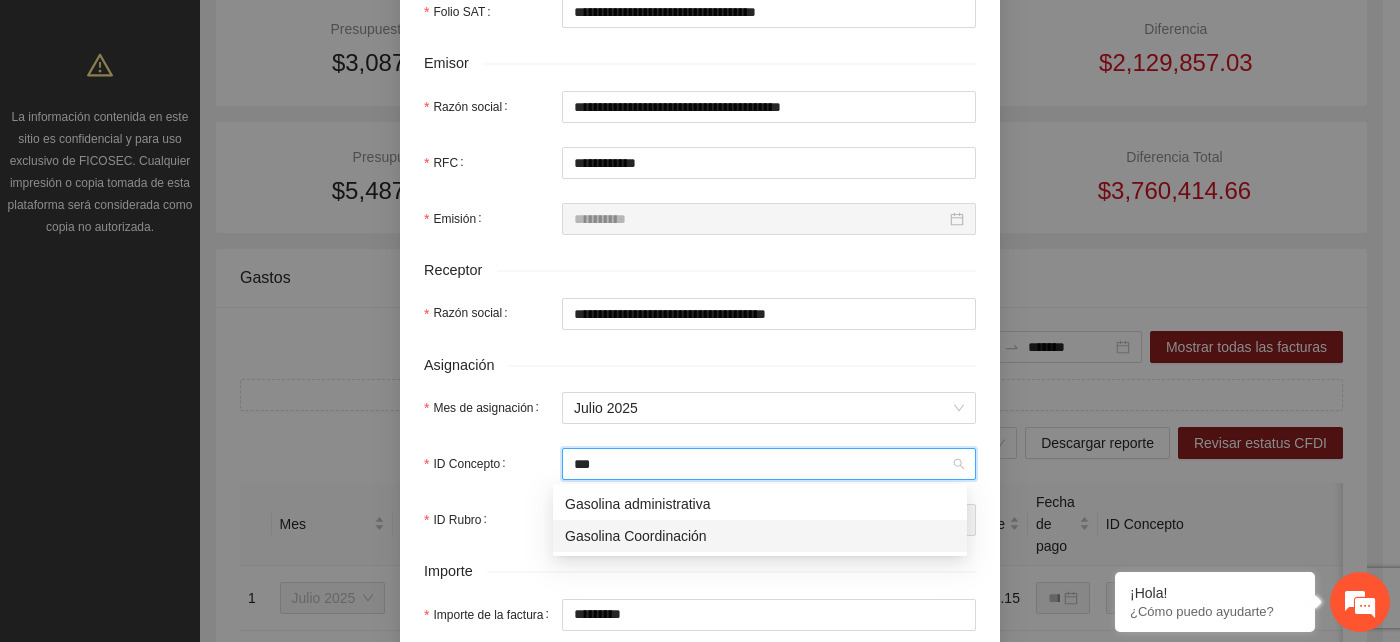 click on "Gasolina Coordinación" at bounding box center (760, 536) 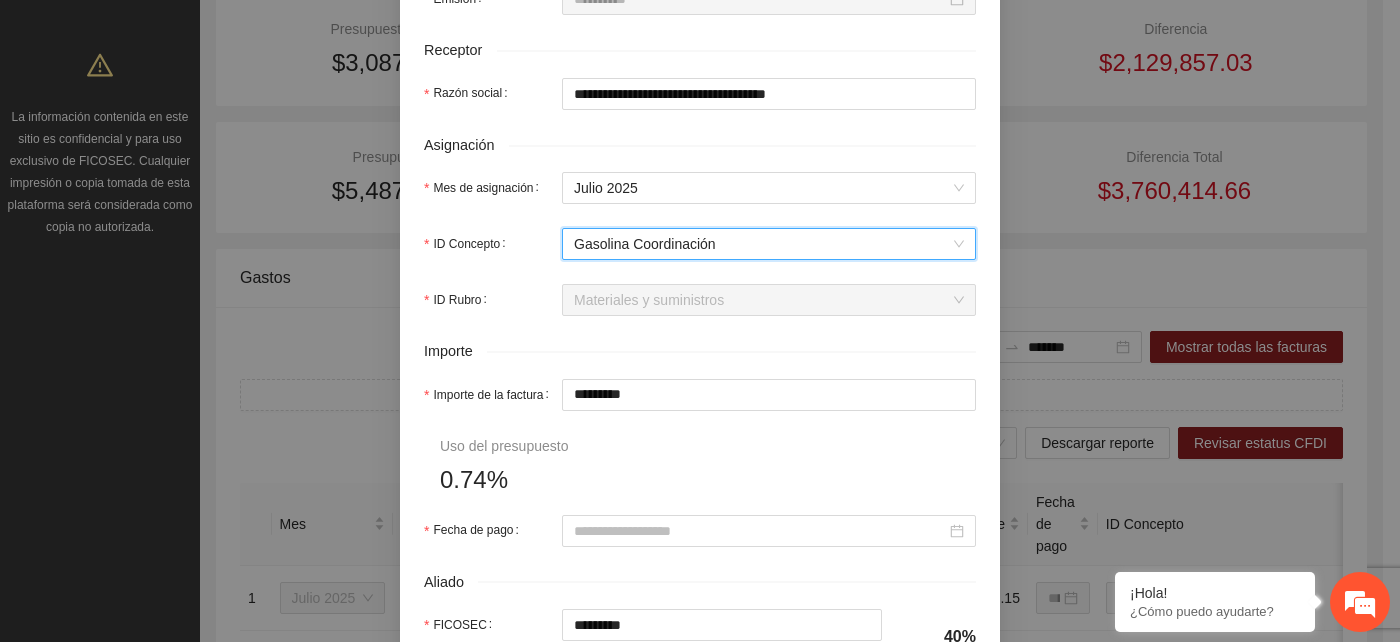 scroll, scrollTop: 666, scrollLeft: 0, axis: vertical 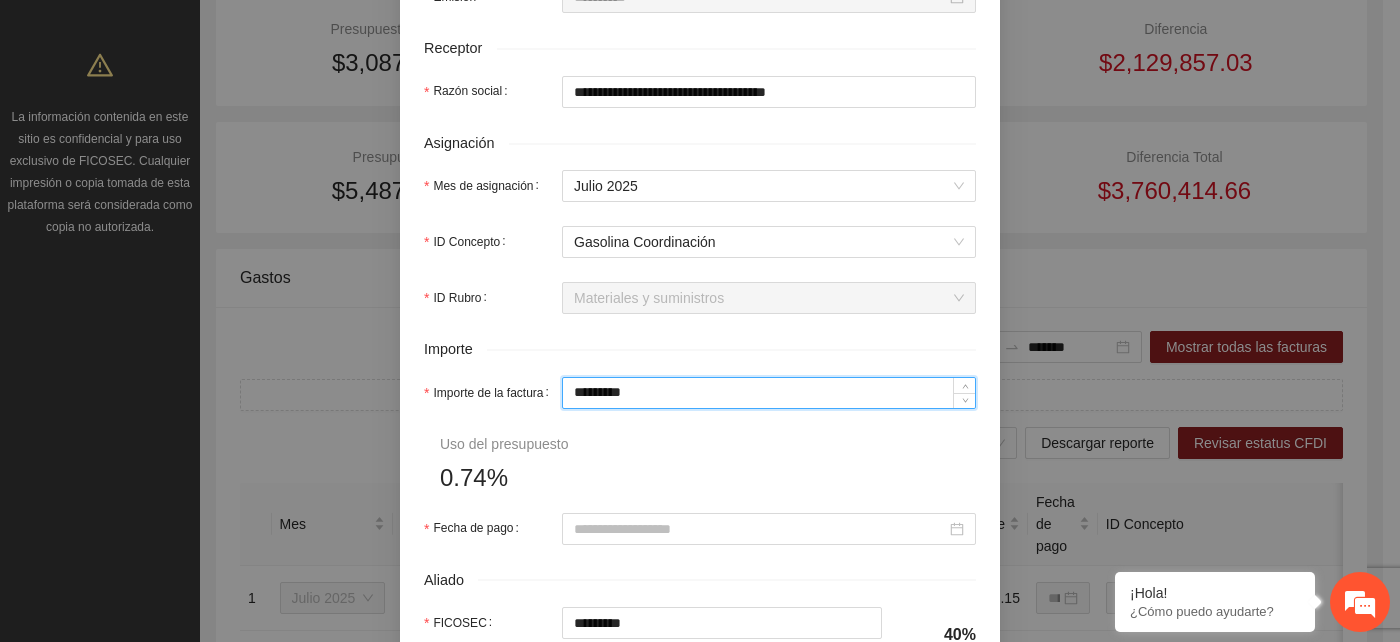 drag, startPoint x: 630, startPoint y: 388, endPoint x: 554, endPoint y: 393, distance: 76.1643 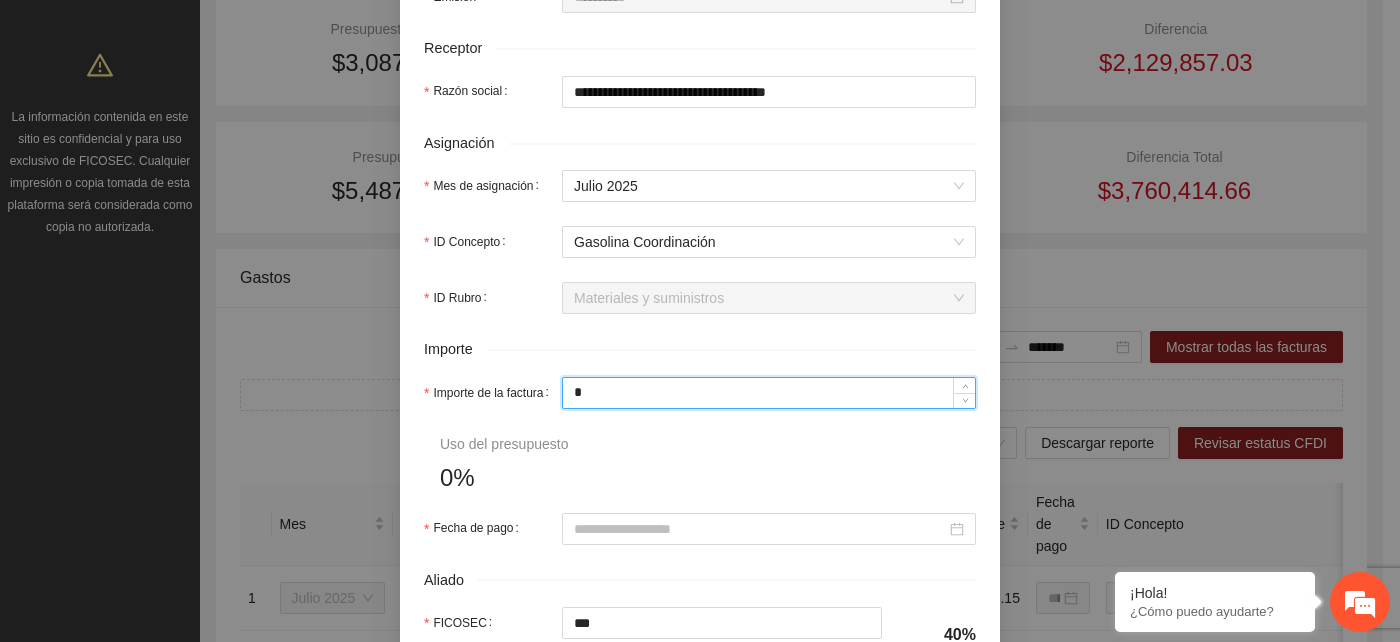 type on "**" 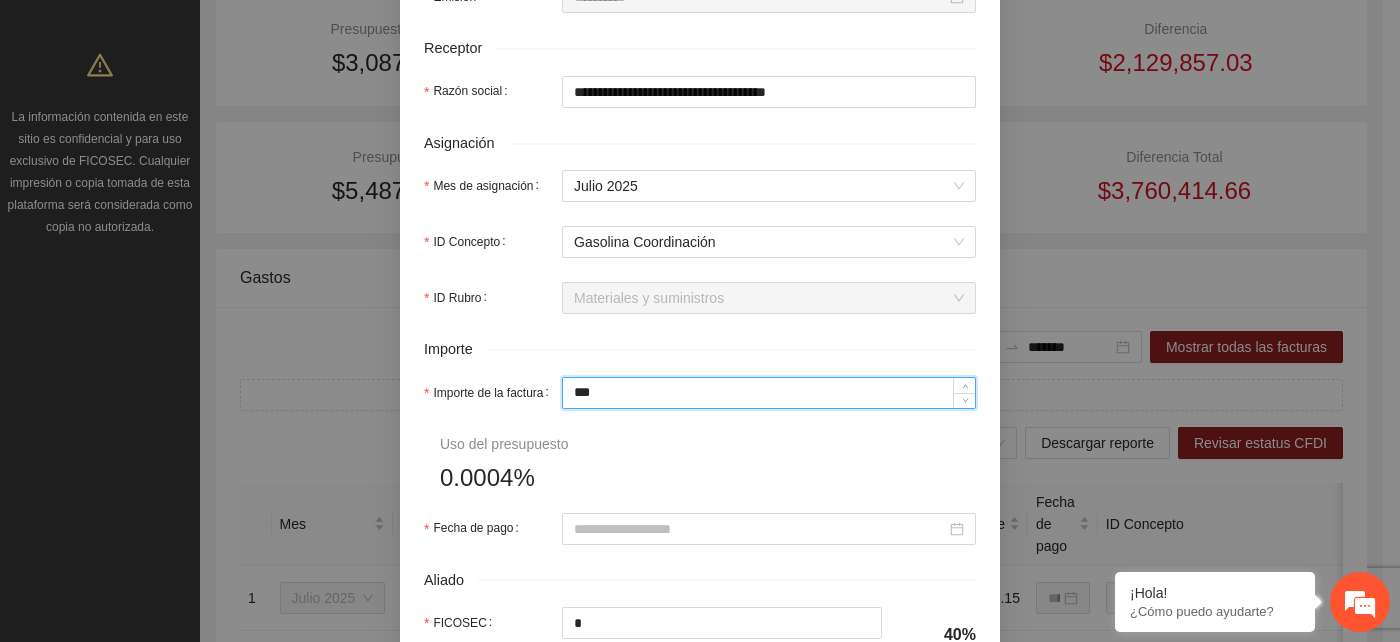 type on "*****" 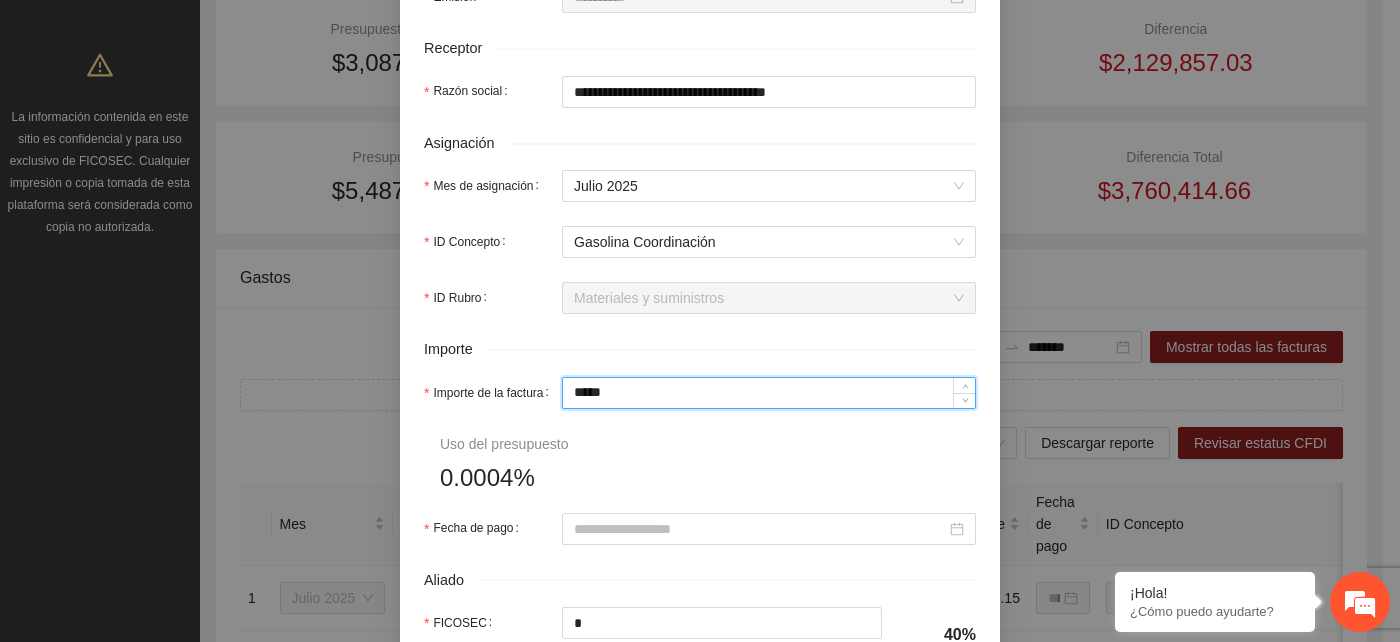 type on "***" 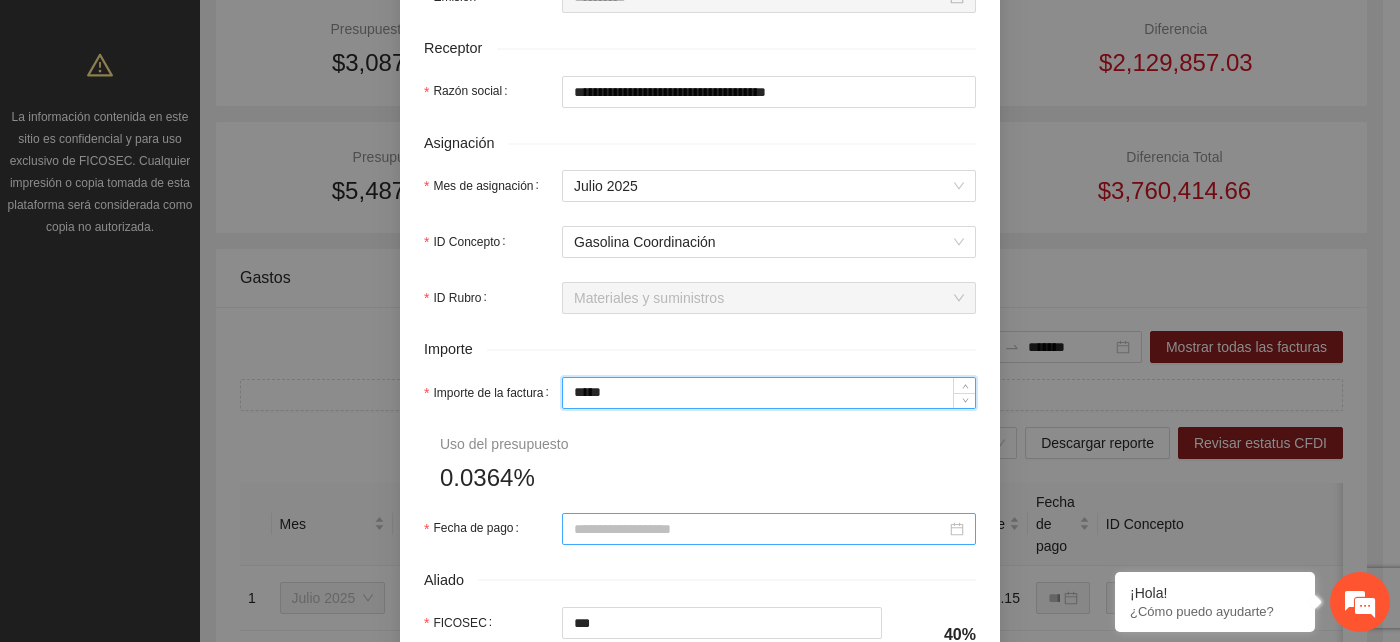type on "*****" 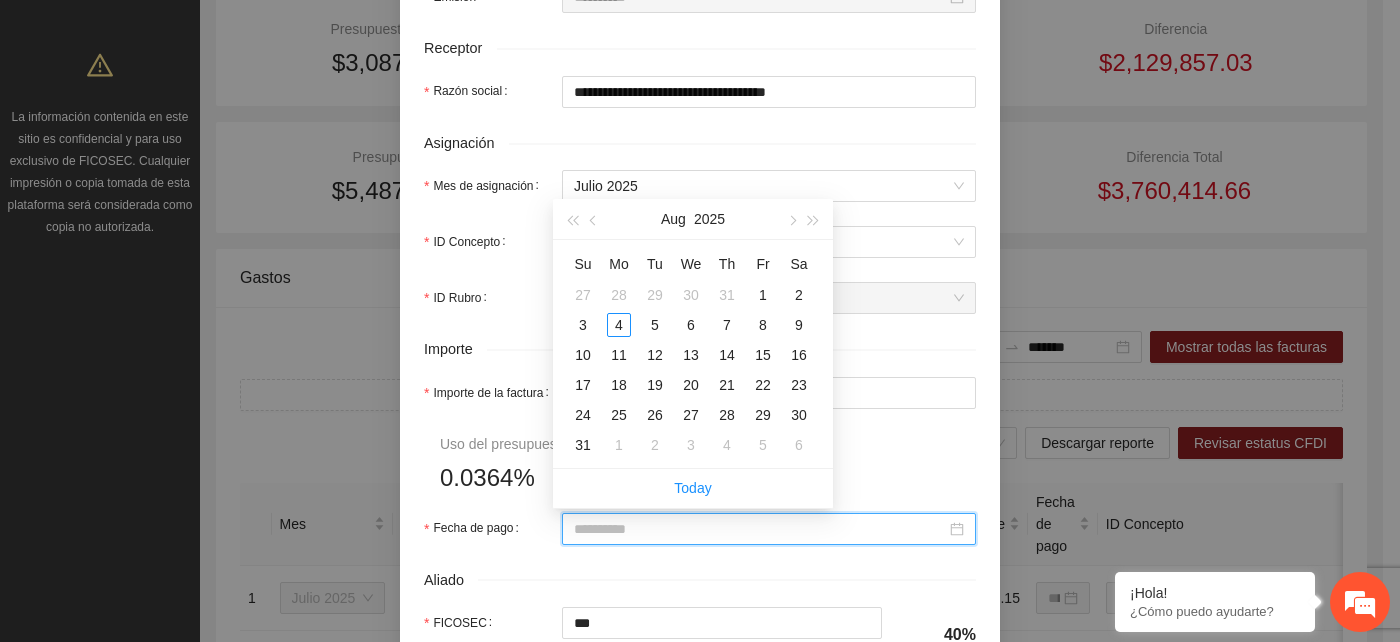 type on "**********" 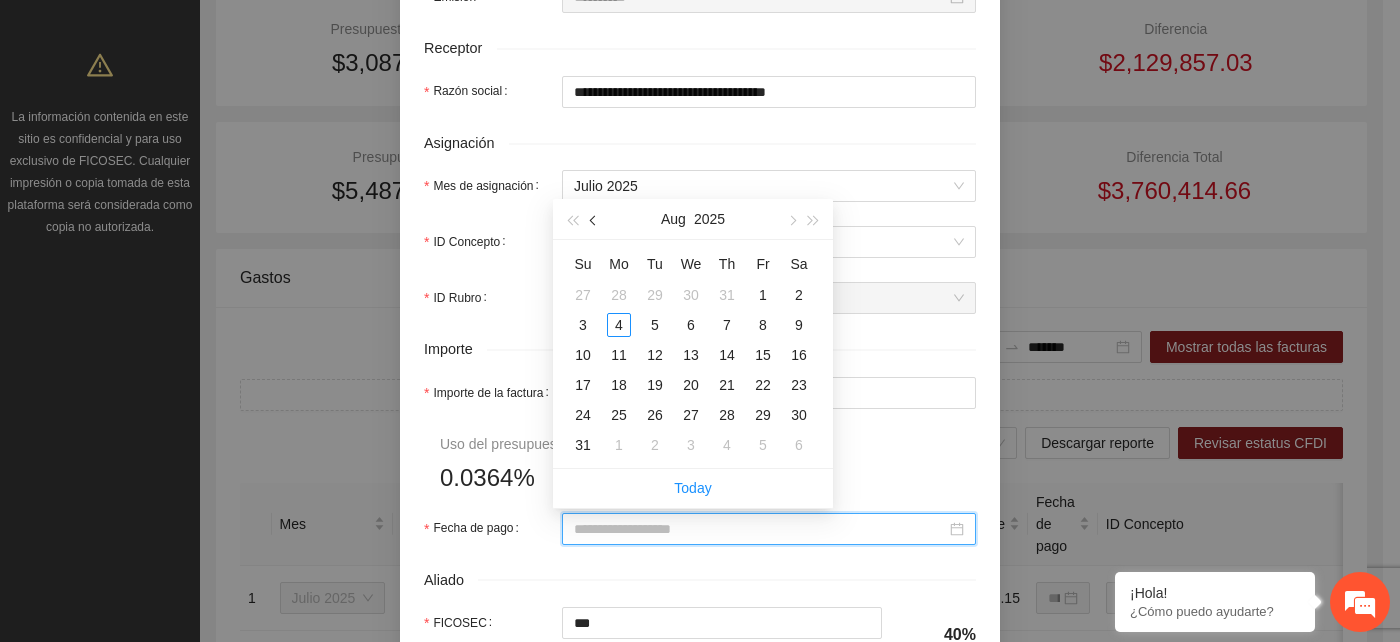 click at bounding box center [595, 220] 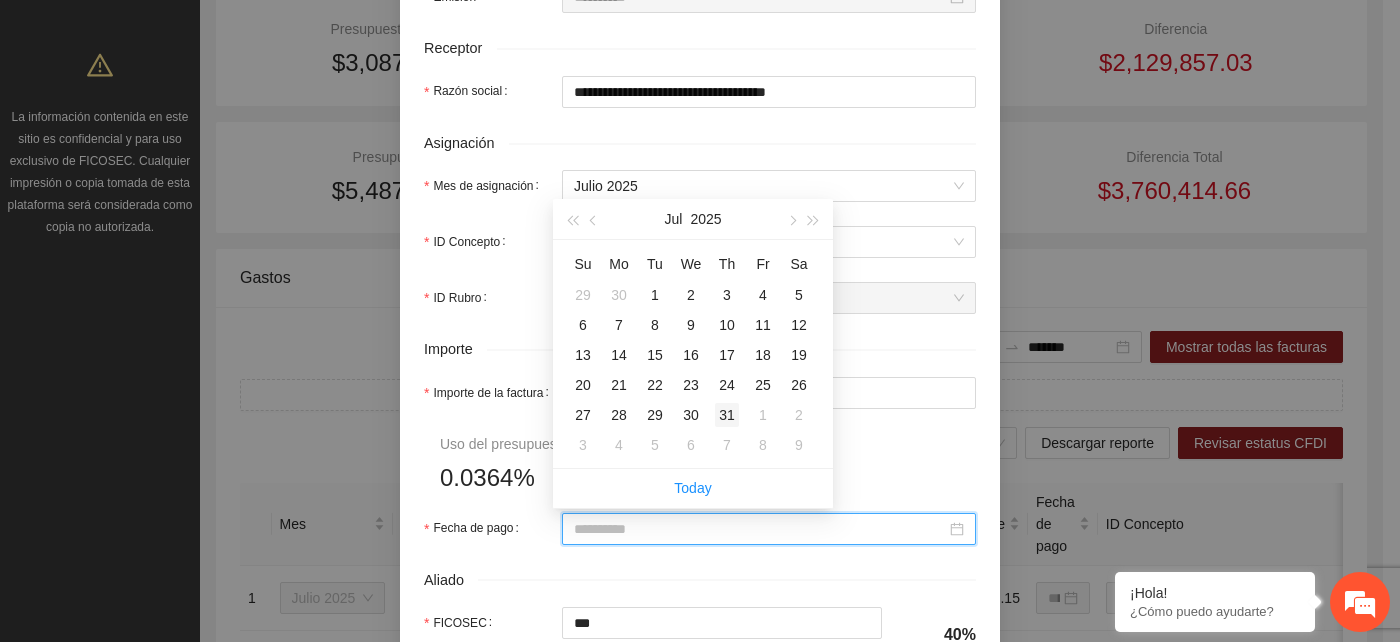 type on "**********" 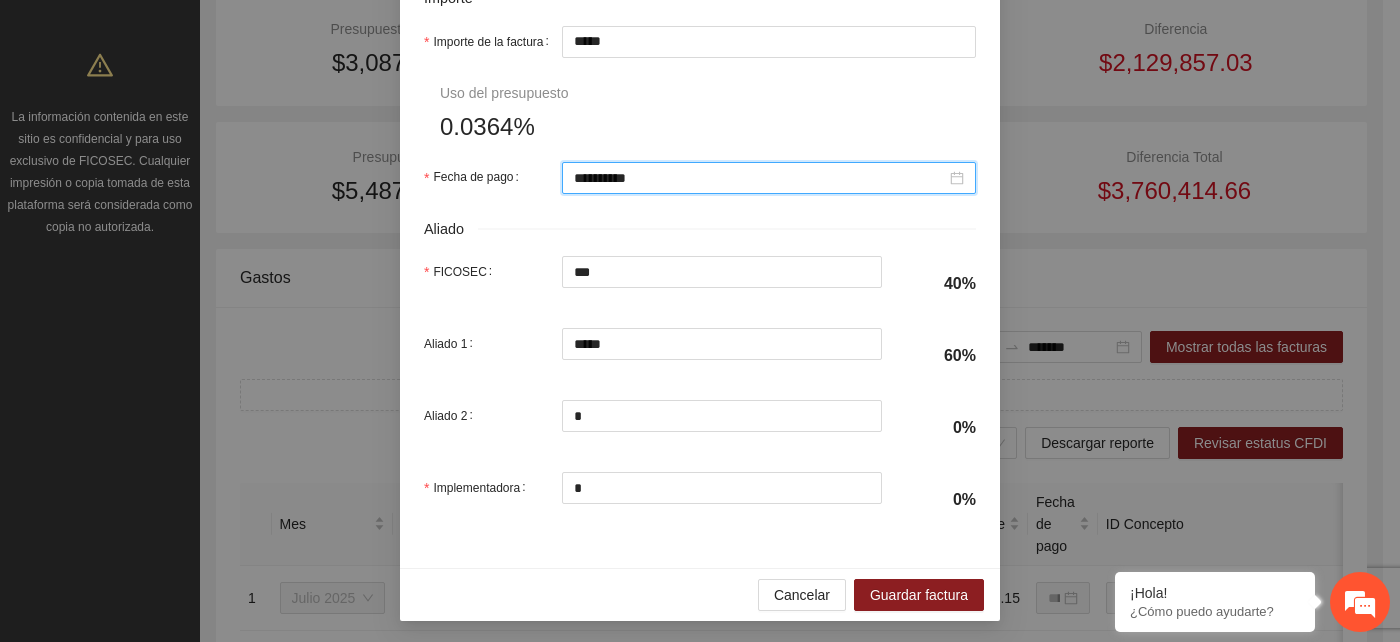 scroll, scrollTop: 1022, scrollLeft: 0, axis: vertical 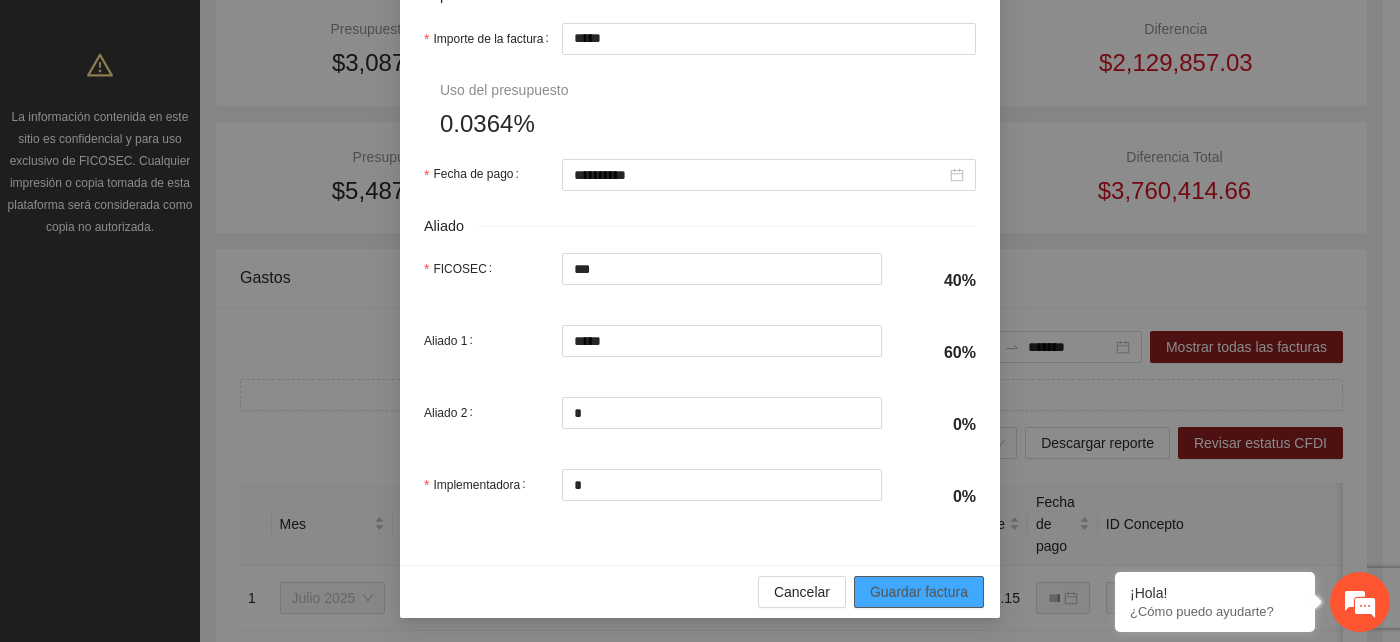 click on "Guardar factura" at bounding box center [919, 592] 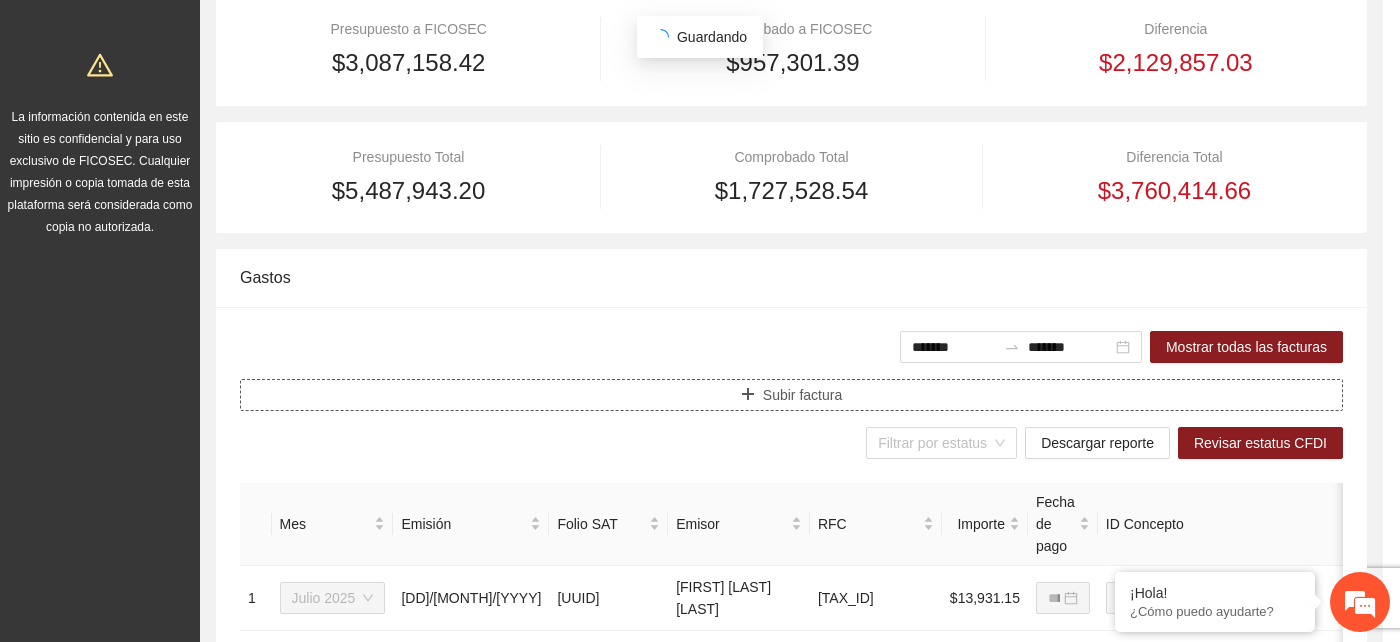 scroll, scrollTop: 0, scrollLeft: 0, axis: both 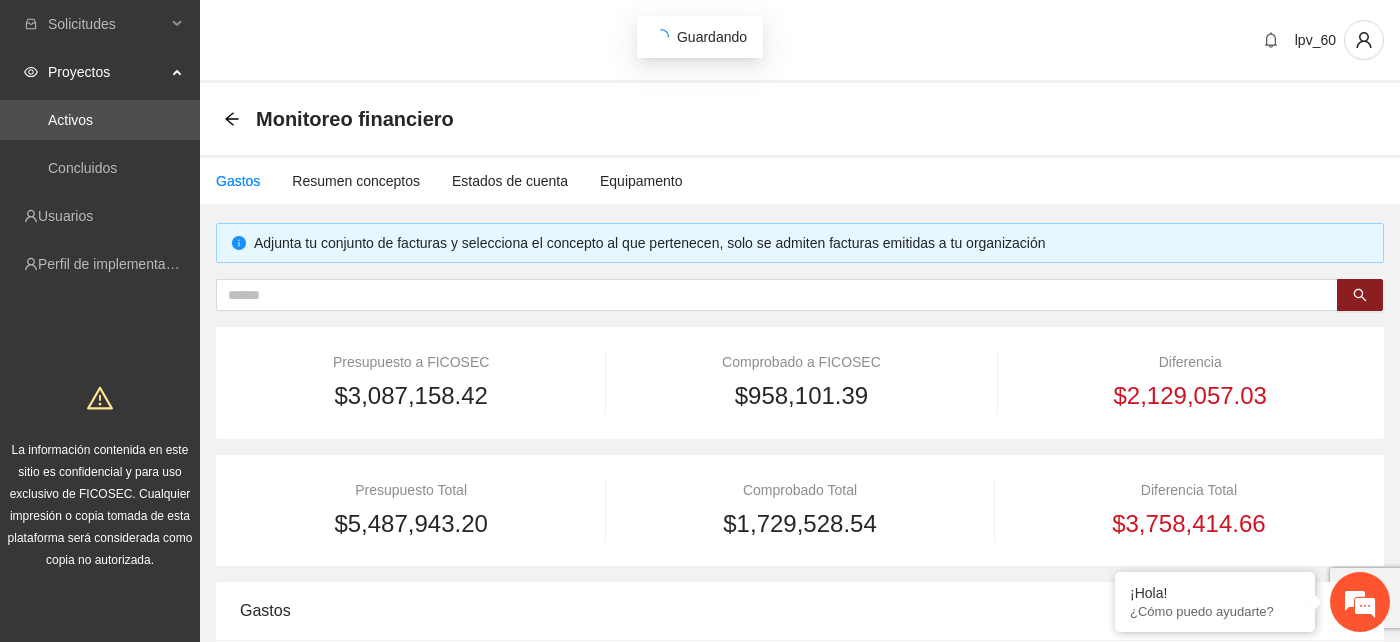 type on "*******" 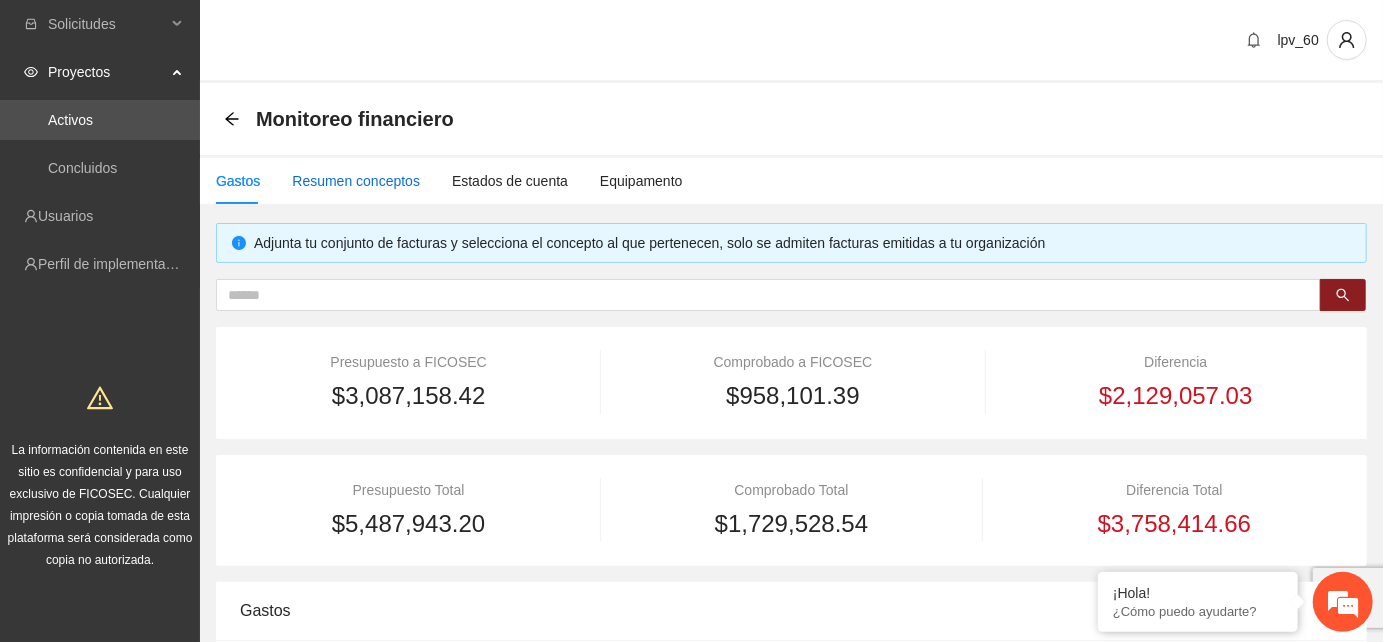 click on "Resumen conceptos" at bounding box center (356, 181) 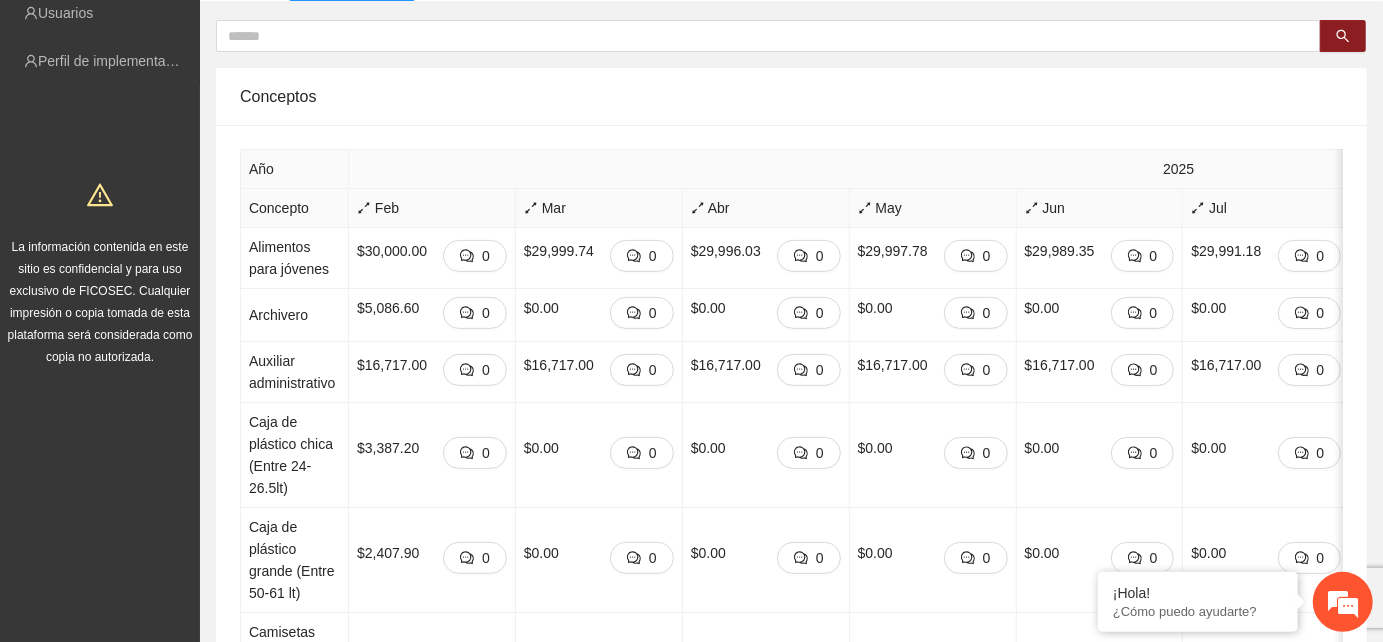 scroll, scrollTop: 0, scrollLeft: 0, axis: both 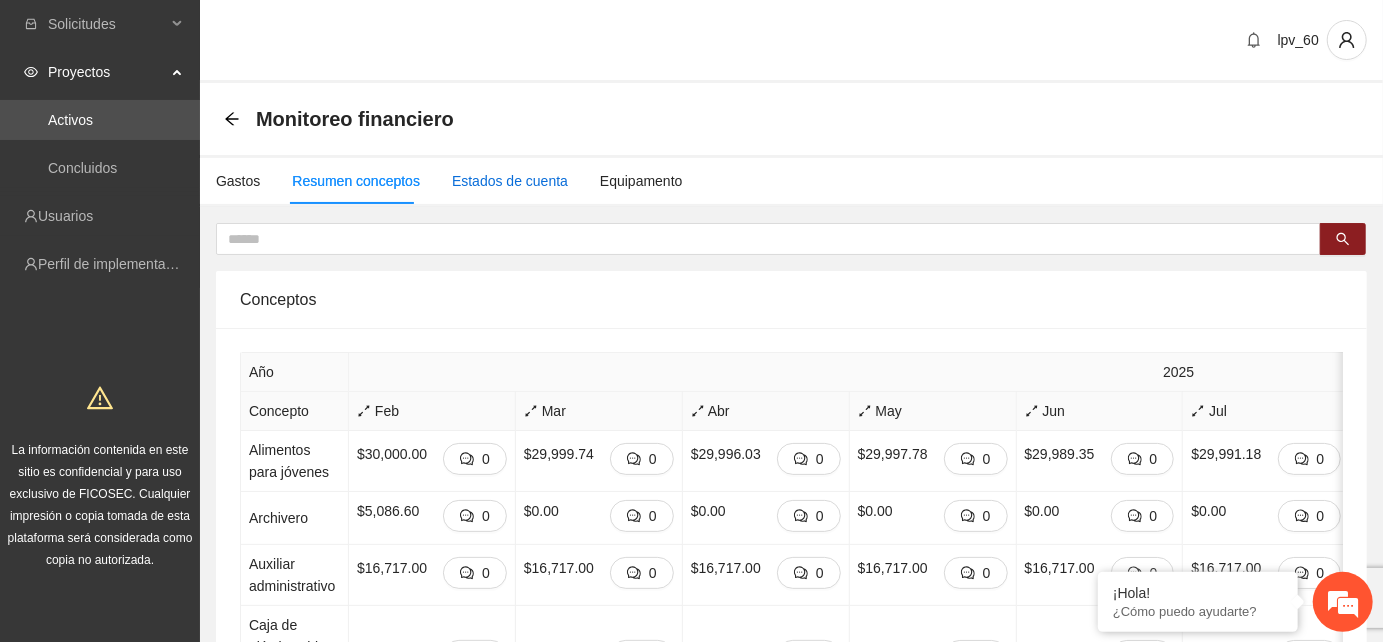 click on "Estados de cuenta" at bounding box center [510, 181] 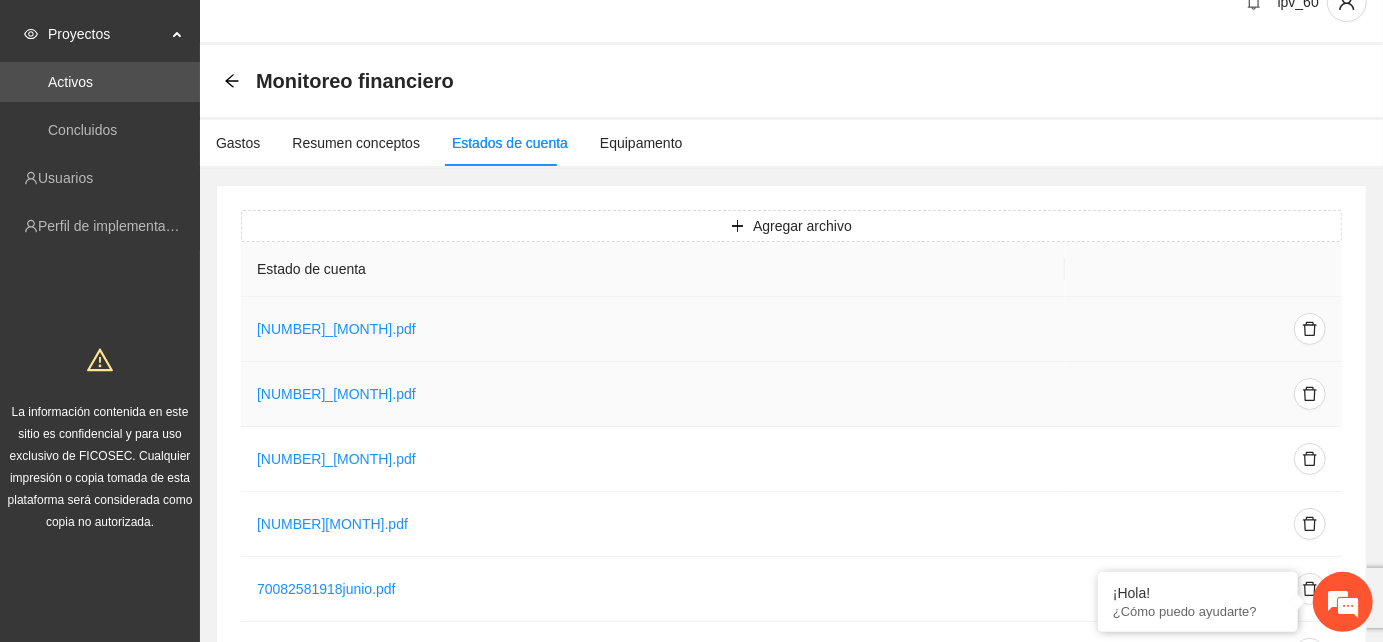 scroll, scrollTop: 0, scrollLeft: 0, axis: both 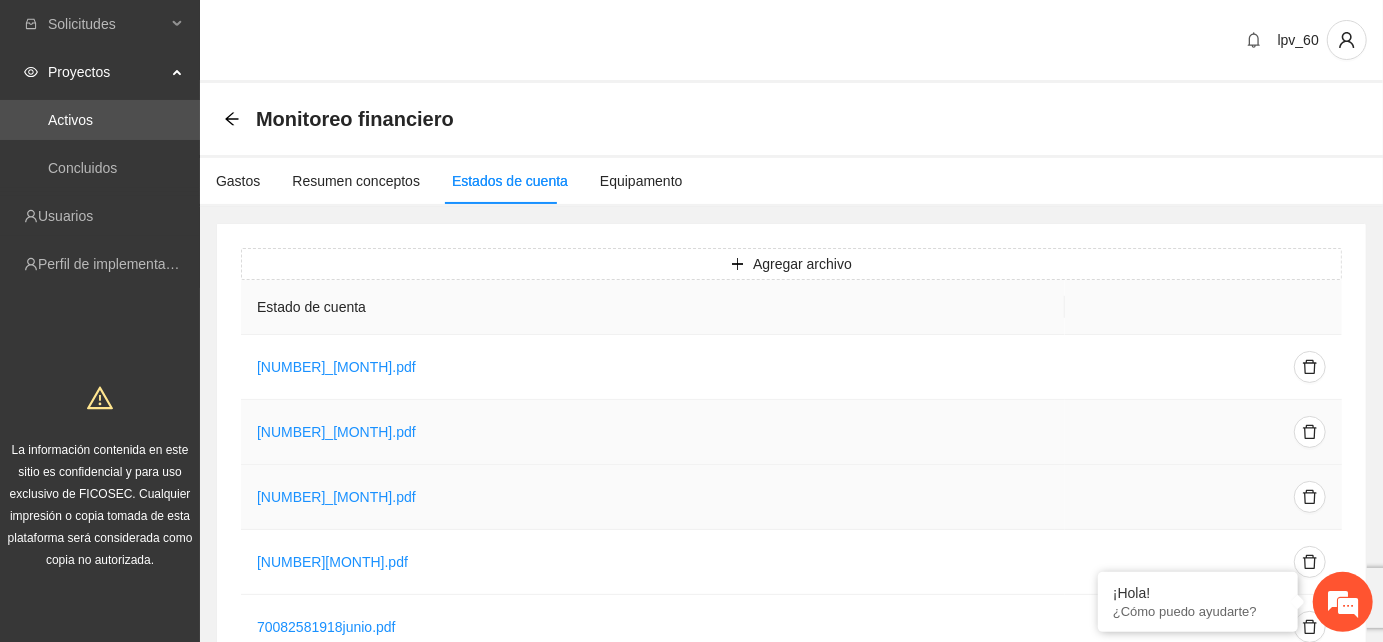 drag, startPoint x: 265, startPoint y: 477, endPoint x: 692, endPoint y: 435, distance: 429.0606 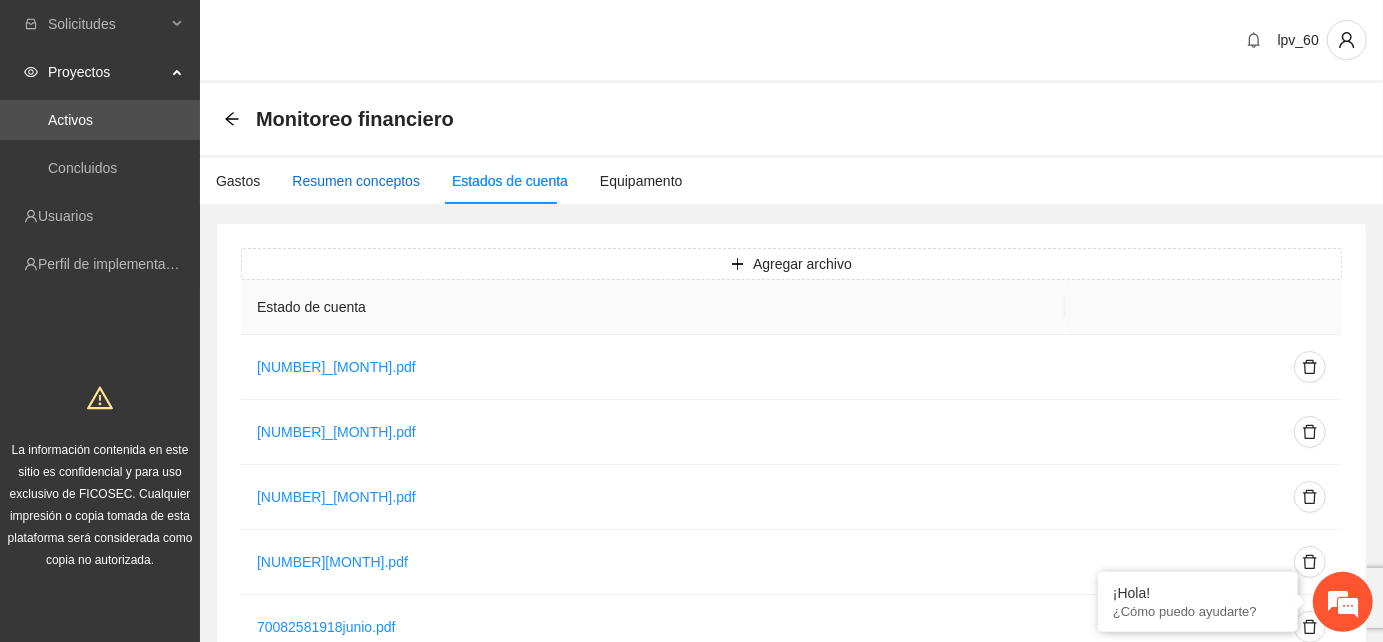 click on "Resumen conceptos" at bounding box center (356, 181) 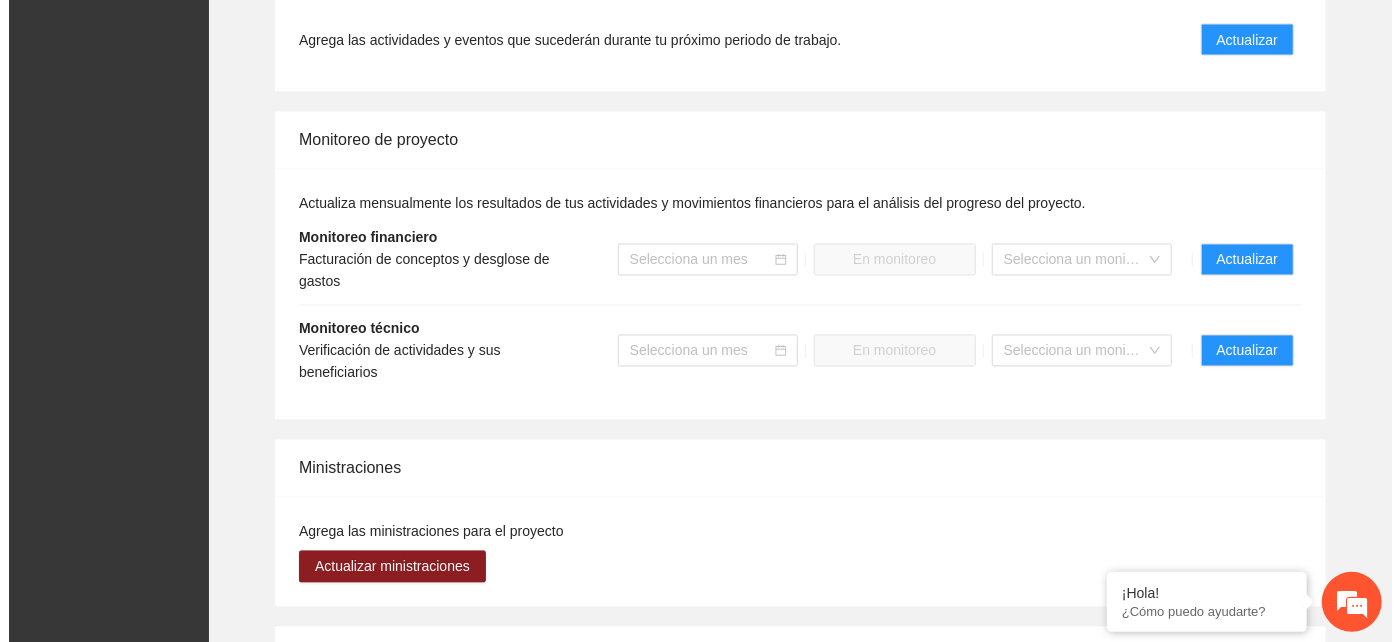 scroll, scrollTop: 0, scrollLeft: 0, axis: both 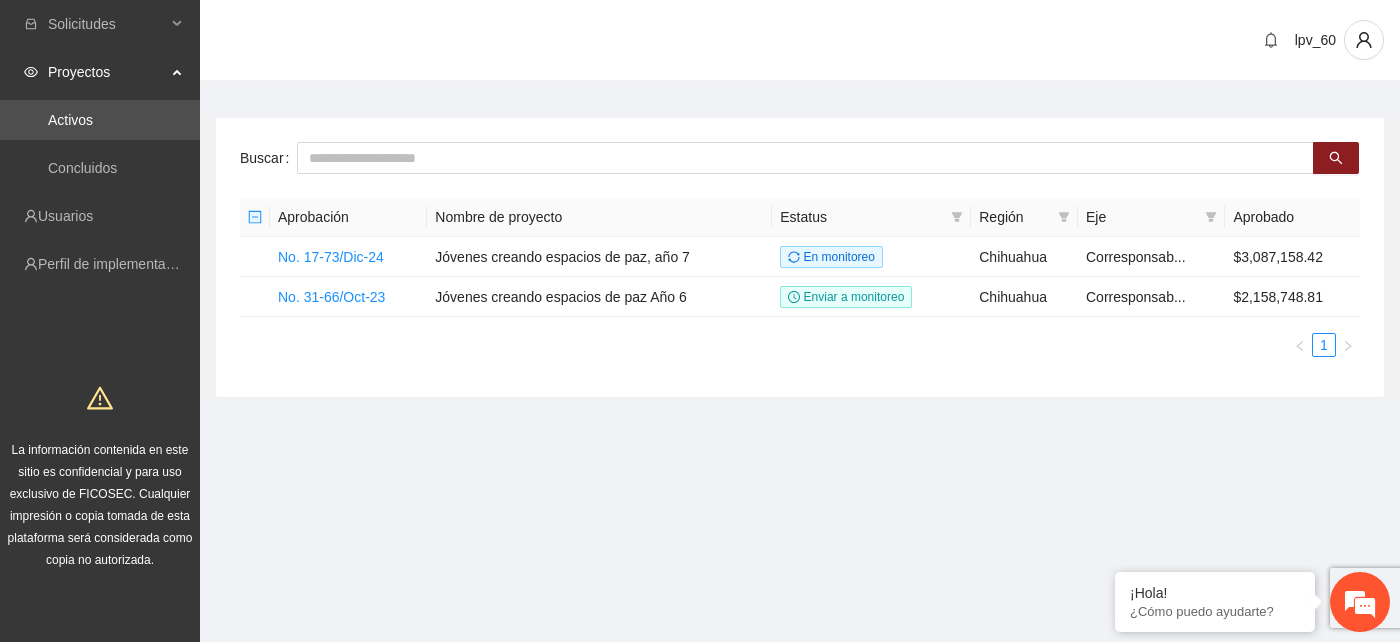 click on "lpv_60" at bounding box center (1315, 40) 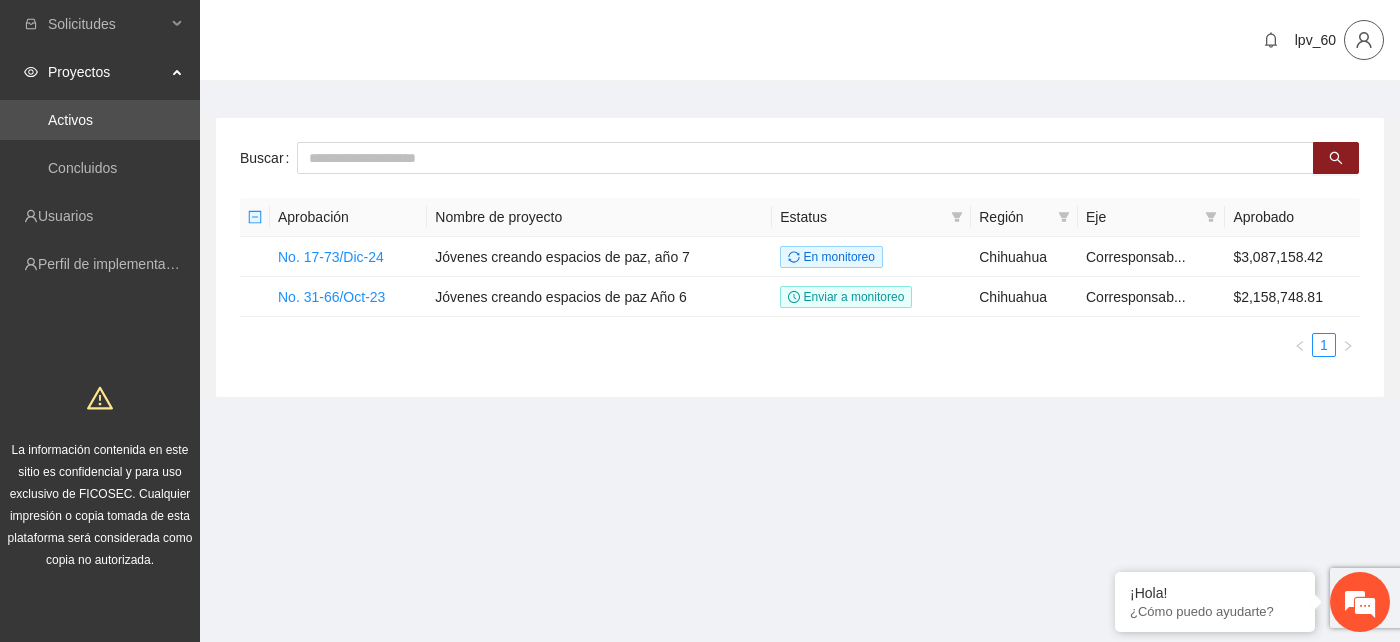click 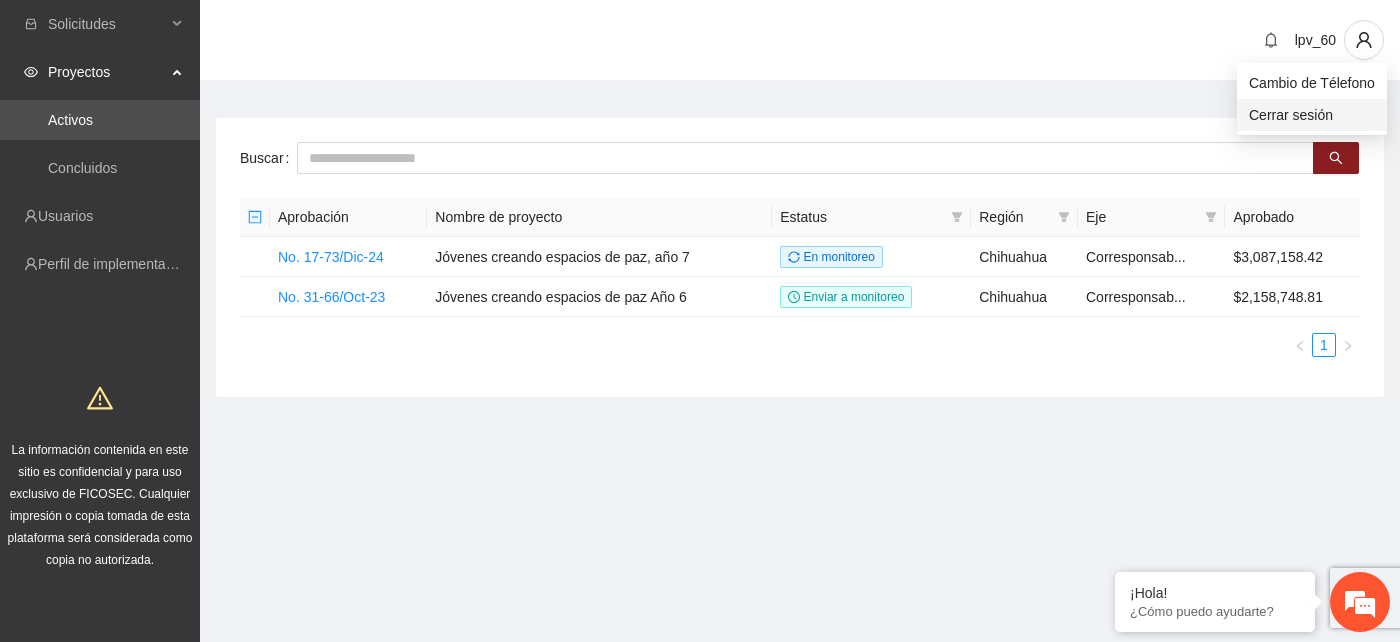 click on "Cerrar sesión" at bounding box center [1312, 115] 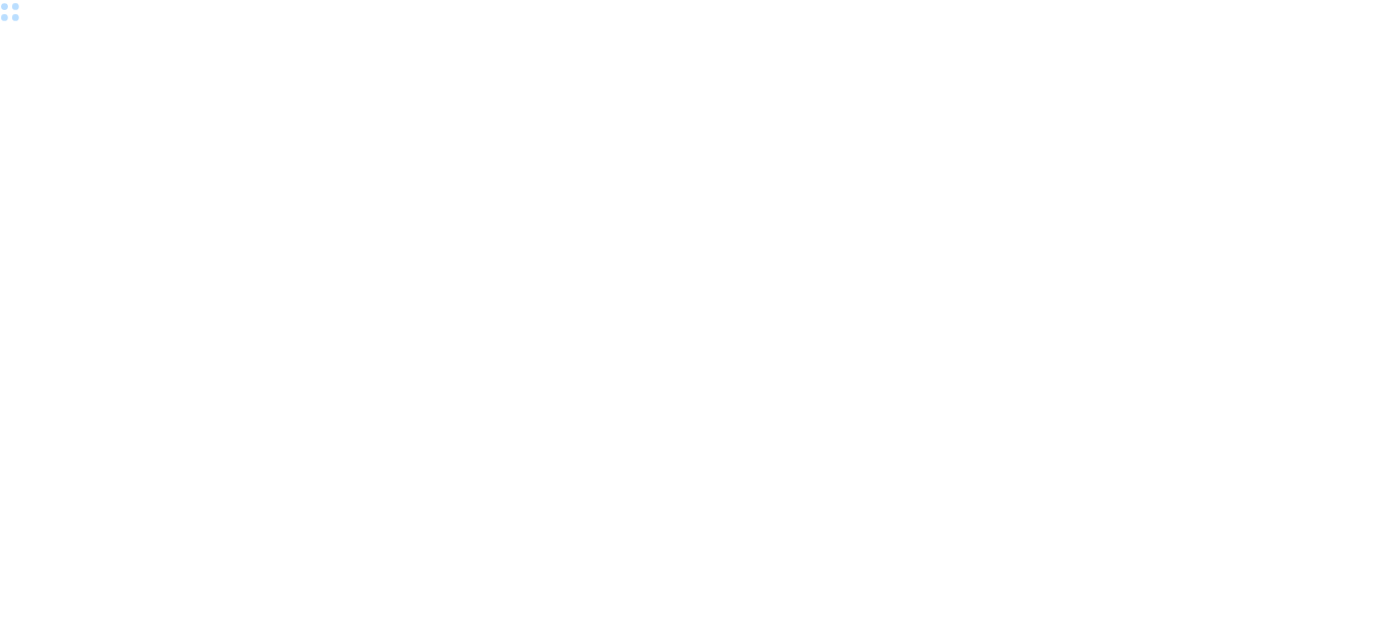 scroll, scrollTop: 0, scrollLeft: 0, axis: both 